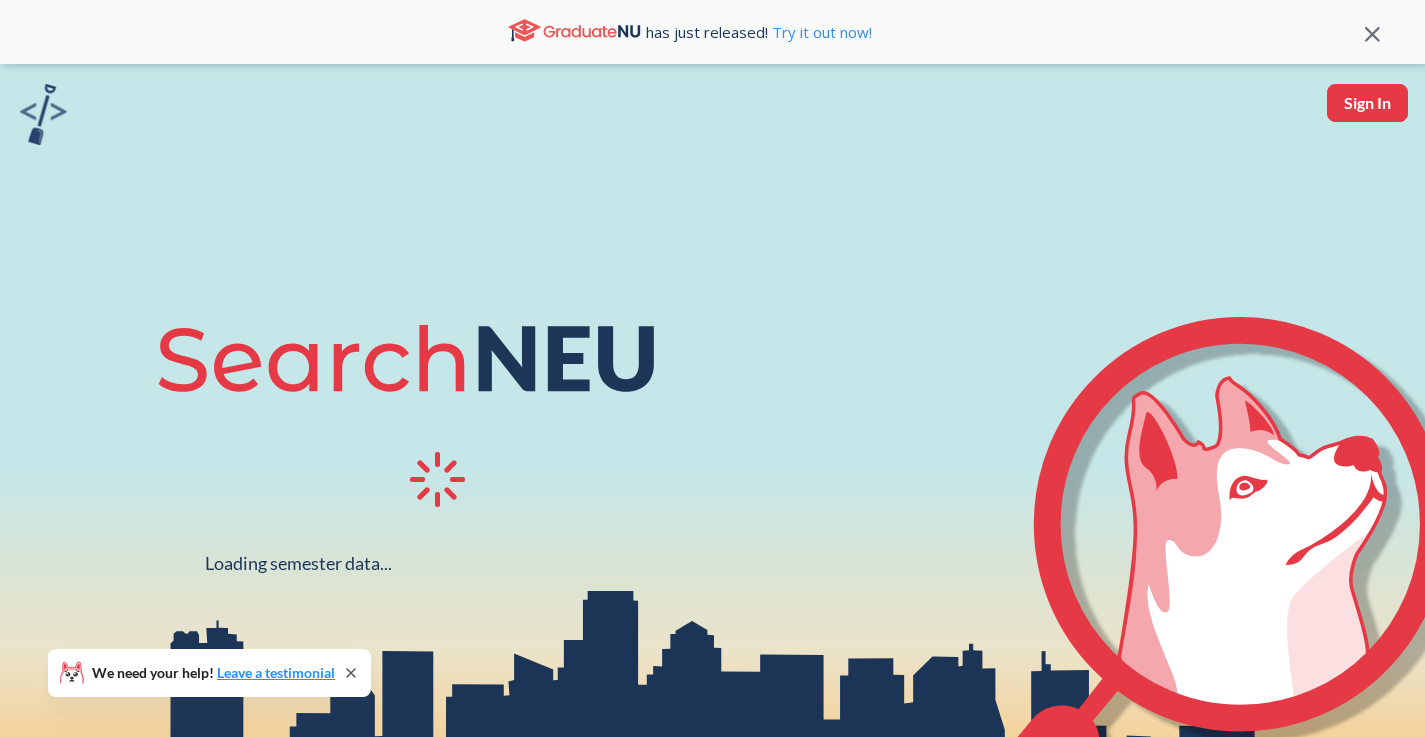 scroll, scrollTop: 0, scrollLeft: 0, axis: both 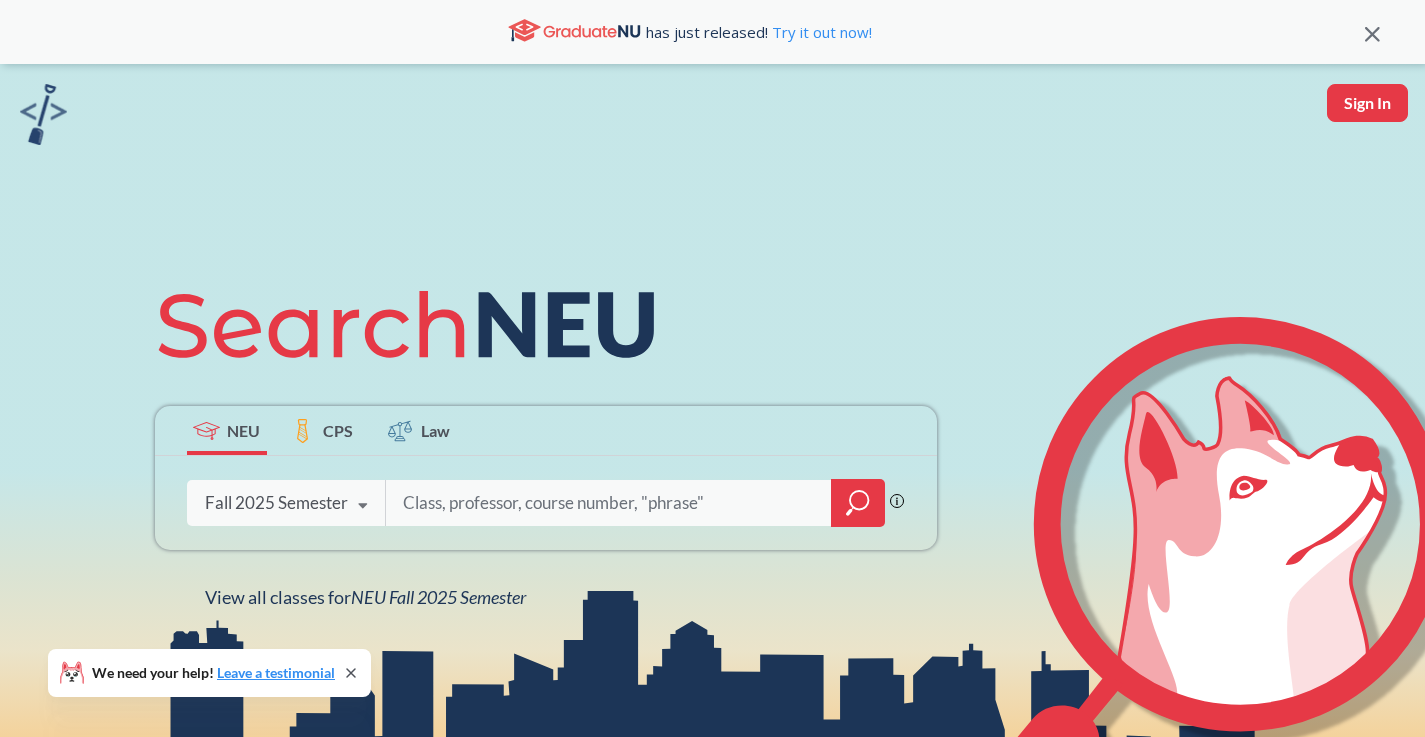 click at bounding box center (609, 503) 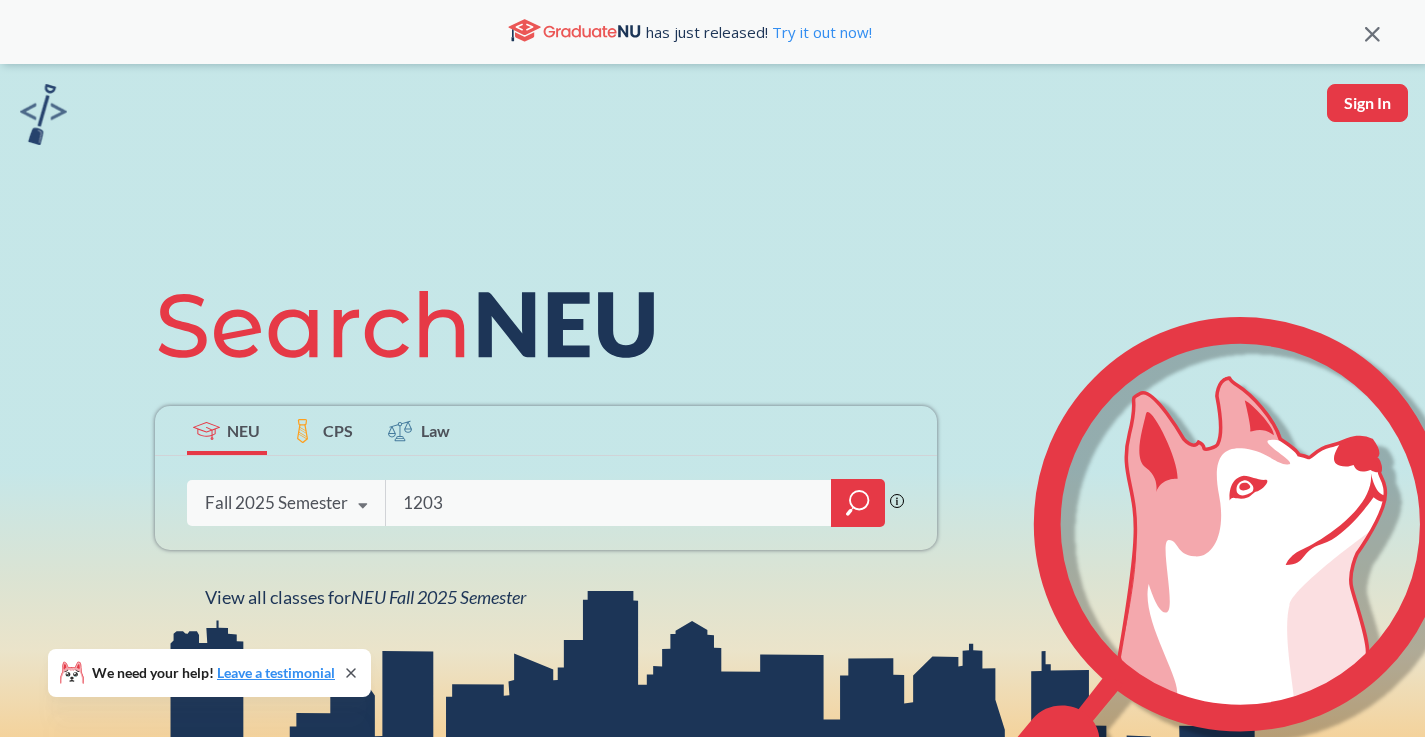 type on "1203" 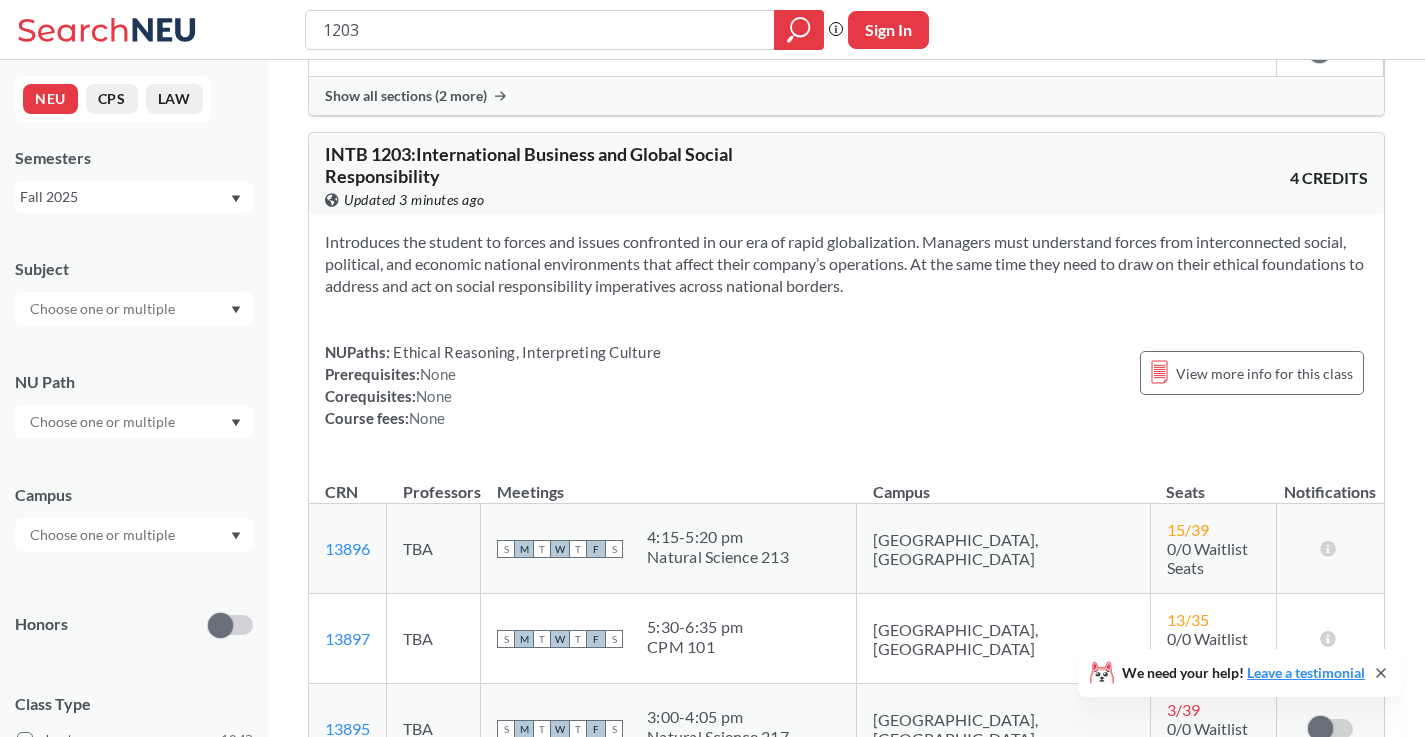 scroll, scrollTop: 762, scrollLeft: 0, axis: vertical 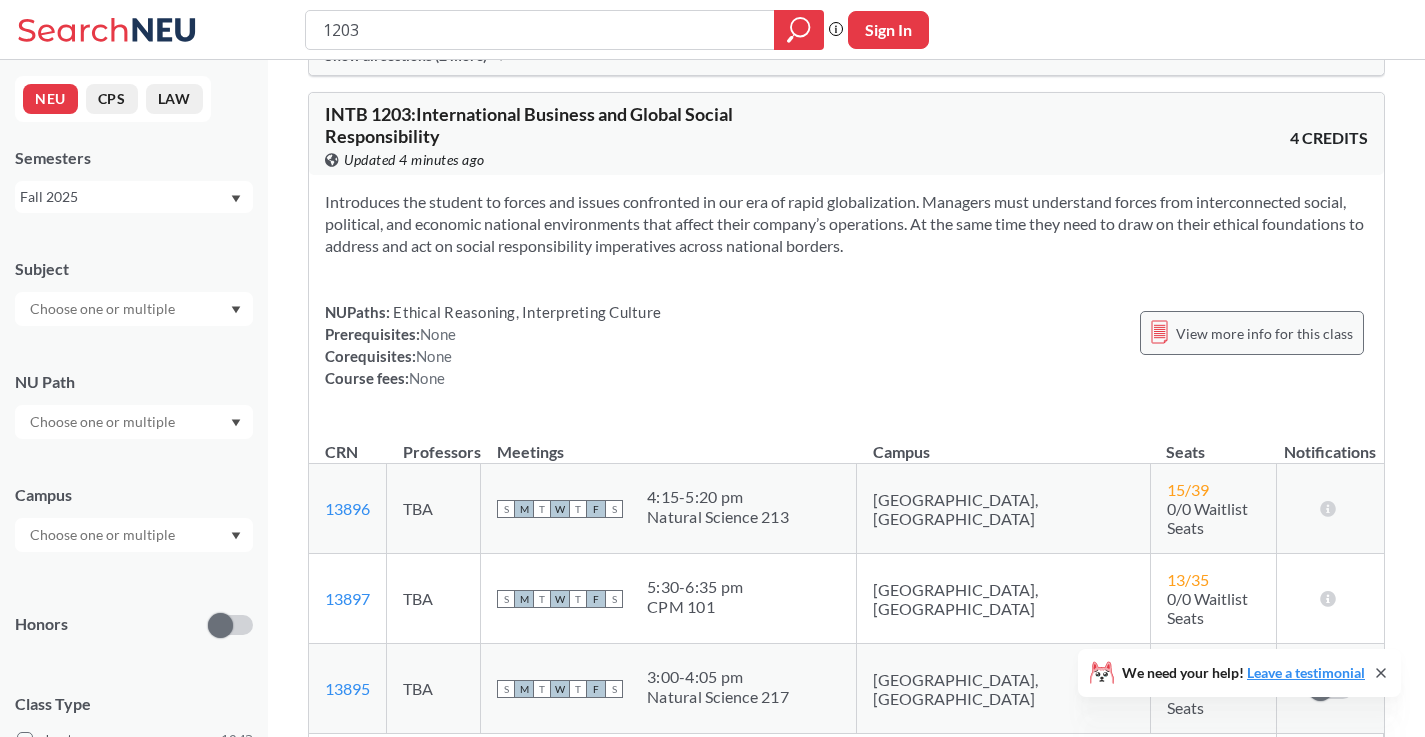 click on "View more info for this class" at bounding box center [1264, 333] 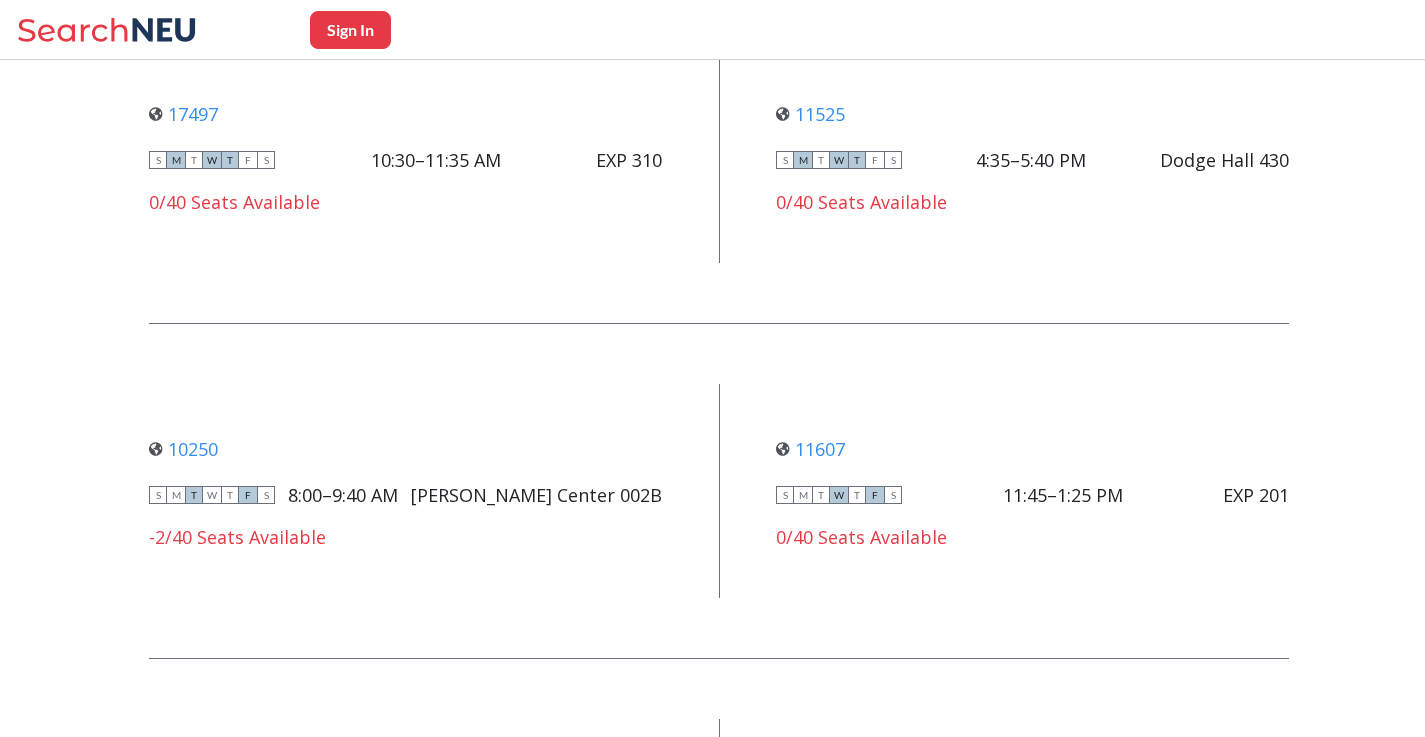 scroll, scrollTop: 2775, scrollLeft: 0, axis: vertical 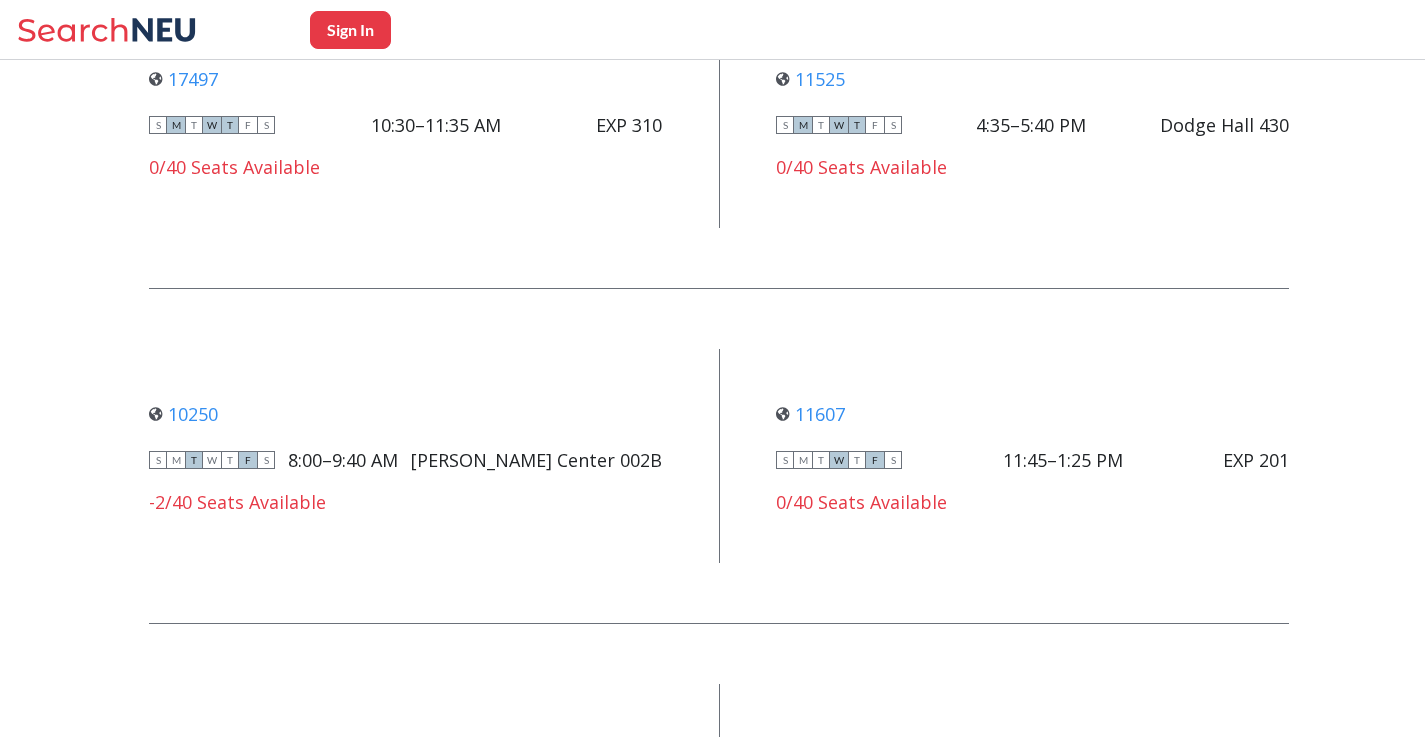 click on "Sign In" at bounding box center (350, 30) 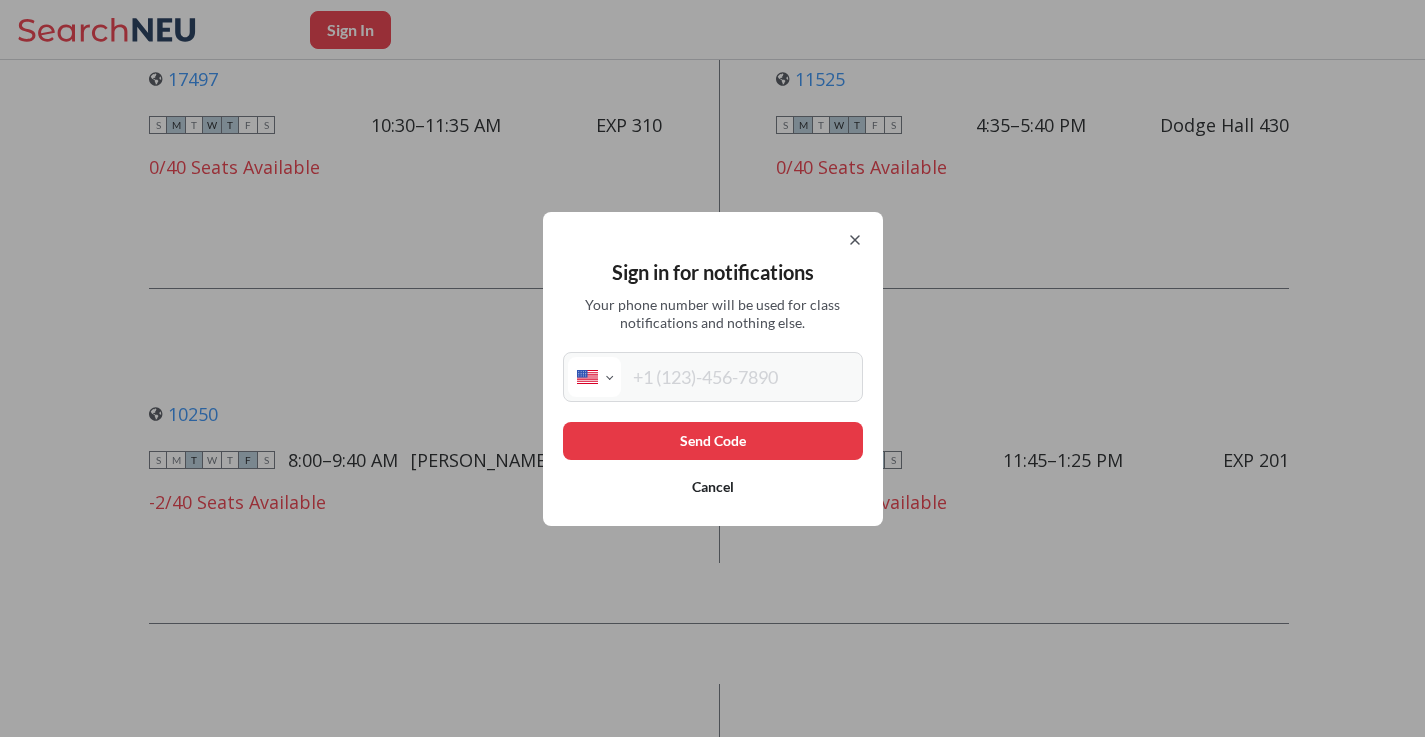 click at bounding box center (739, 377) 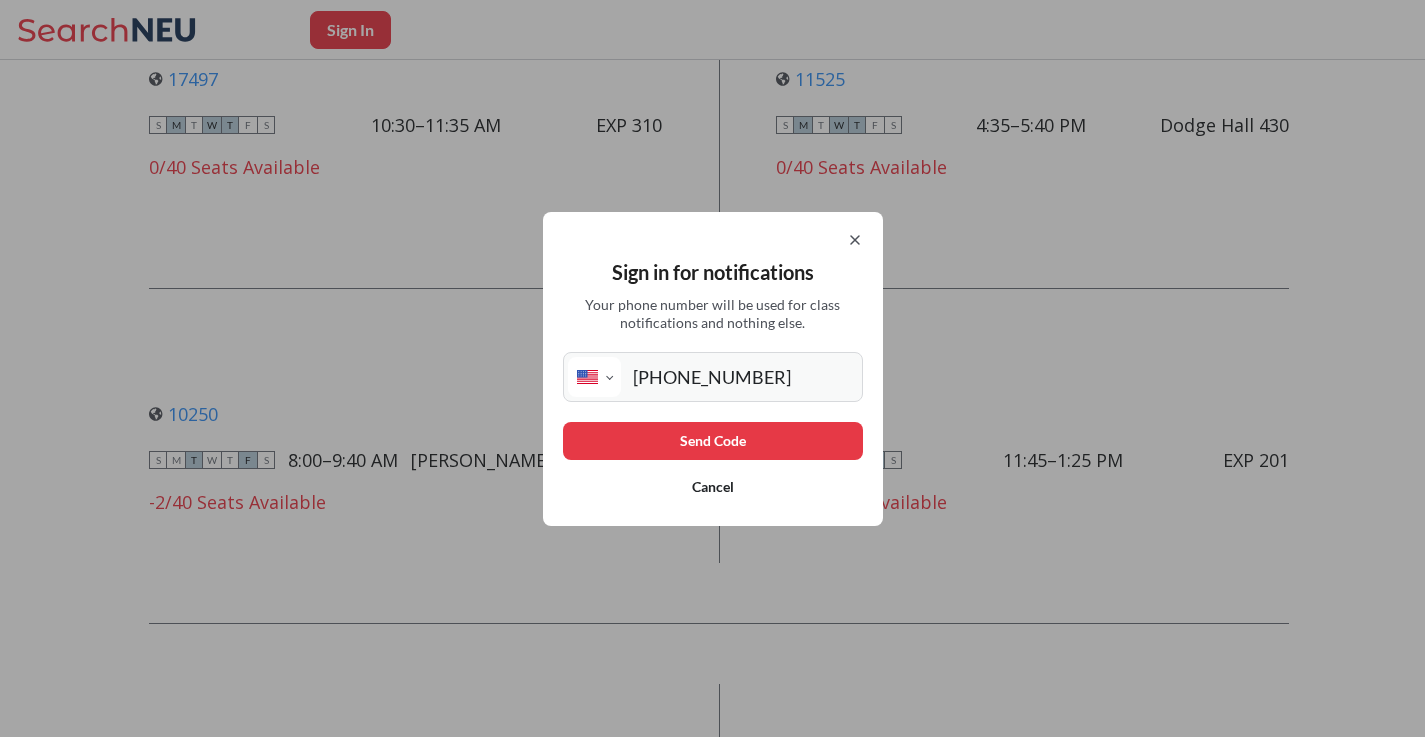 click on "Send Code" at bounding box center (713, 441) 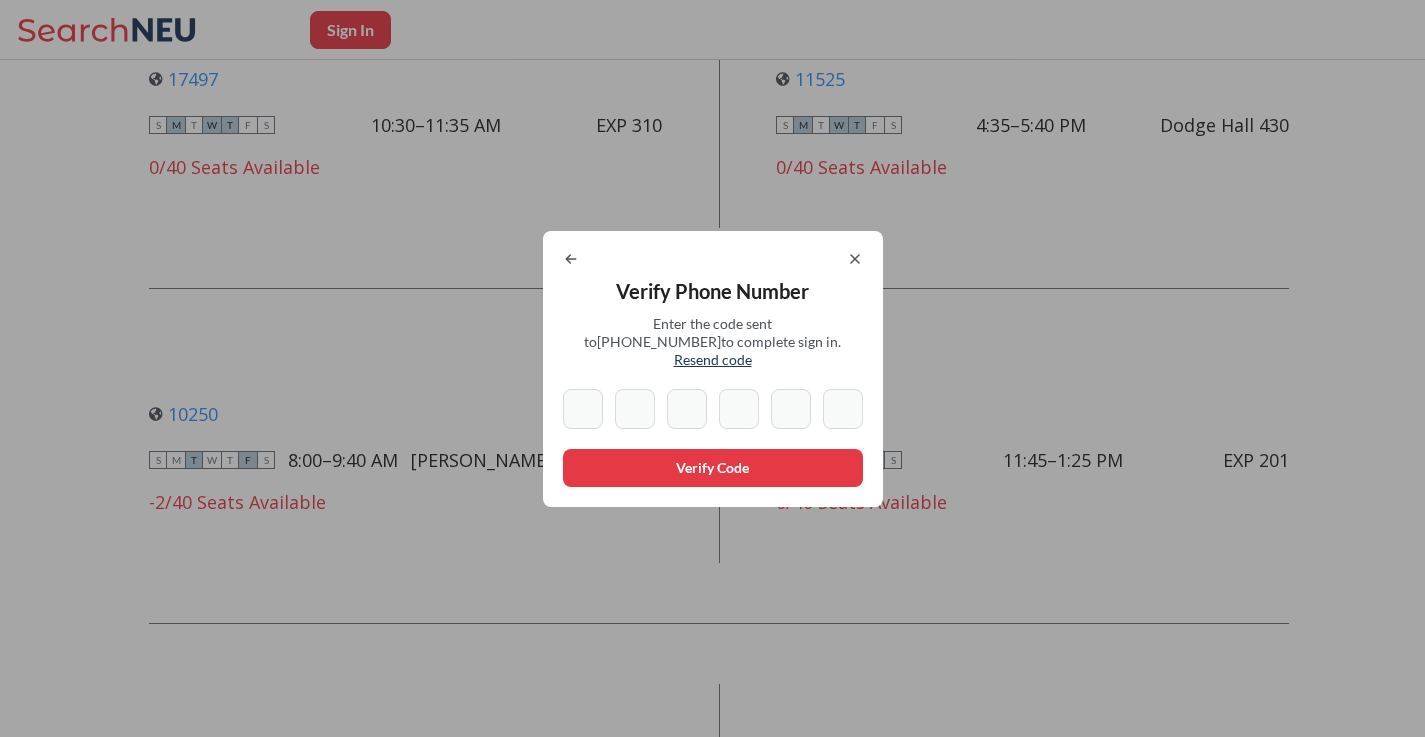 click at bounding box center (583, 409) 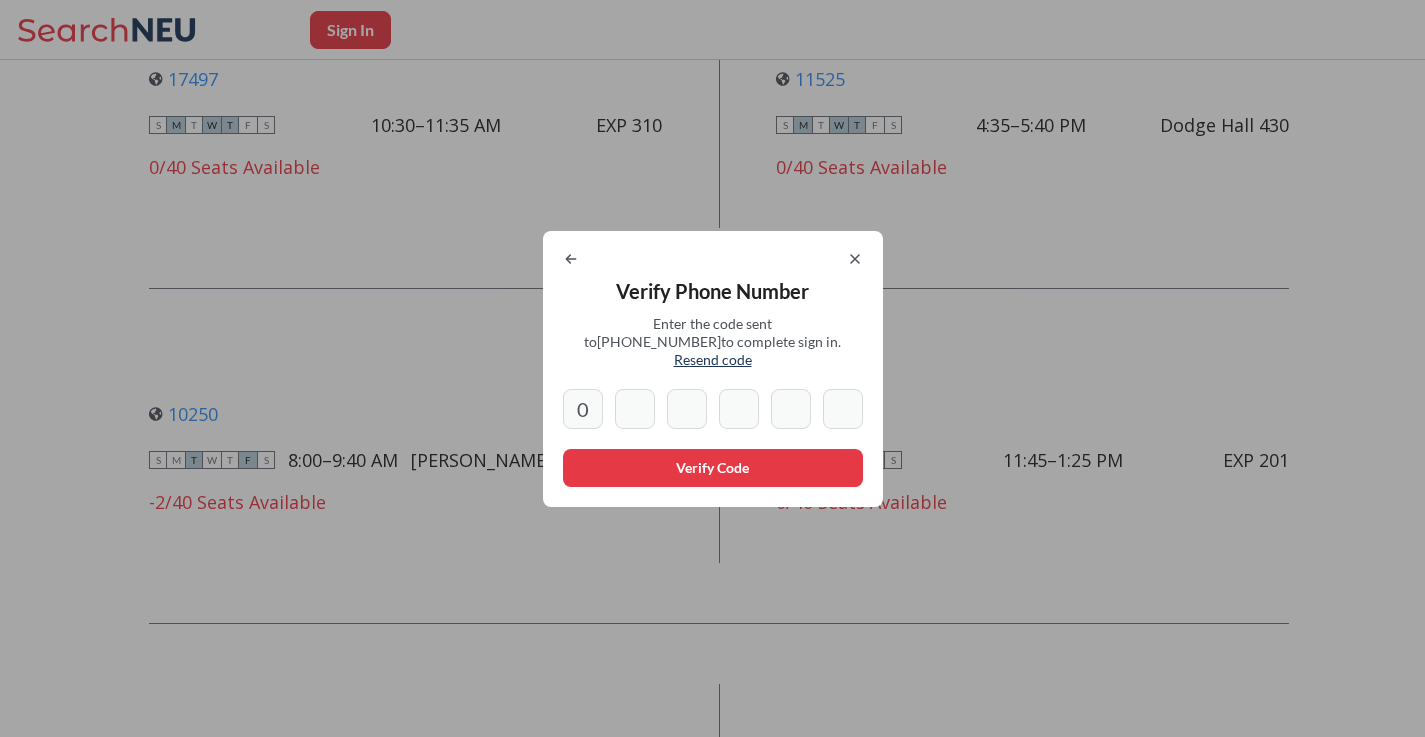 type on "7" 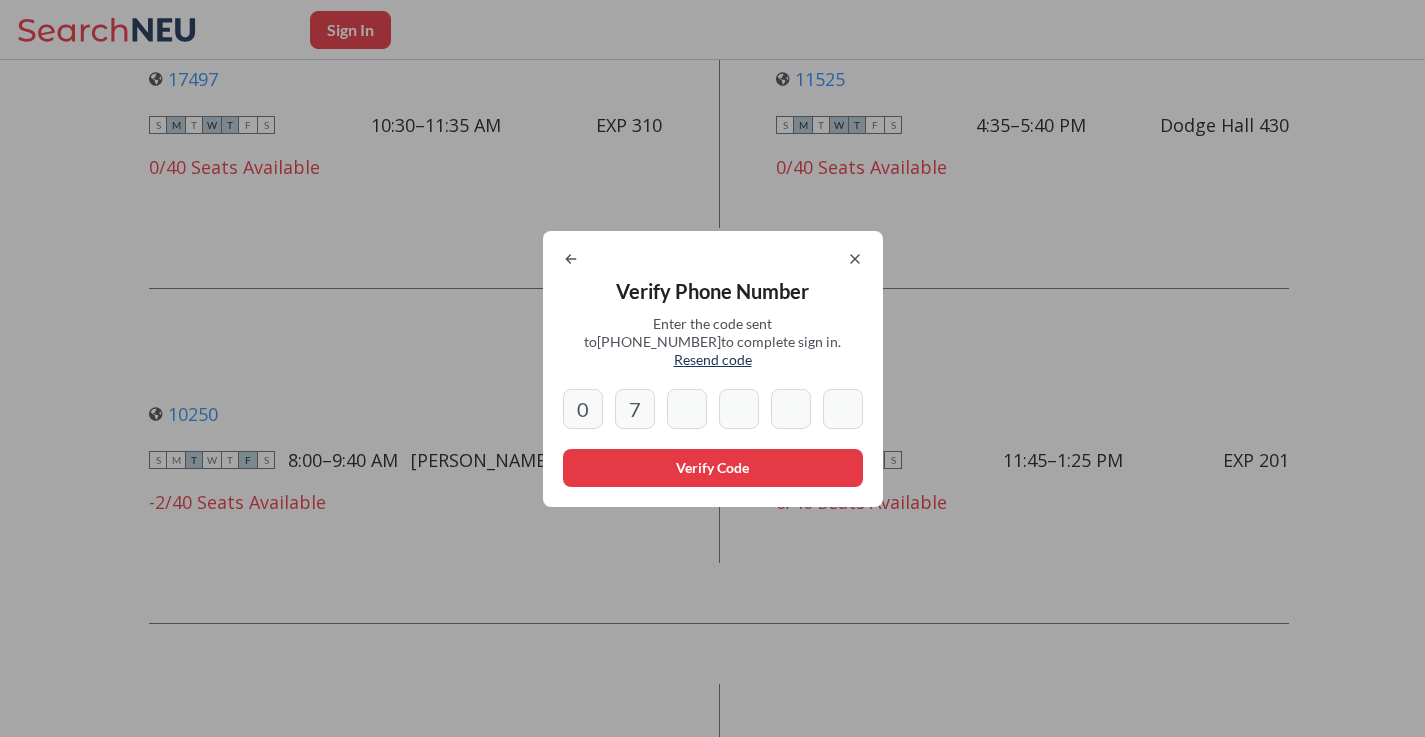 type on "3" 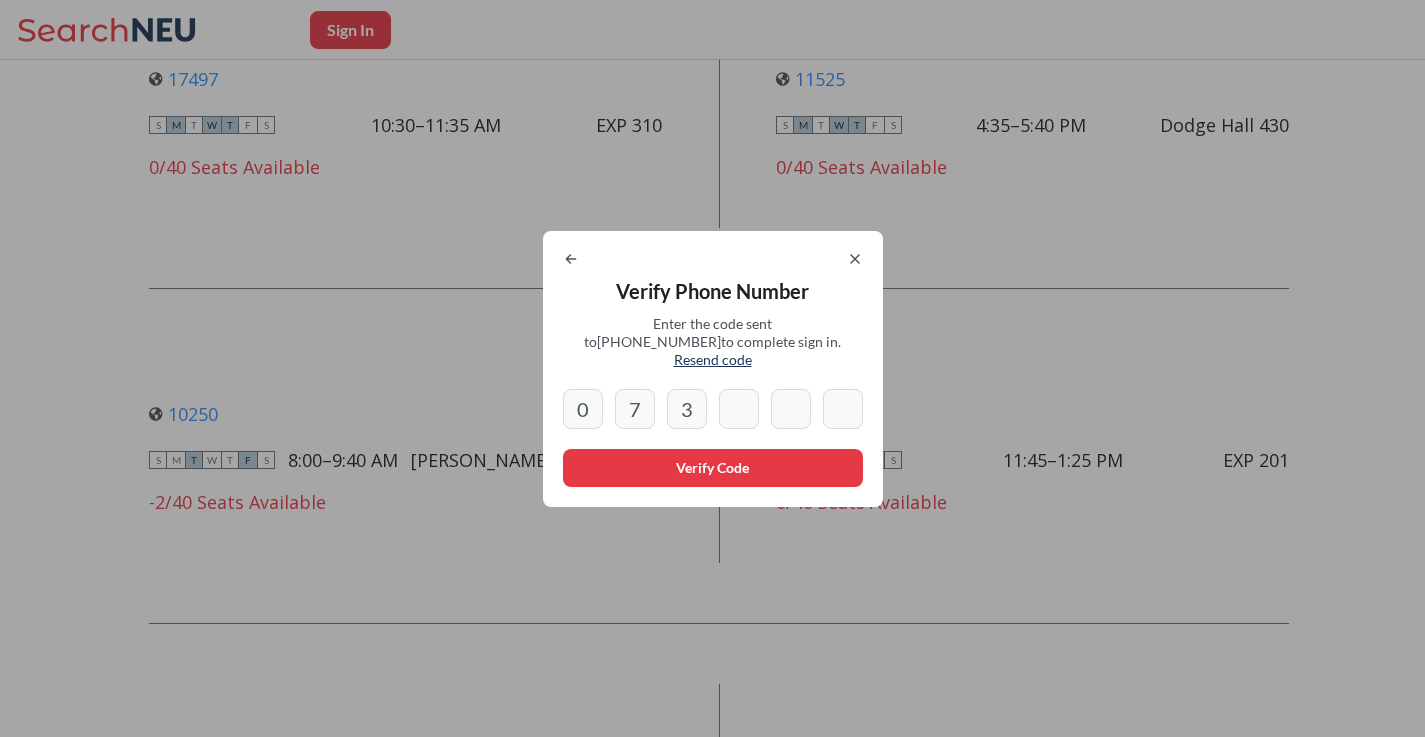 type on "3" 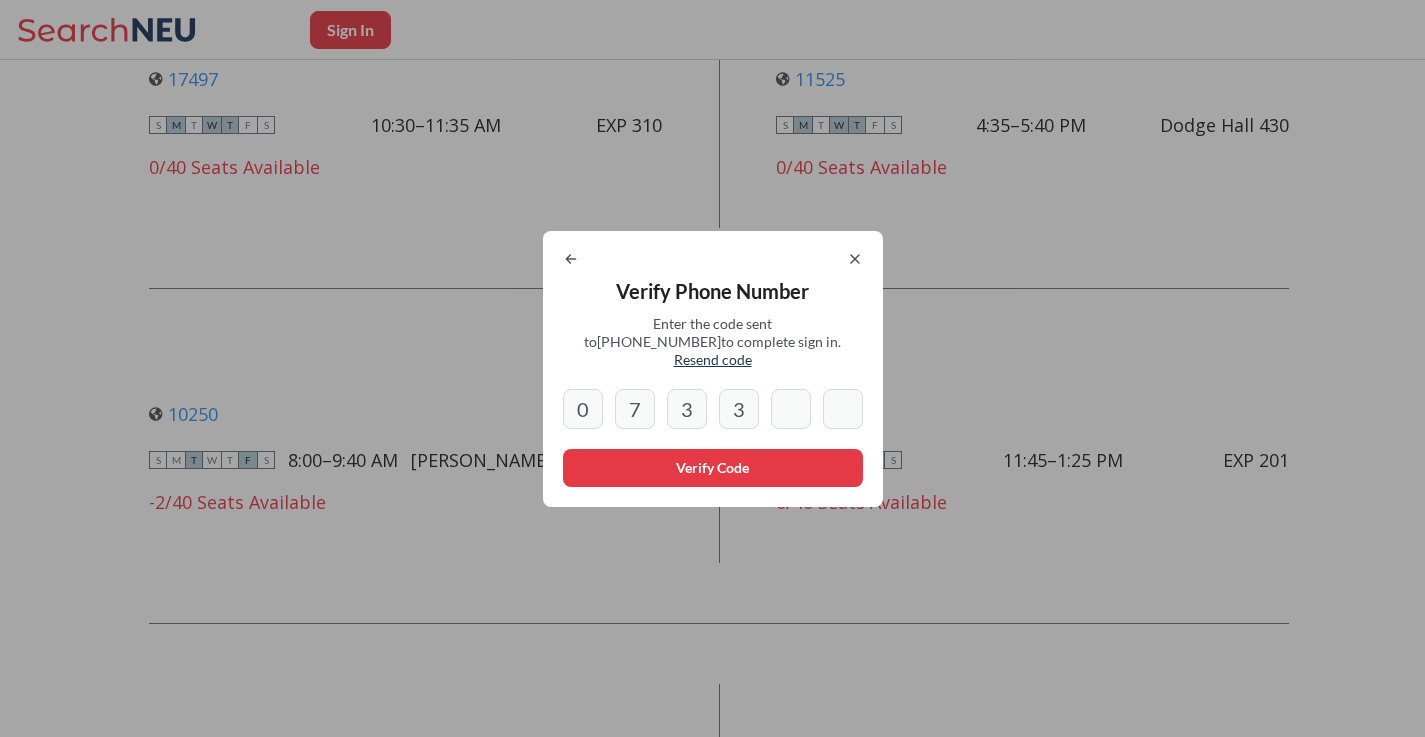 type on "8" 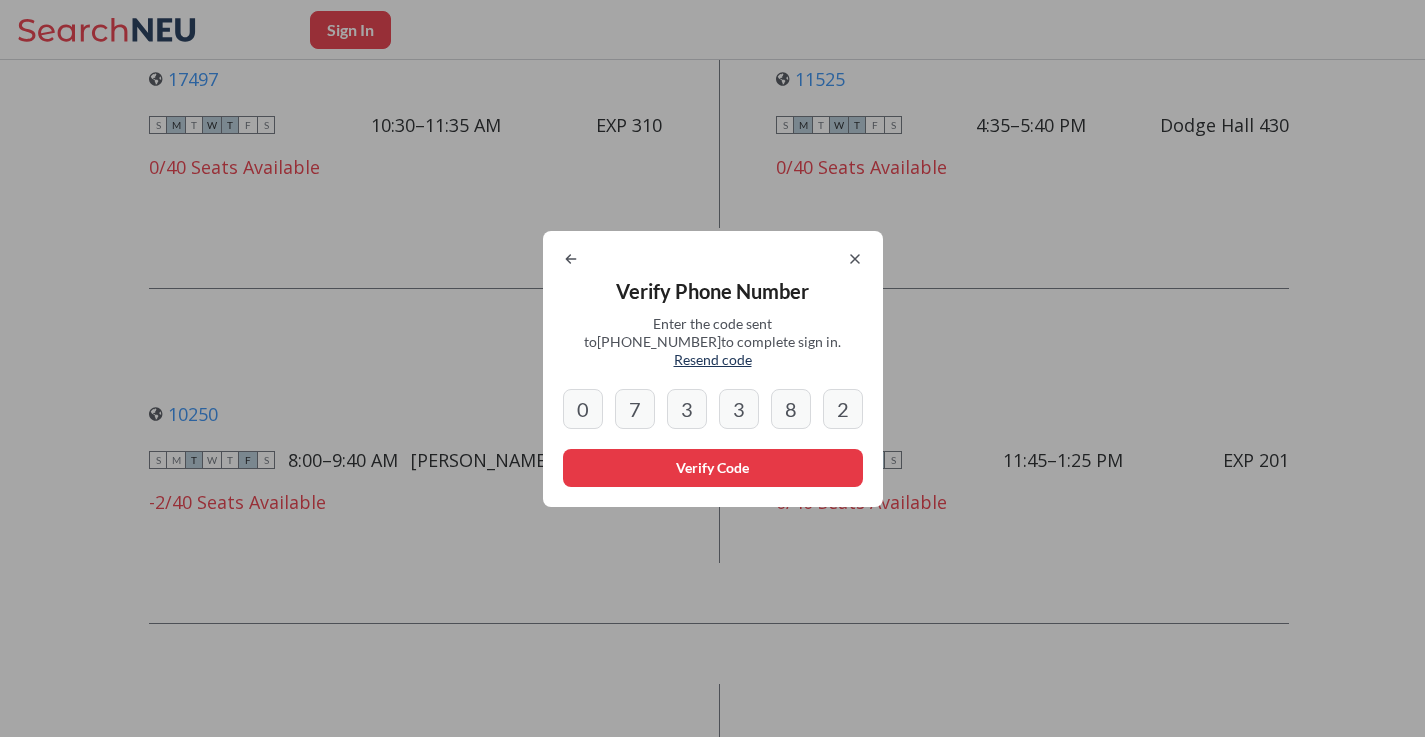 type on "2" 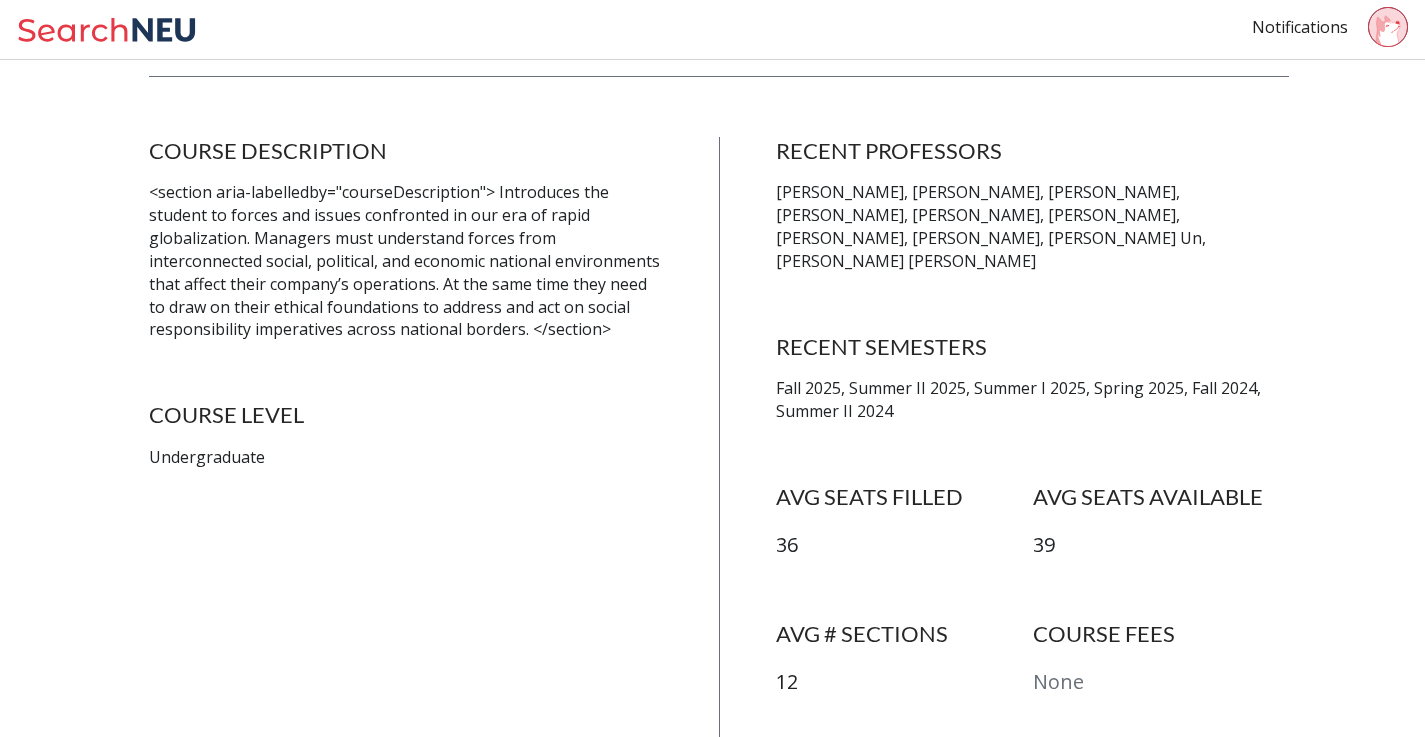 scroll, scrollTop: 0, scrollLeft: 0, axis: both 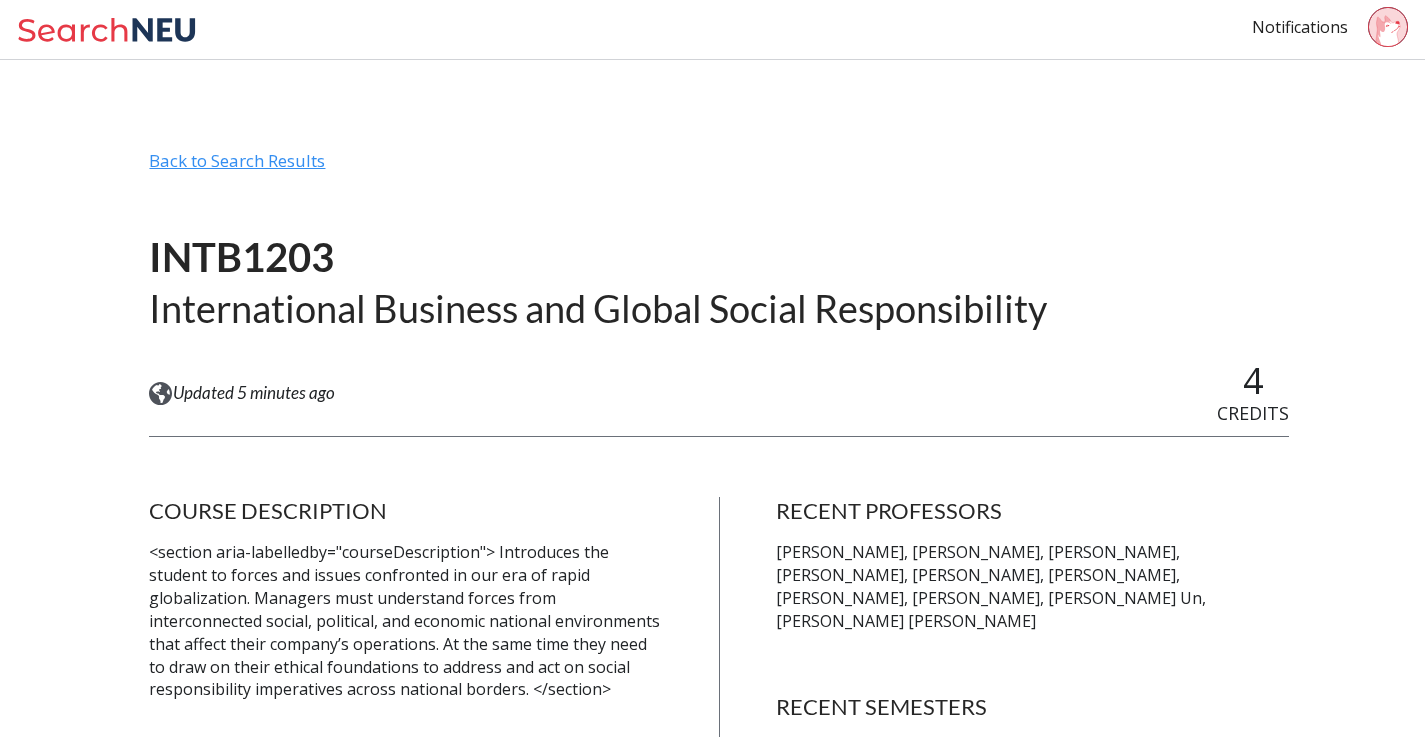 click on "Back to Search Results" at bounding box center [719, 169] 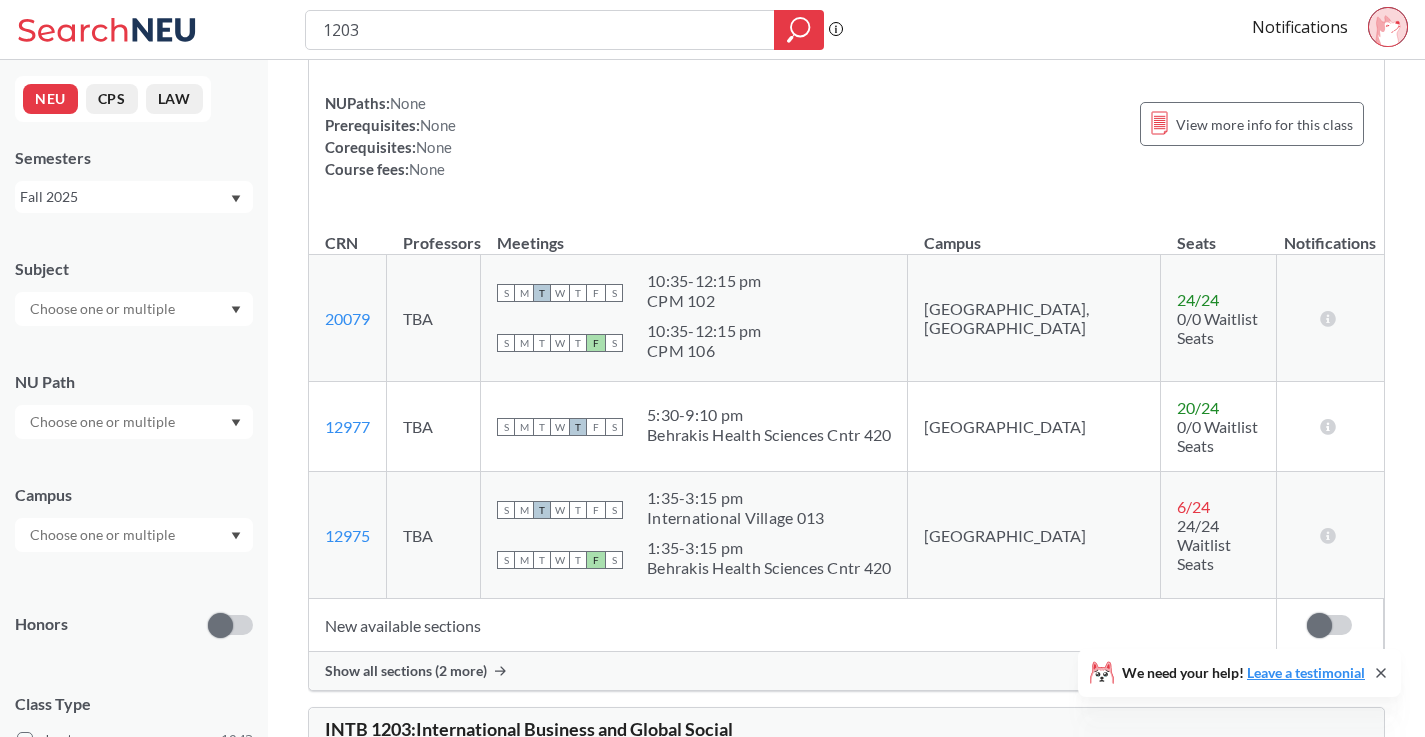 scroll, scrollTop: 212, scrollLeft: 0, axis: vertical 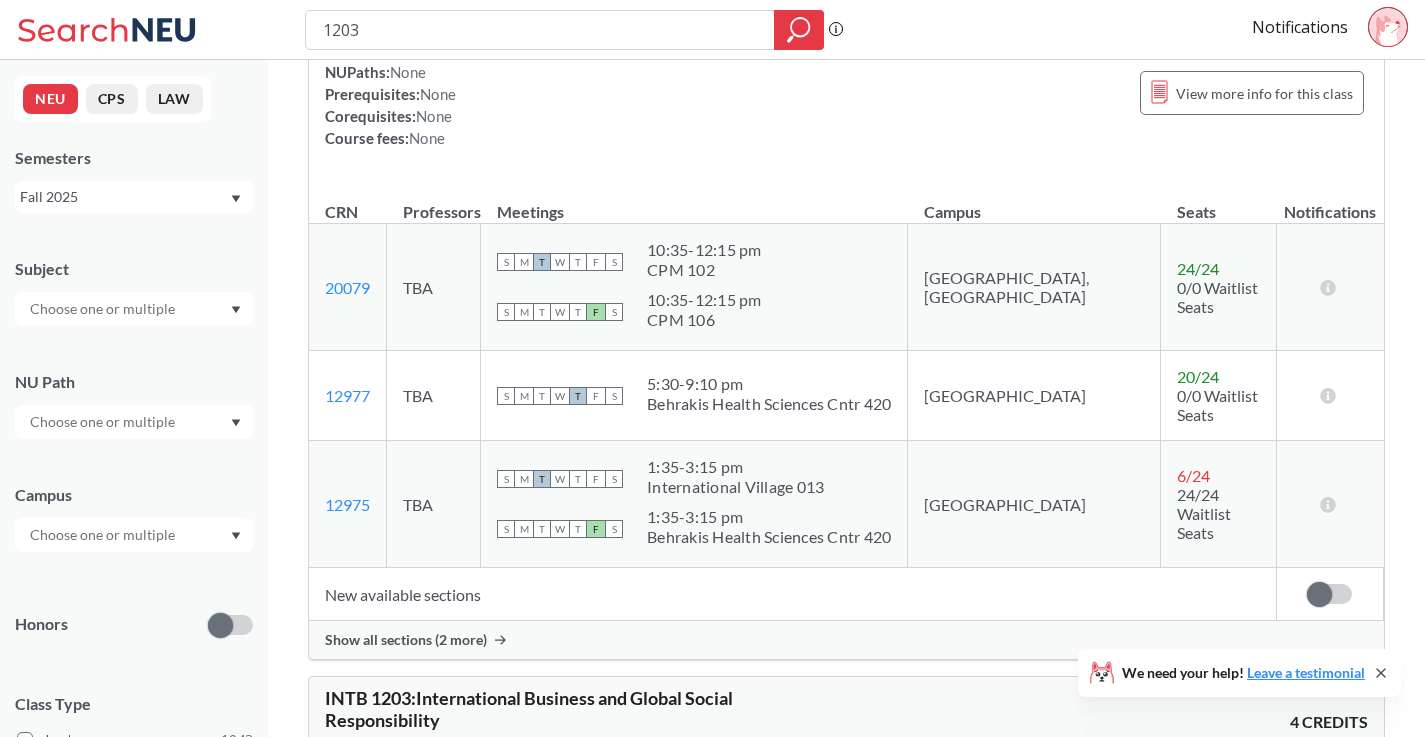 click on "Show all sections (2 more)" at bounding box center (406, 640) 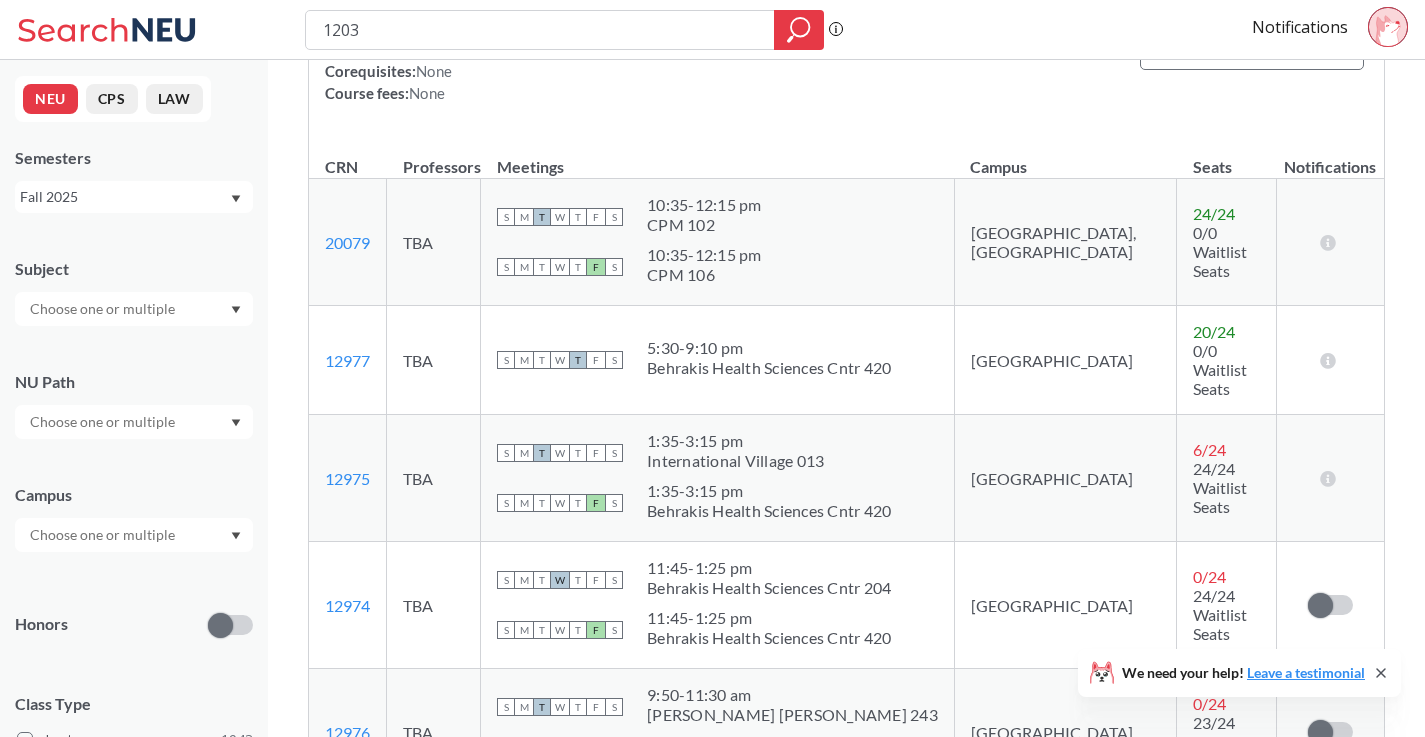 scroll, scrollTop: 258, scrollLeft: 0, axis: vertical 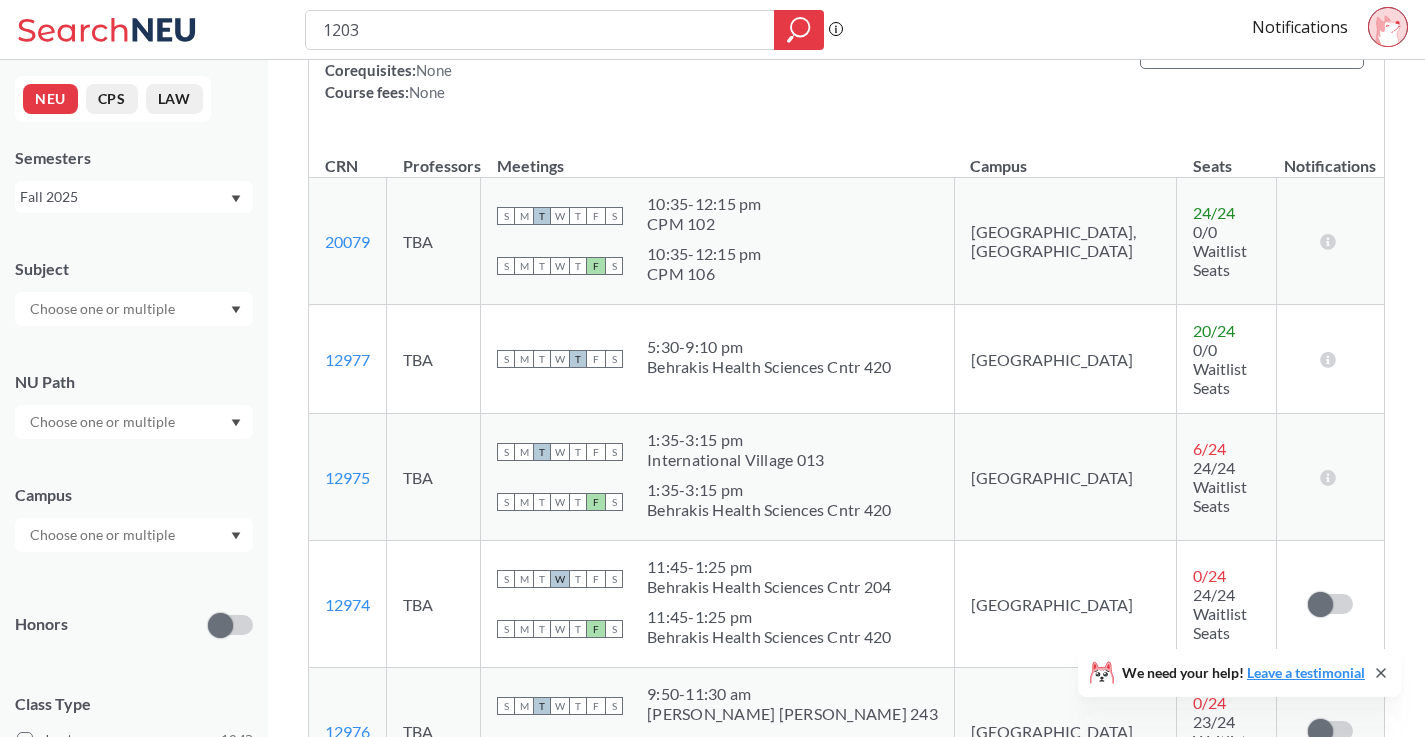 click on "Behrakis Health Sciences Cntr 420" at bounding box center [769, 367] 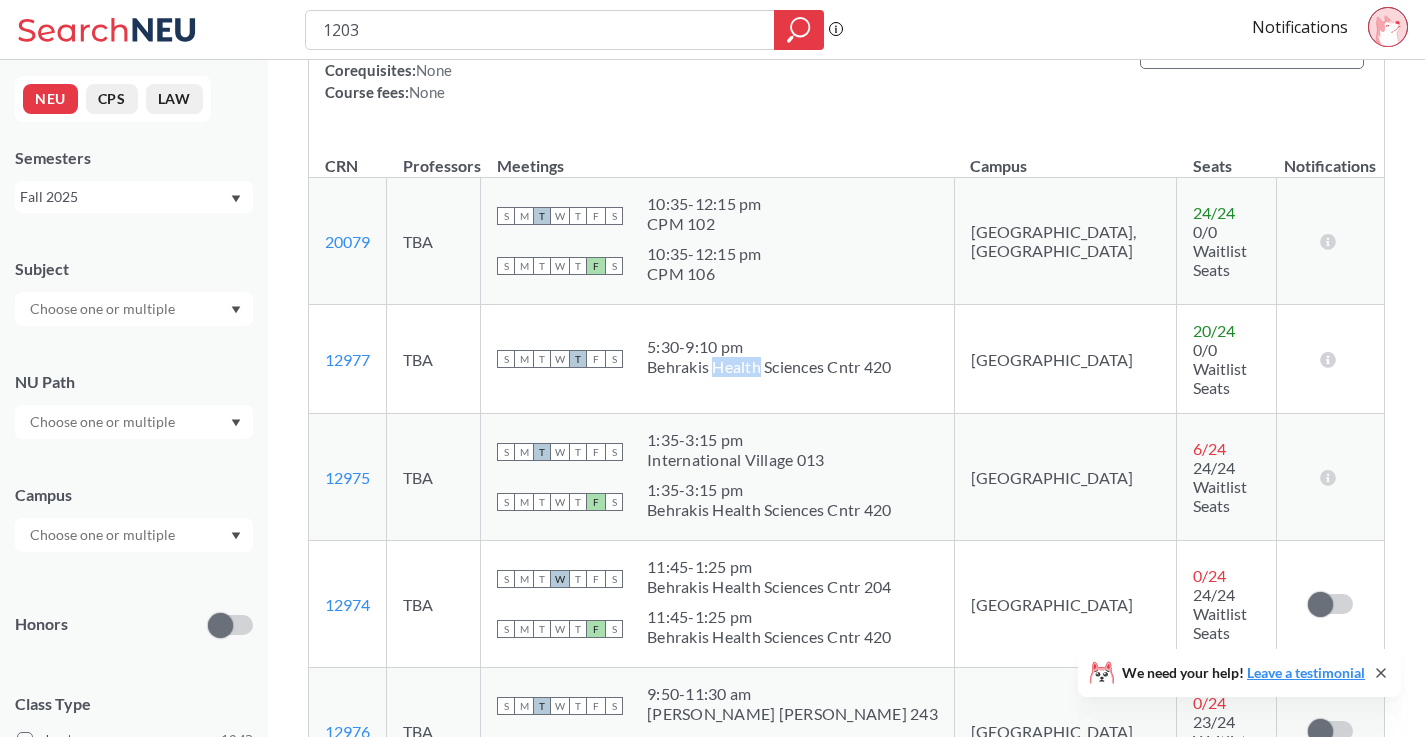 click on "Behrakis Health Sciences Cntr 420" at bounding box center [769, 367] 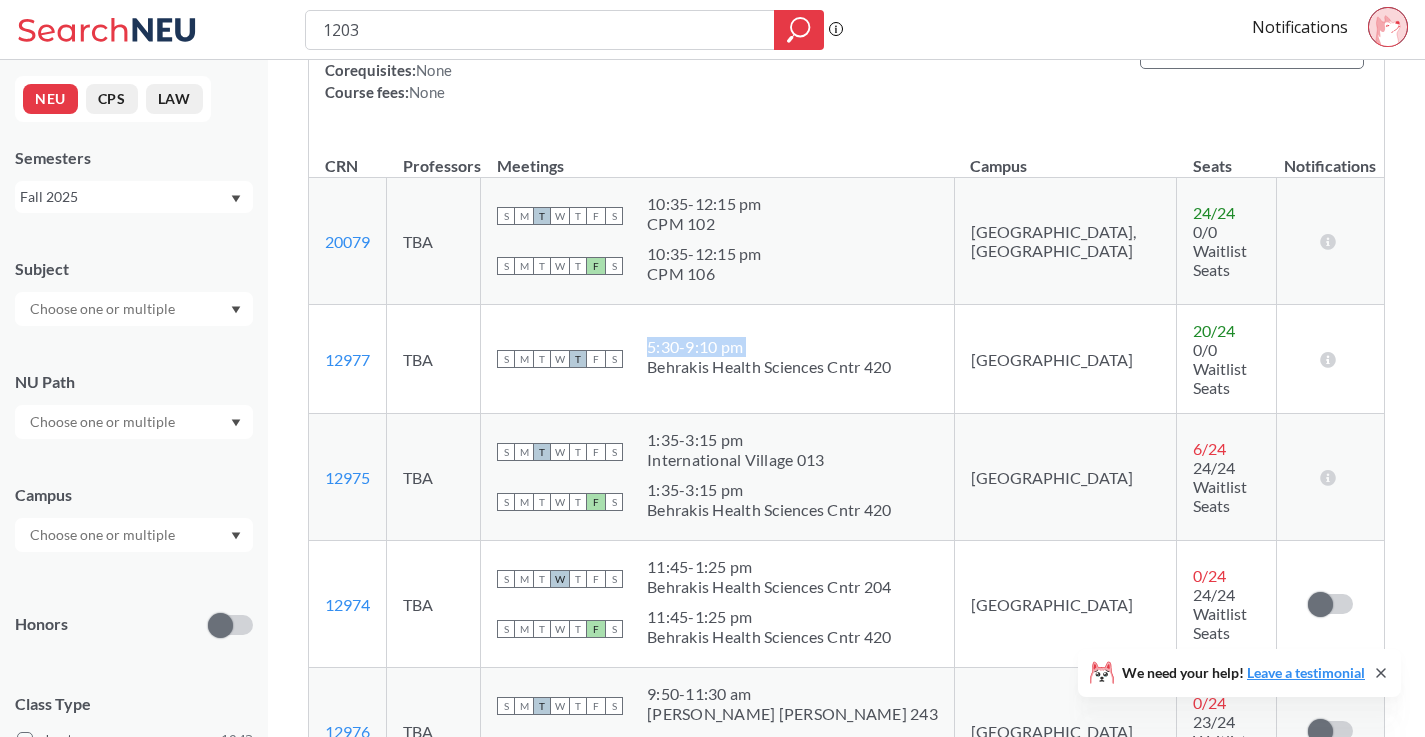click on "Behrakis Health Sciences Cntr 420" at bounding box center [769, 367] 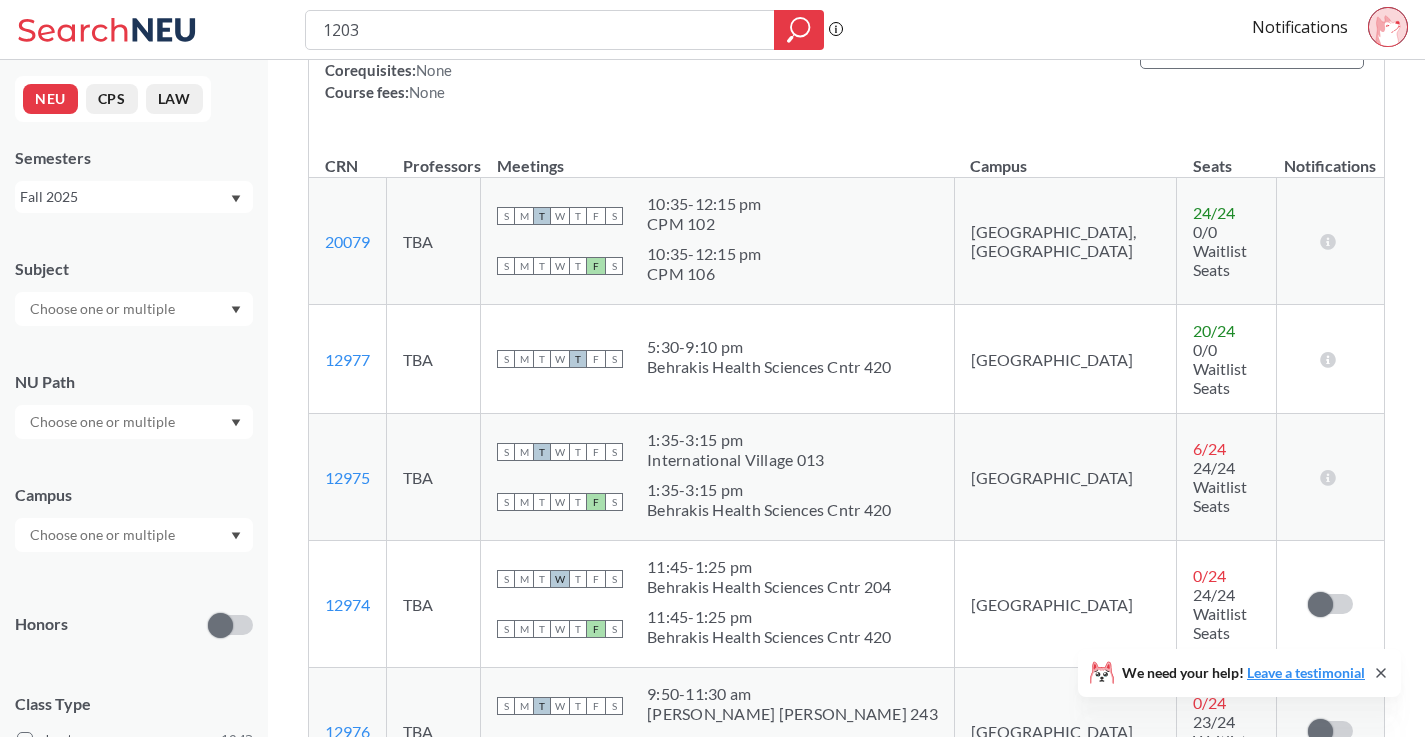 click on "S M T W T F S 5:30 - 9:10 pm Behrakis Health Sciences Cntr 420" at bounding box center [718, 359] 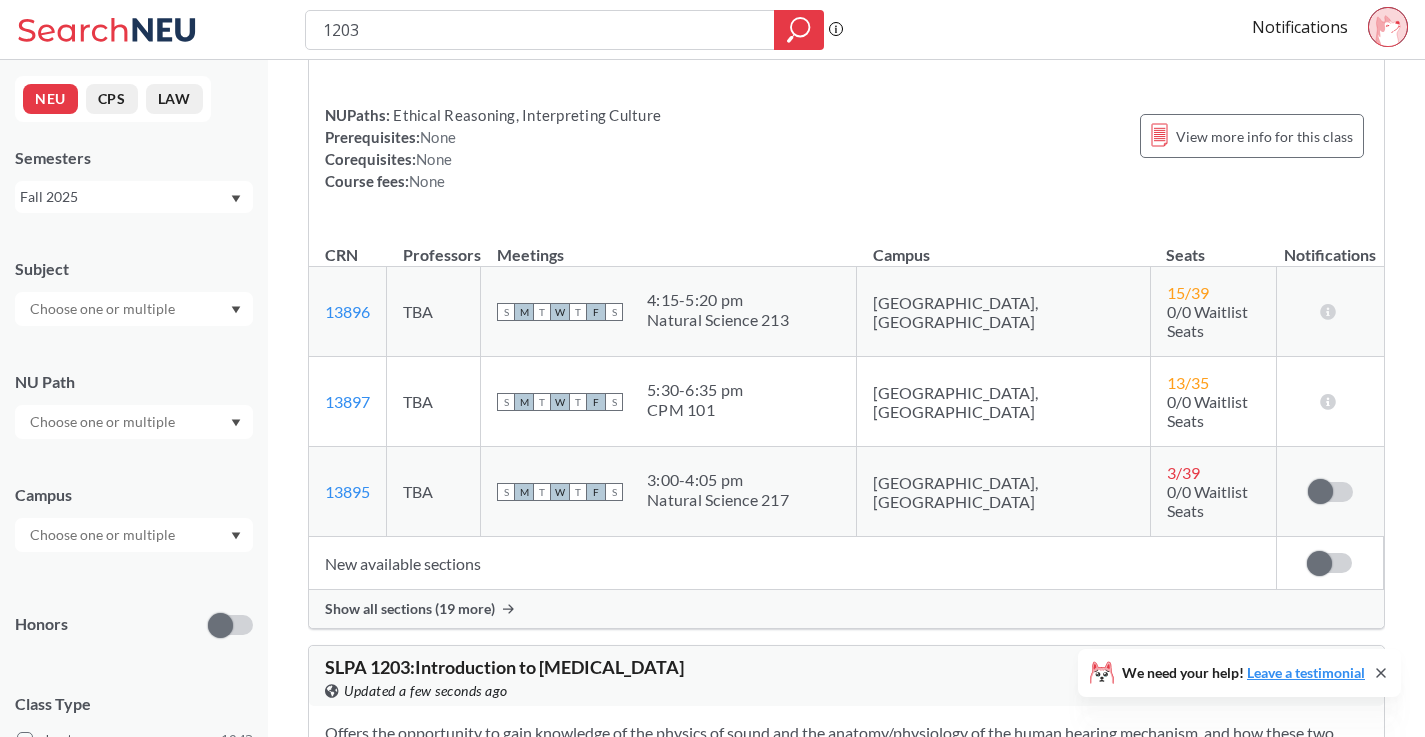 scroll, scrollTop: 1265, scrollLeft: 0, axis: vertical 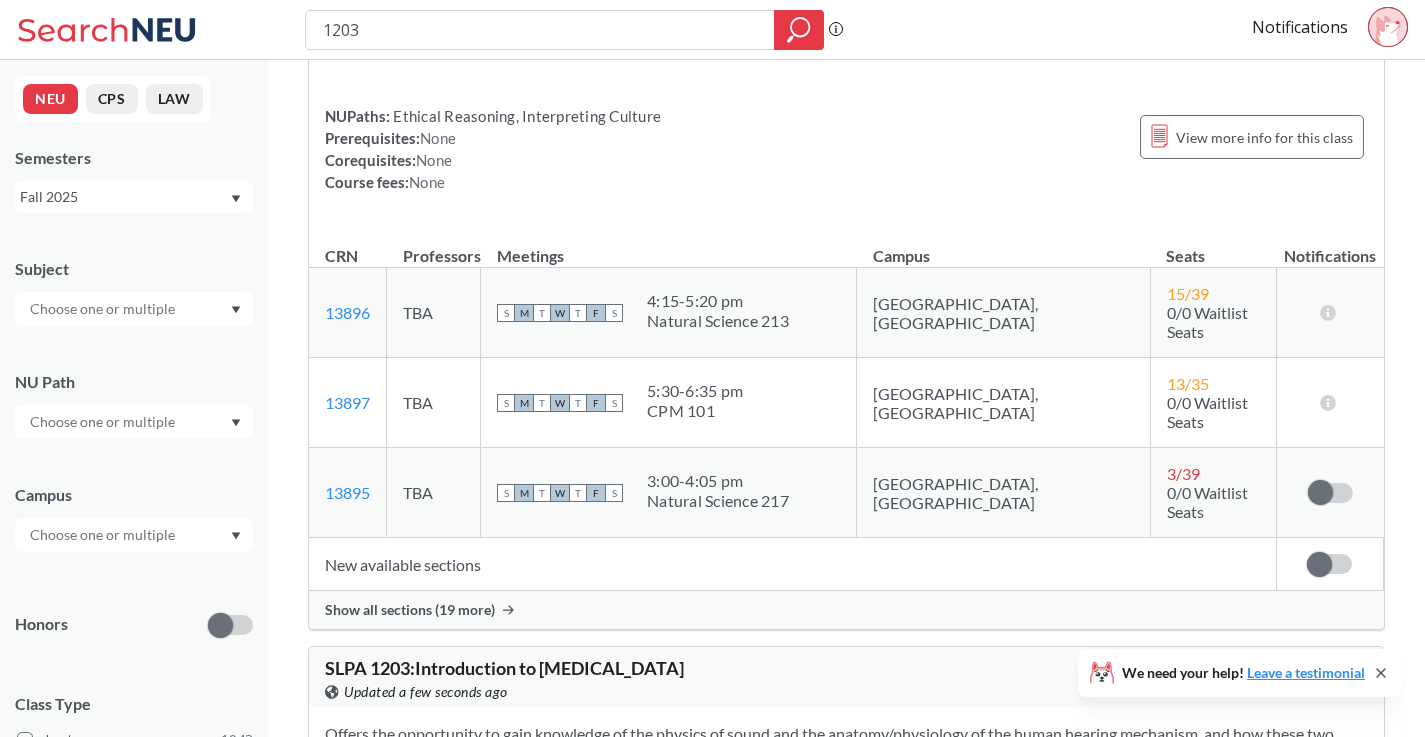 click on "Show all sections (19 more)" at bounding box center (410, 610) 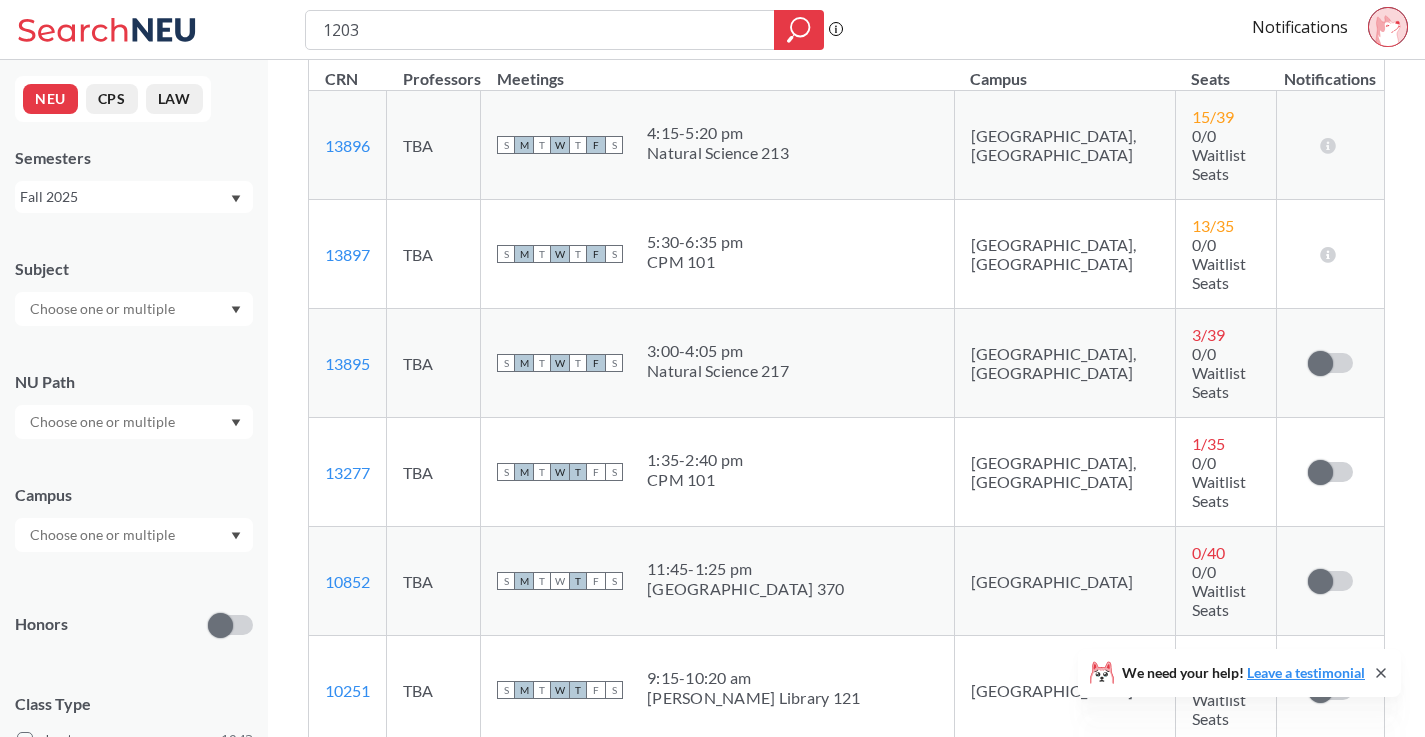 scroll, scrollTop: 1441, scrollLeft: 0, axis: vertical 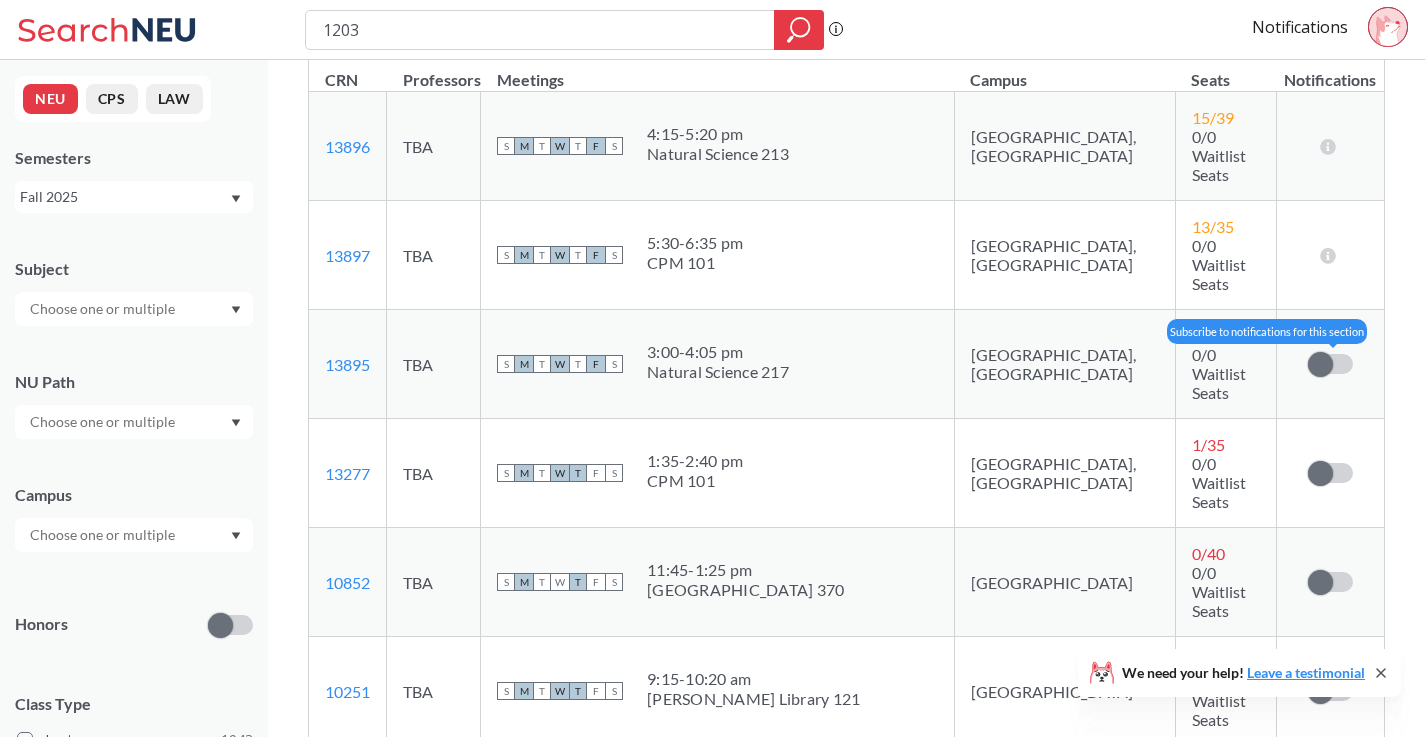 click at bounding box center (1320, 364) 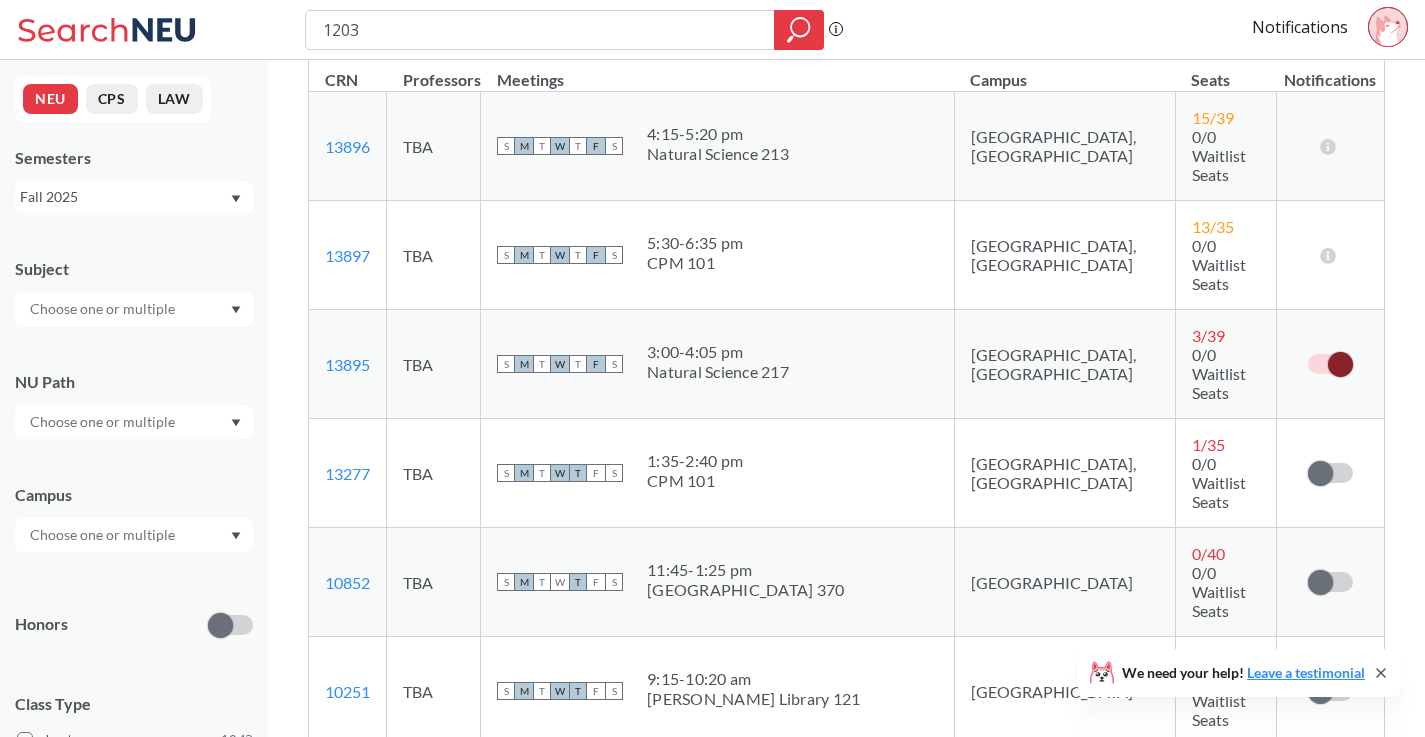 click at bounding box center (1340, 364) 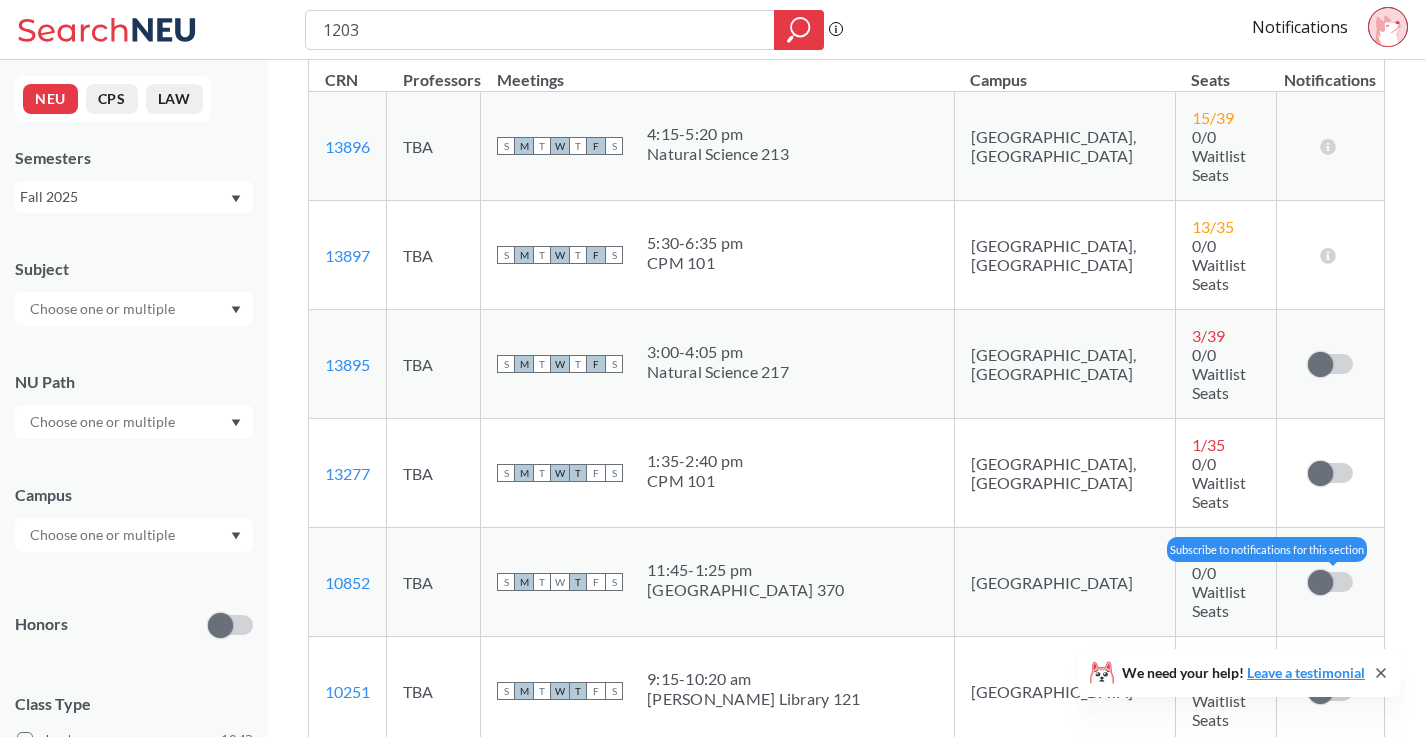 click at bounding box center [1320, 582] 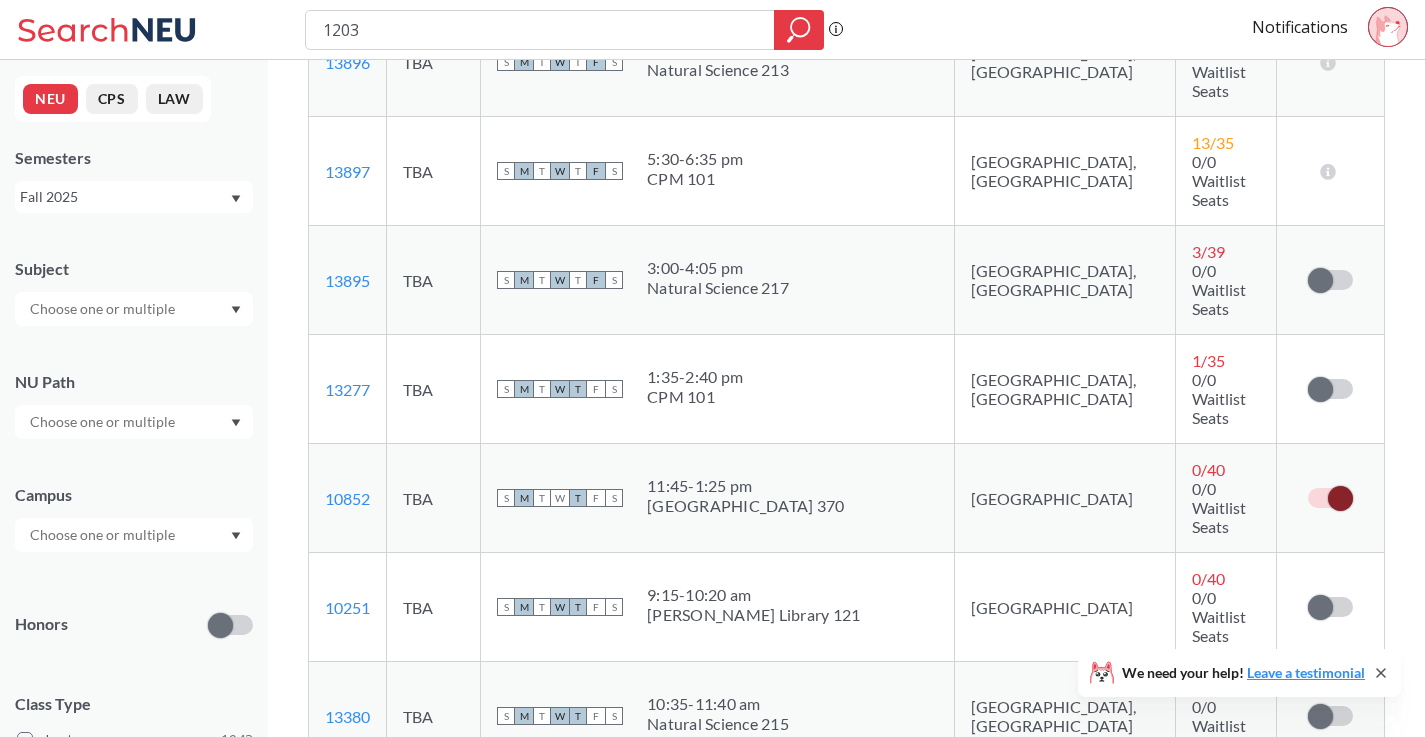 scroll, scrollTop: 1535, scrollLeft: 0, axis: vertical 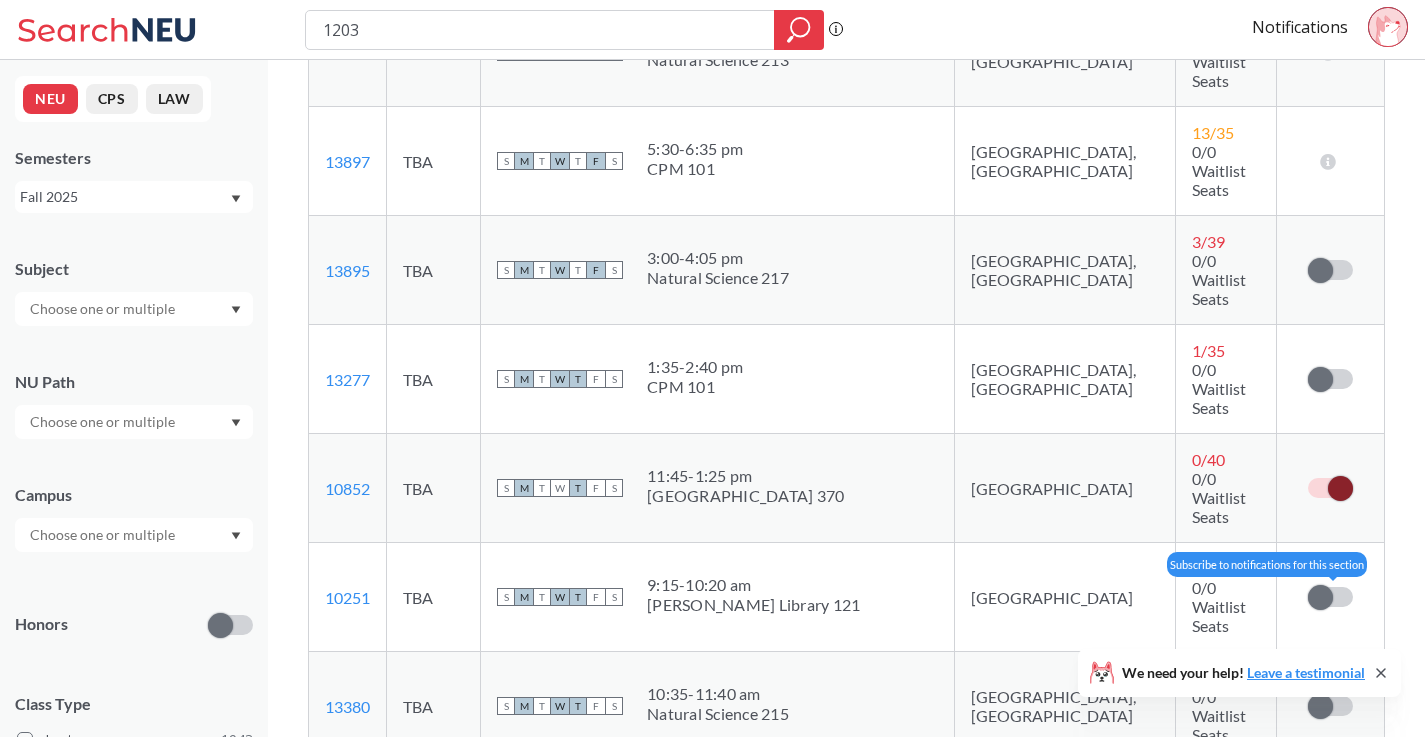 click at bounding box center [1320, 597] 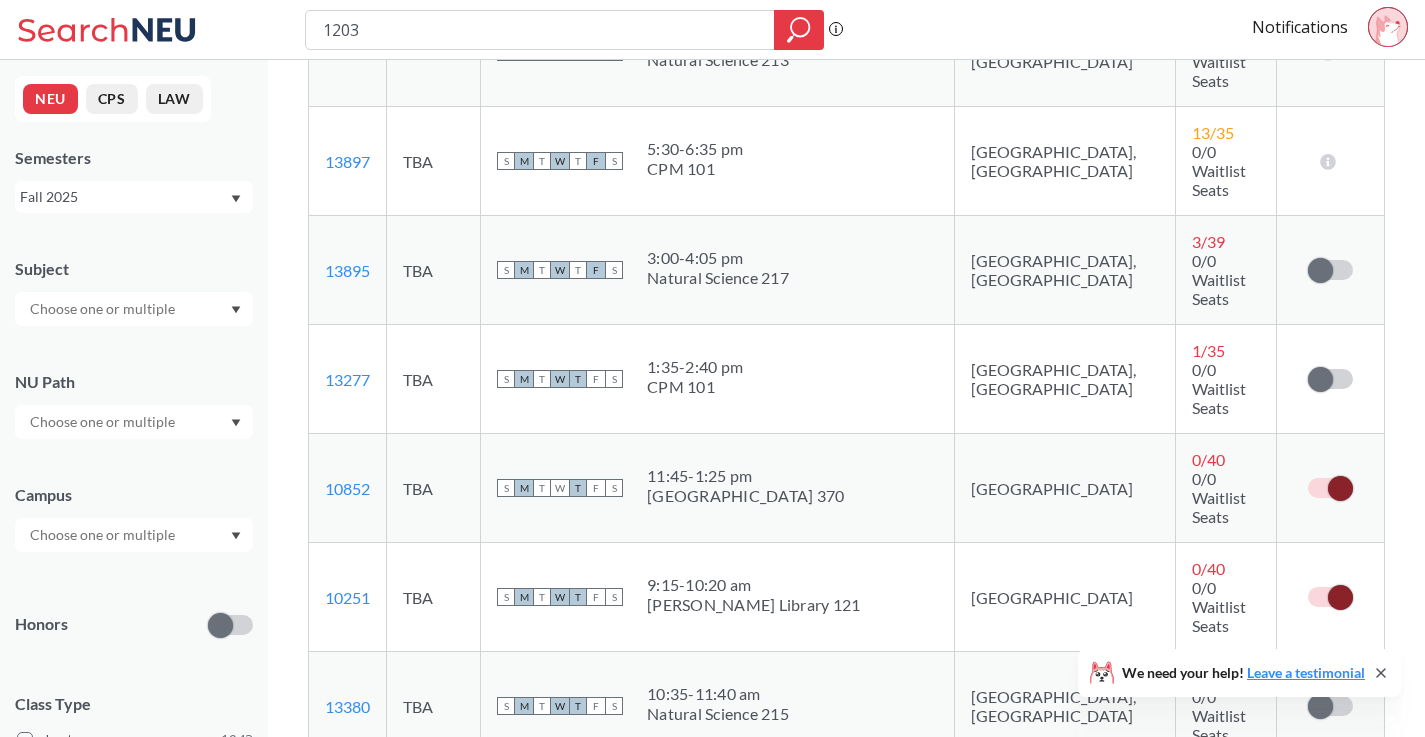 click at bounding box center (1320, 706) 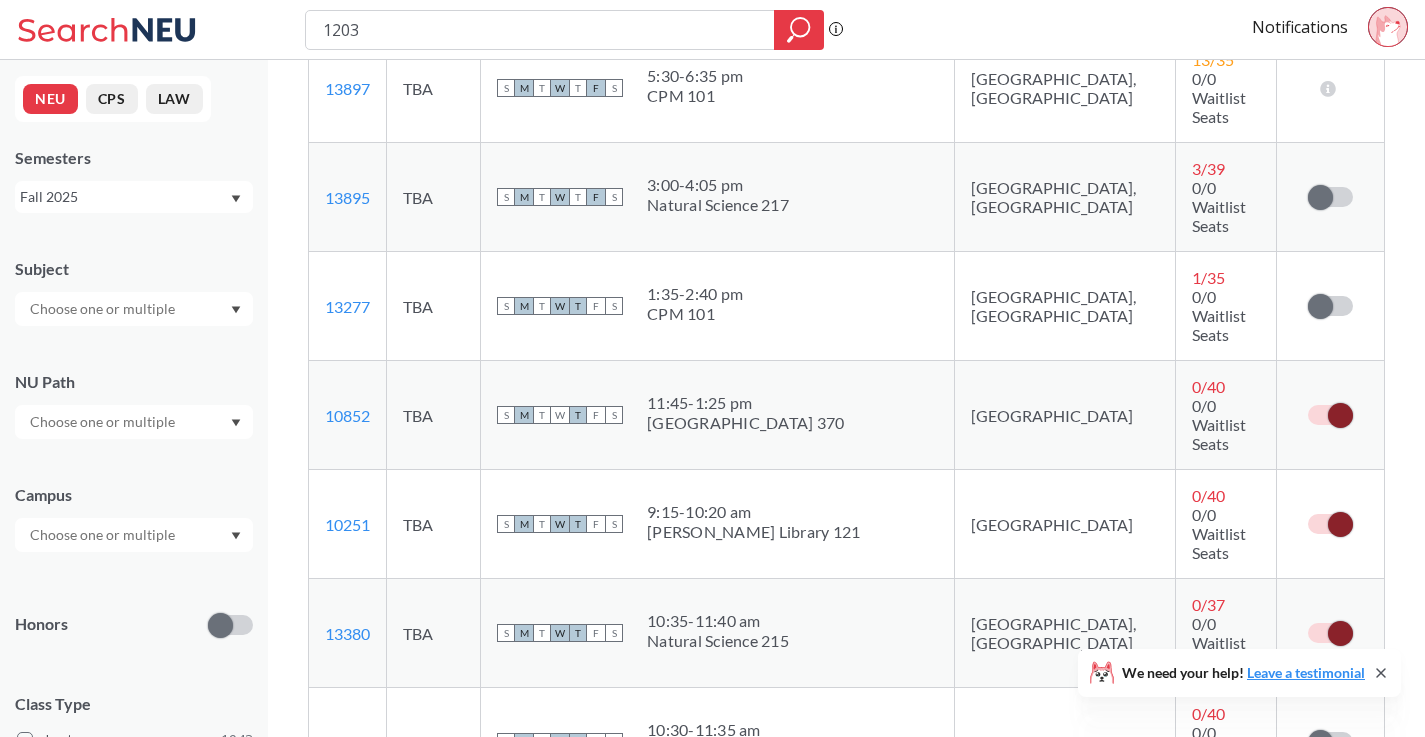 scroll, scrollTop: 1630, scrollLeft: 0, axis: vertical 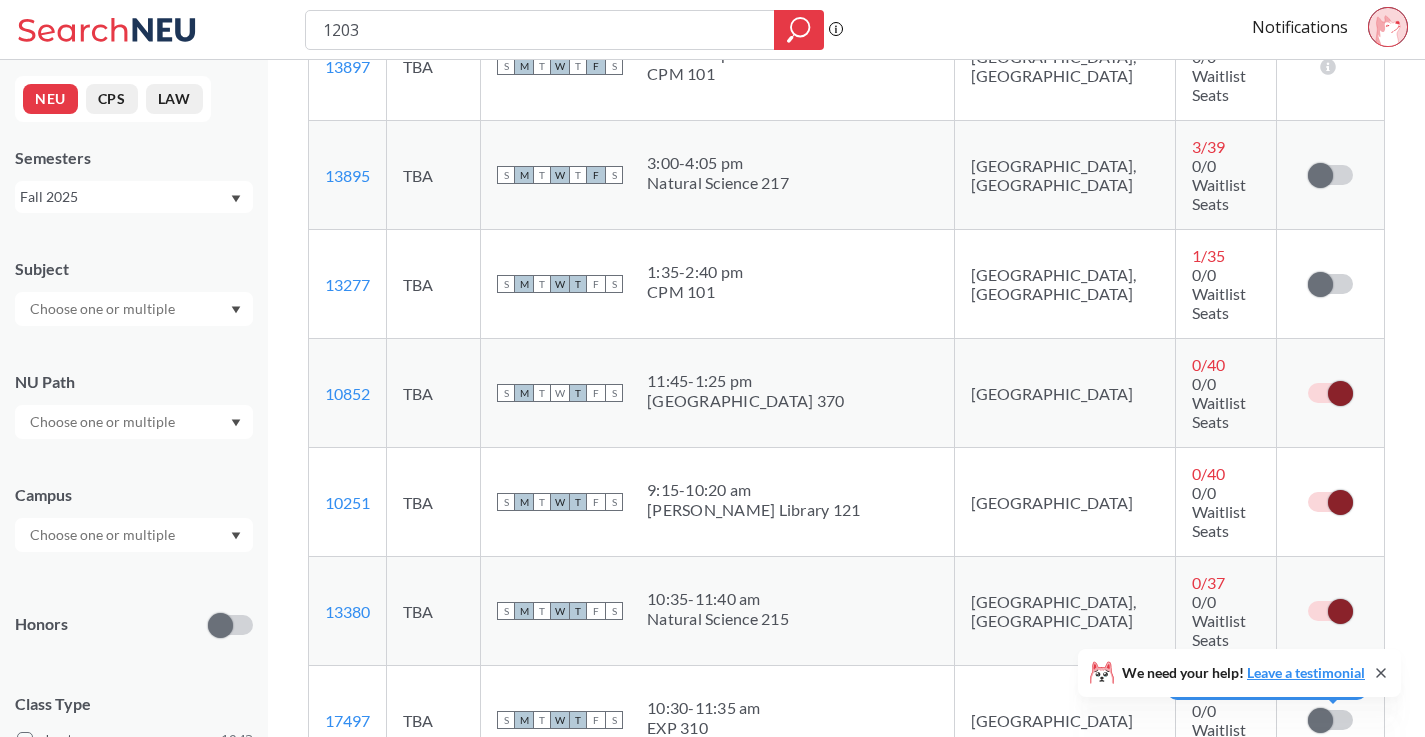 click at bounding box center [1320, 720] 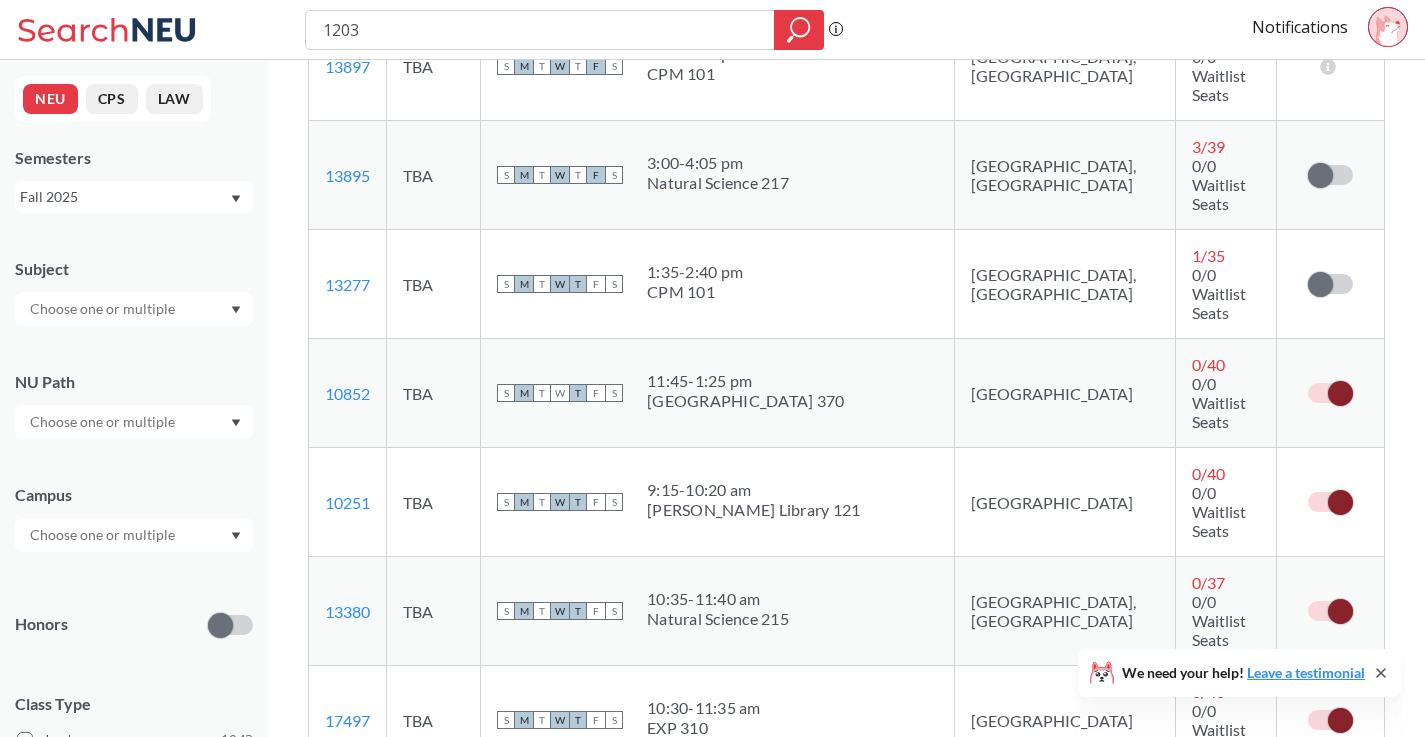 click at bounding box center [1320, 829] 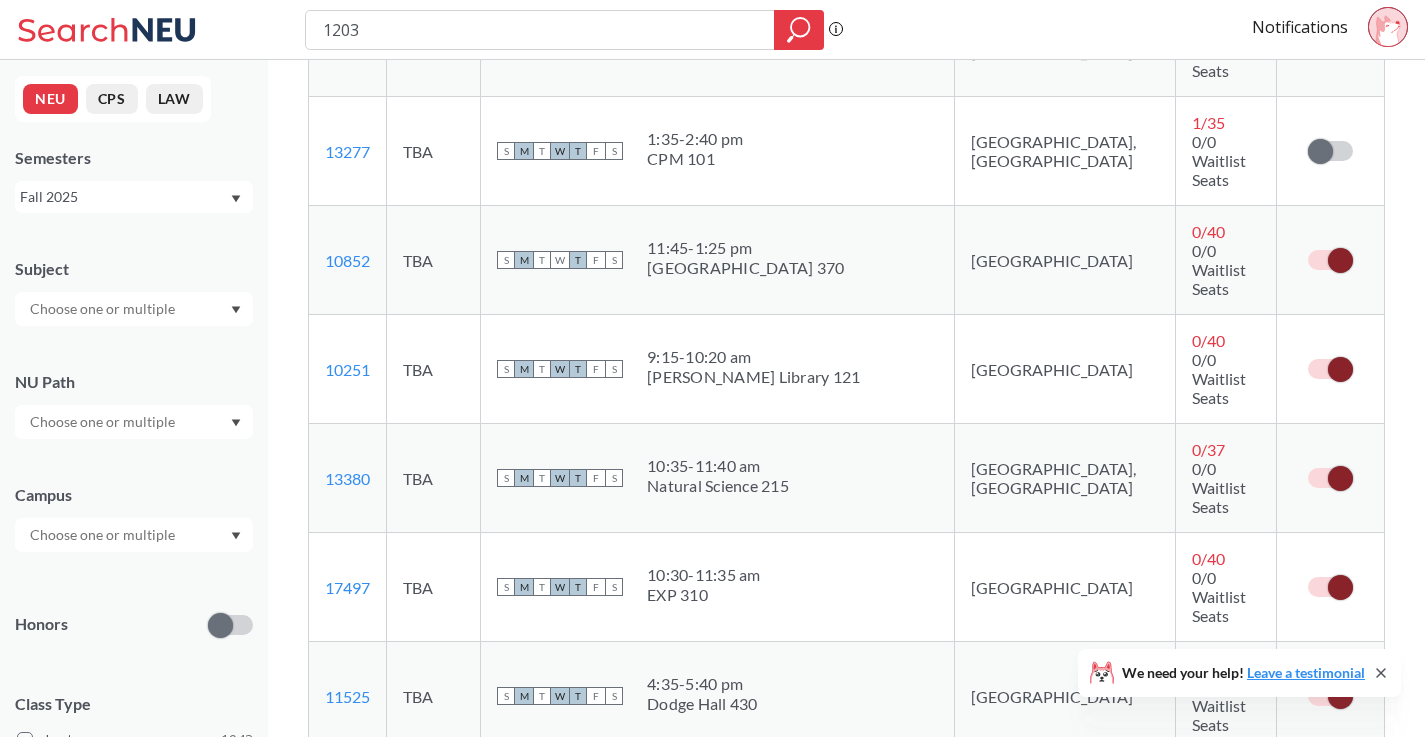 scroll, scrollTop: 1764, scrollLeft: 0, axis: vertical 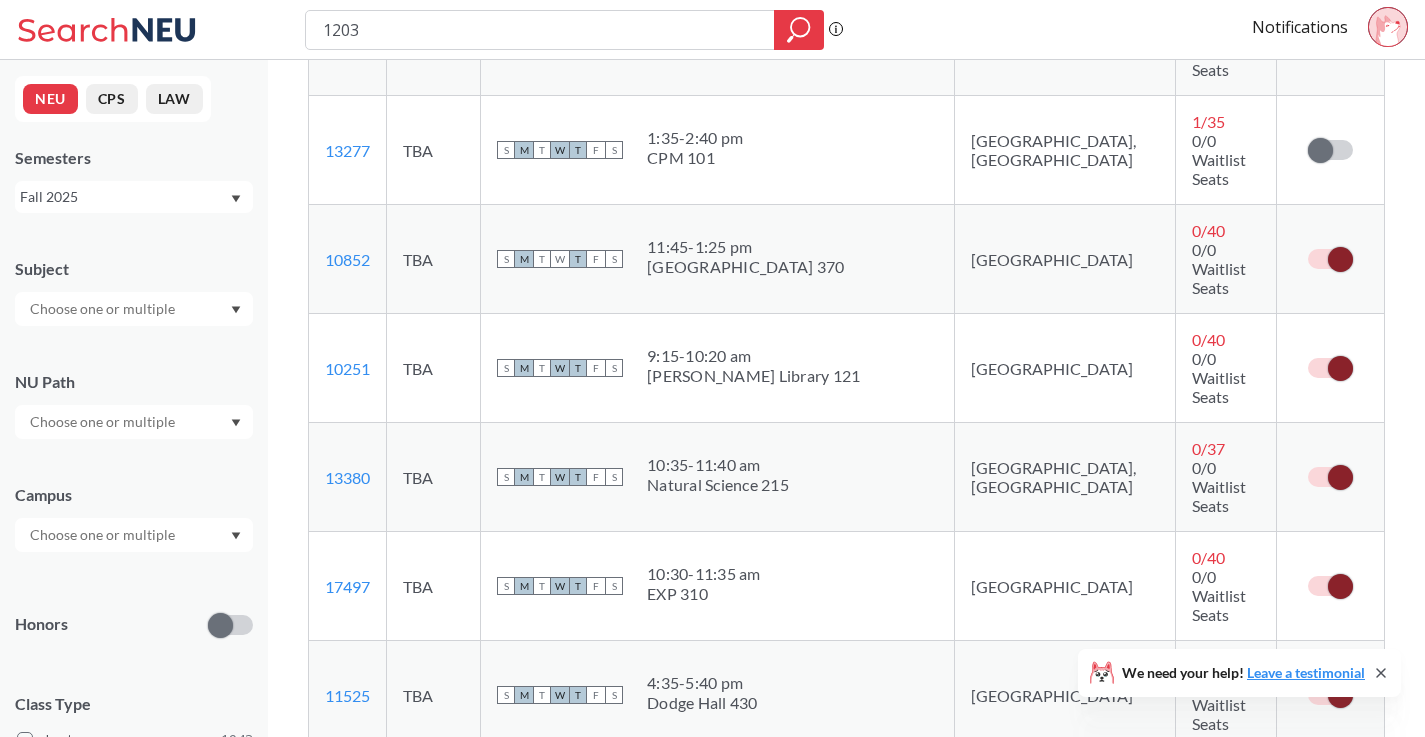 click at bounding box center (1320, 804) 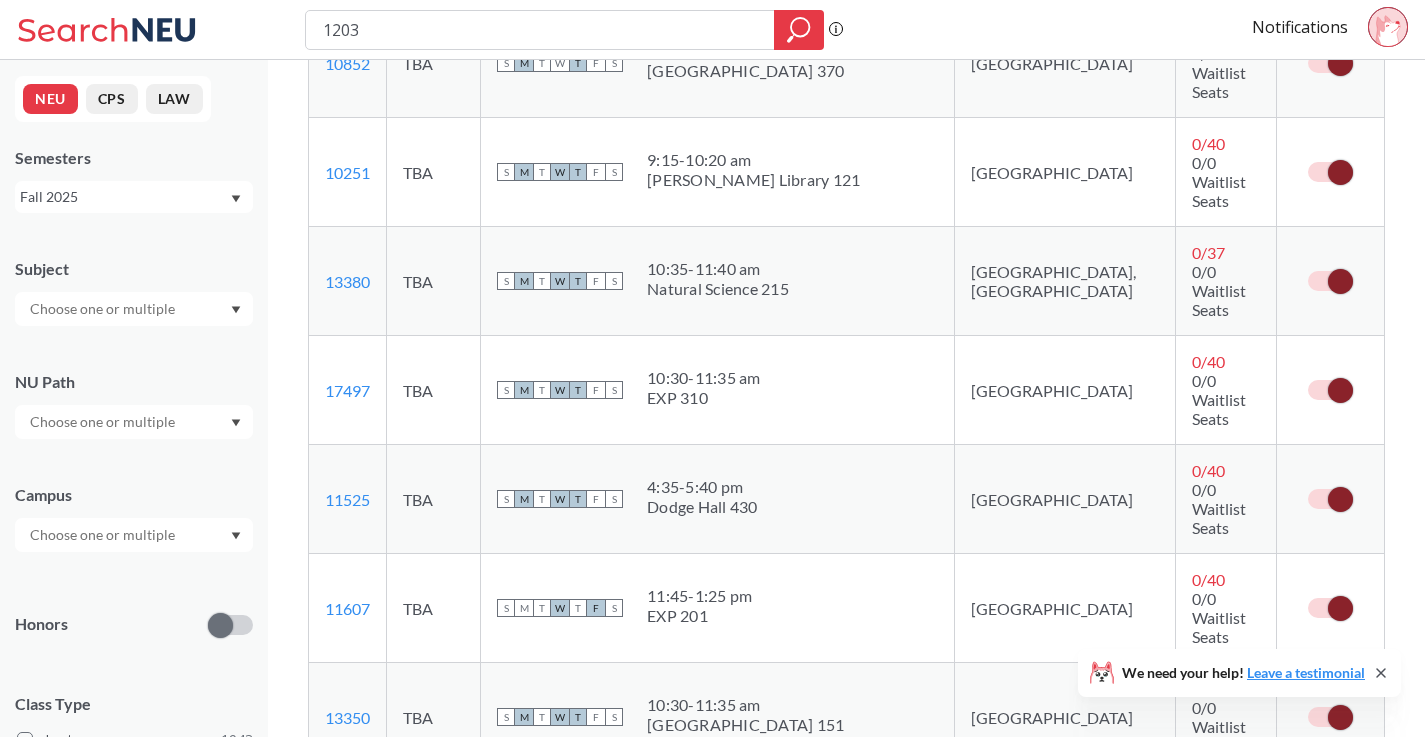 scroll, scrollTop: 1959, scrollLeft: 0, axis: vertical 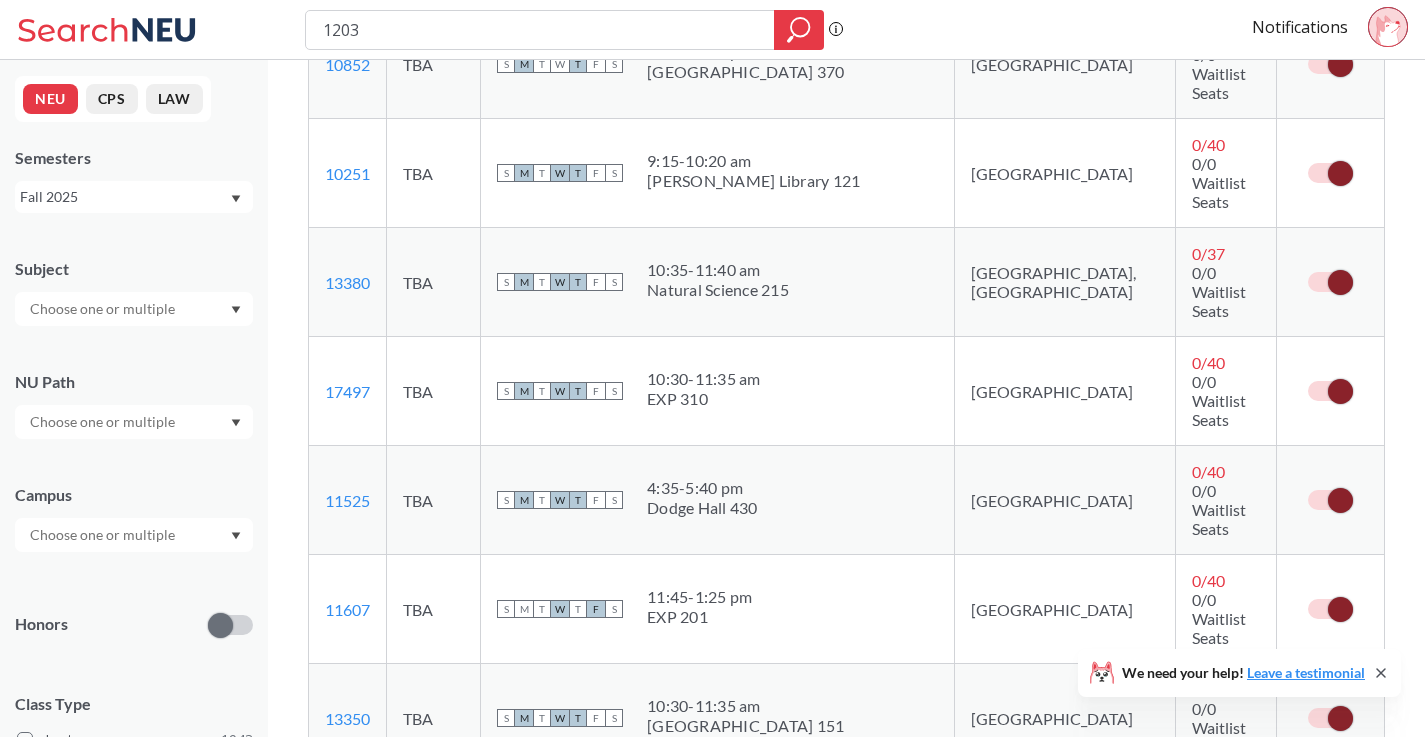 click at bounding box center (1320, 834) 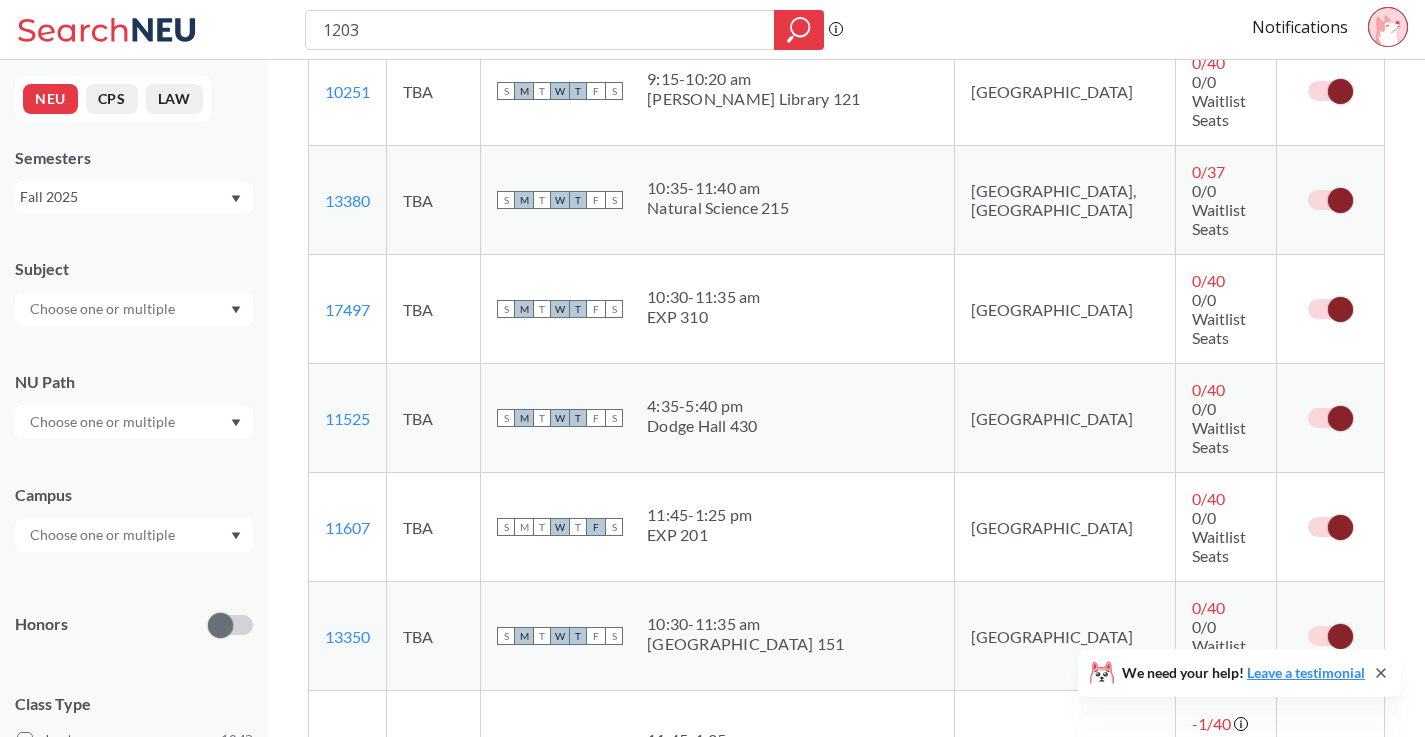scroll, scrollTop: 2079, scrollLeft: 0, axis: vertical 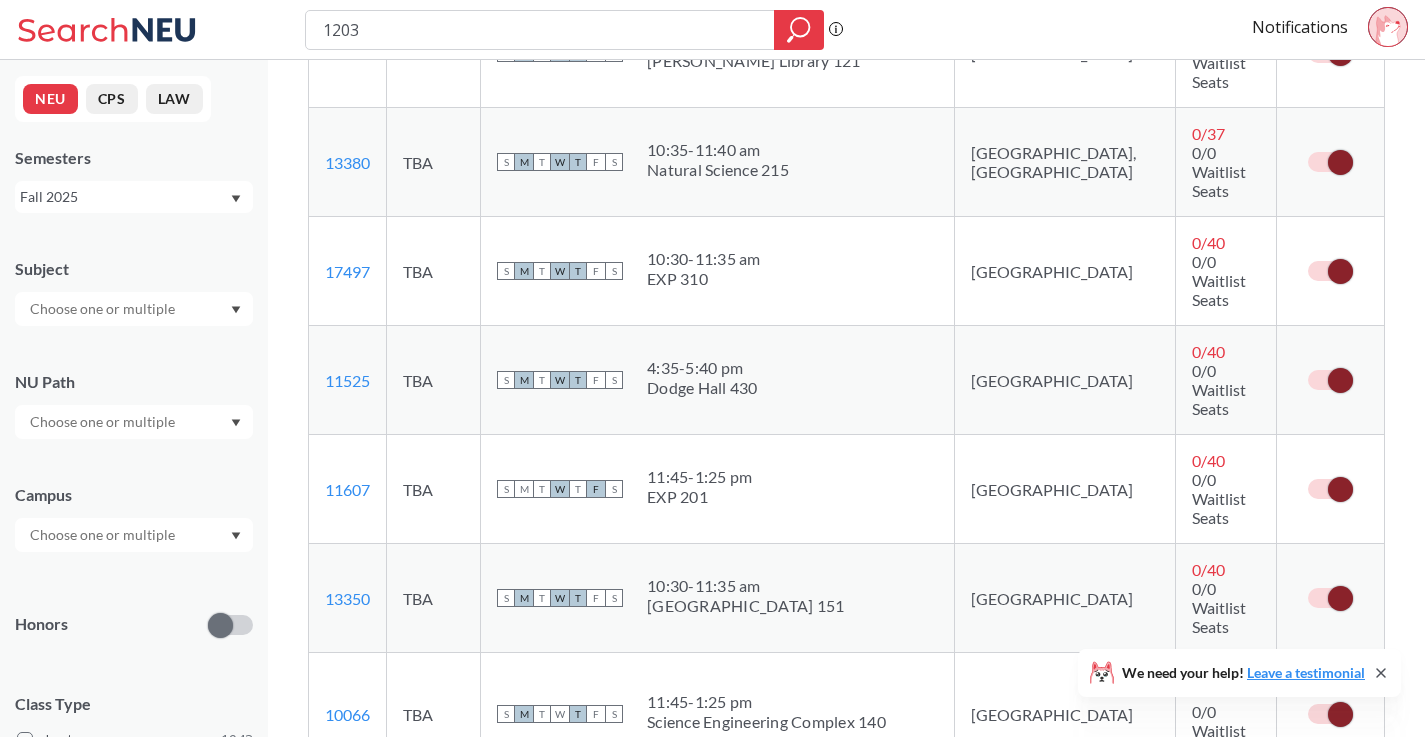 click at bounding box center (1320, 960) 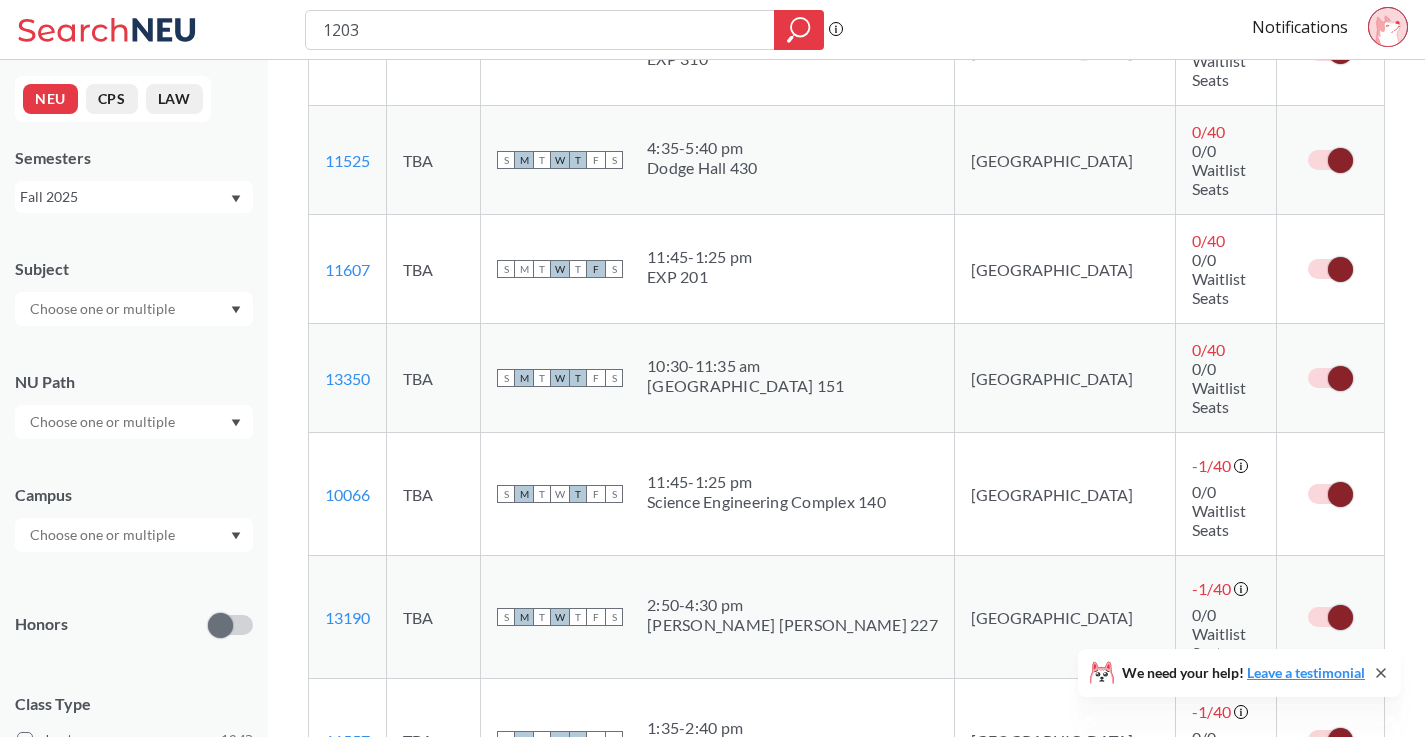 scroll, scrollTop: 2298, scrollLeft: 0, axis: vertical 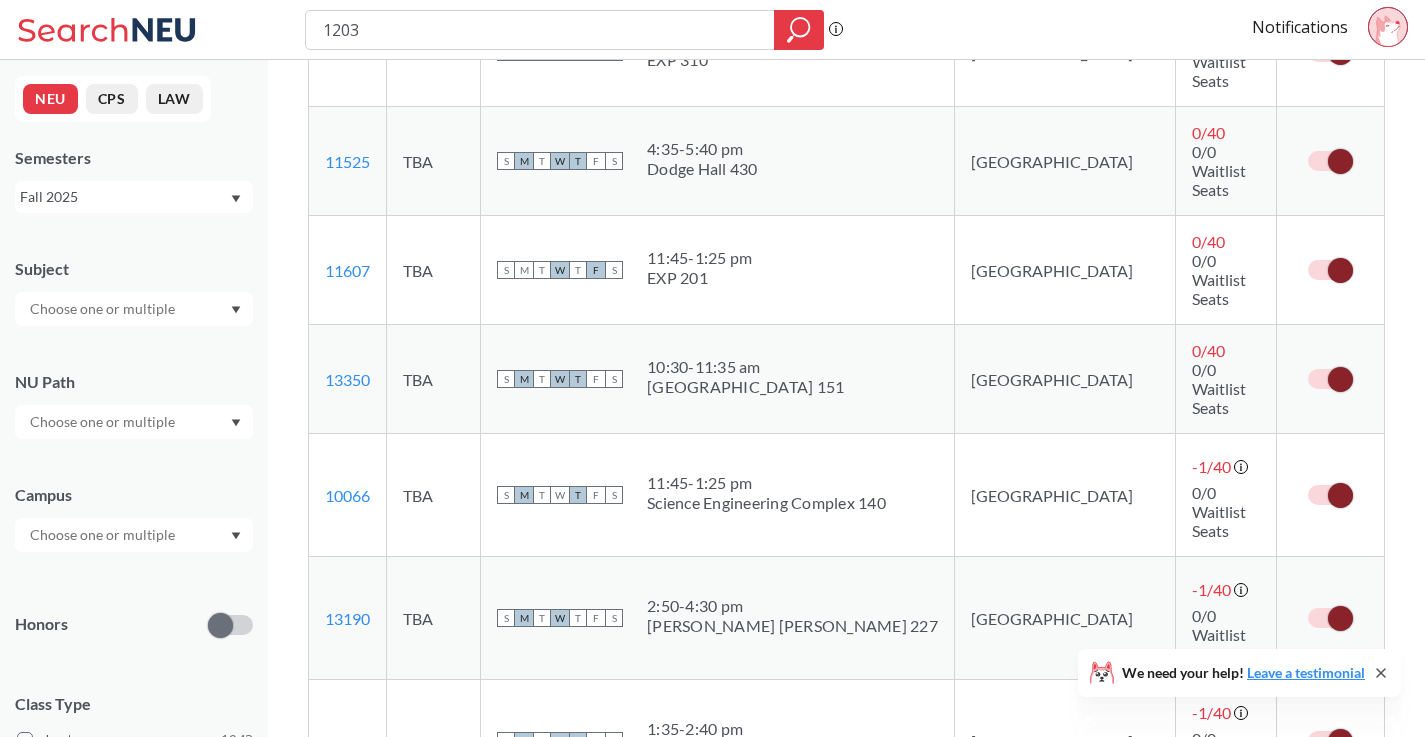 click at bounding box center [1320, 991] 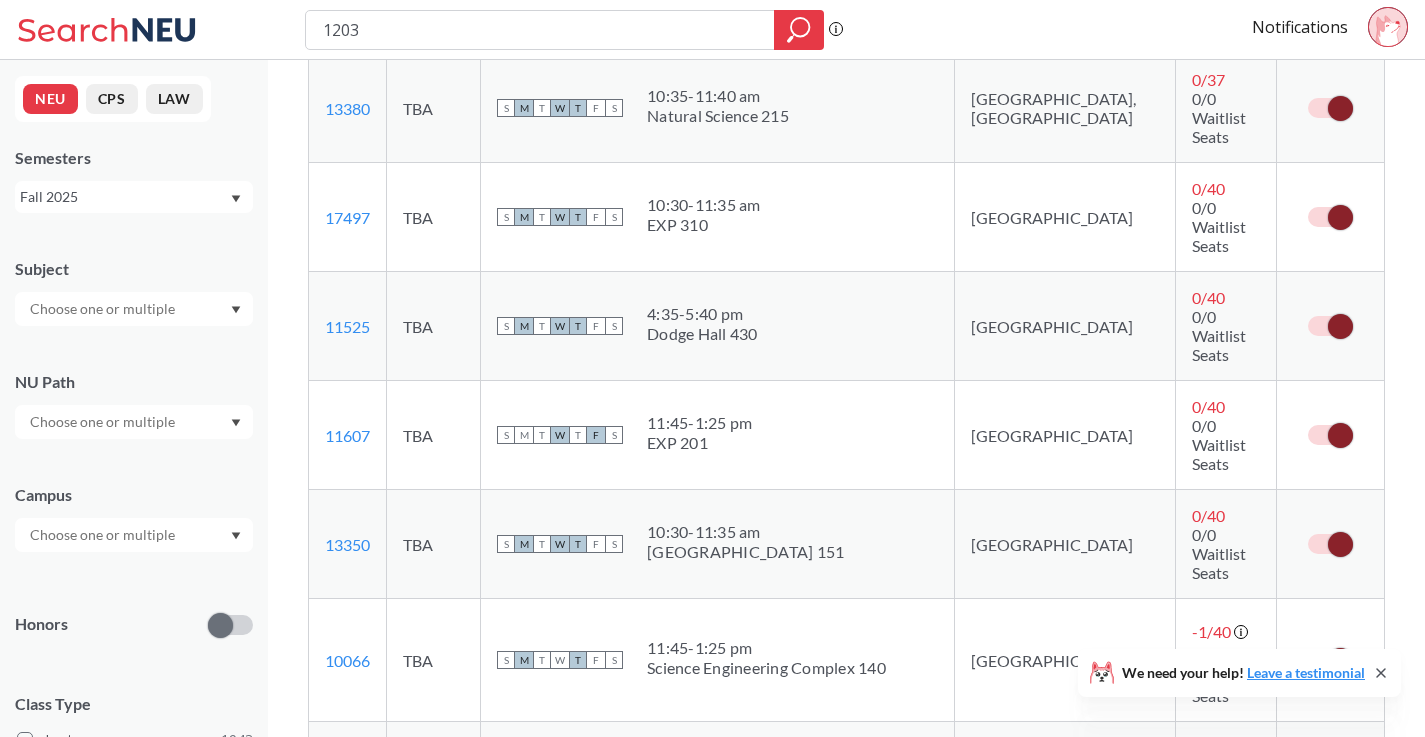 scroll, scrollTop: 2330, scrollLeft: 0, axis: vertical 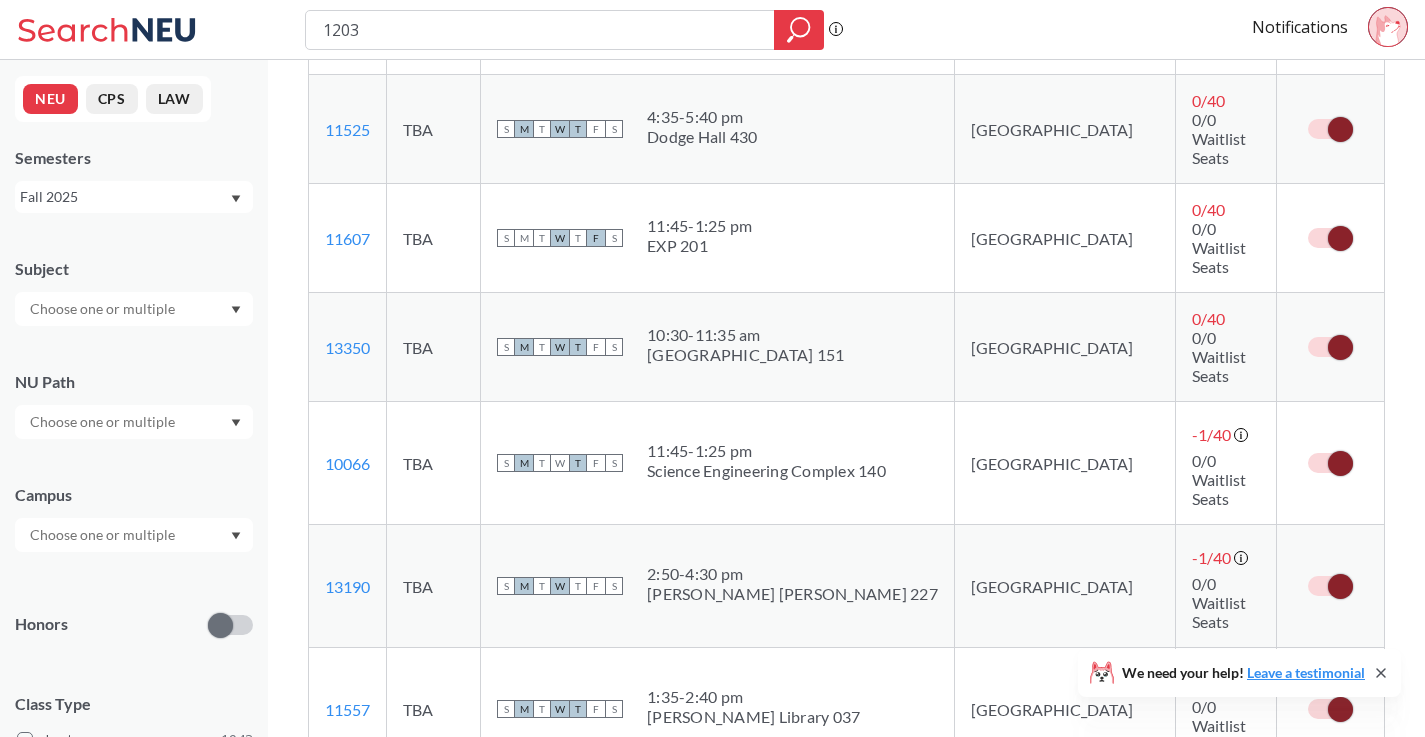 click at bounding box center [1340, 959] 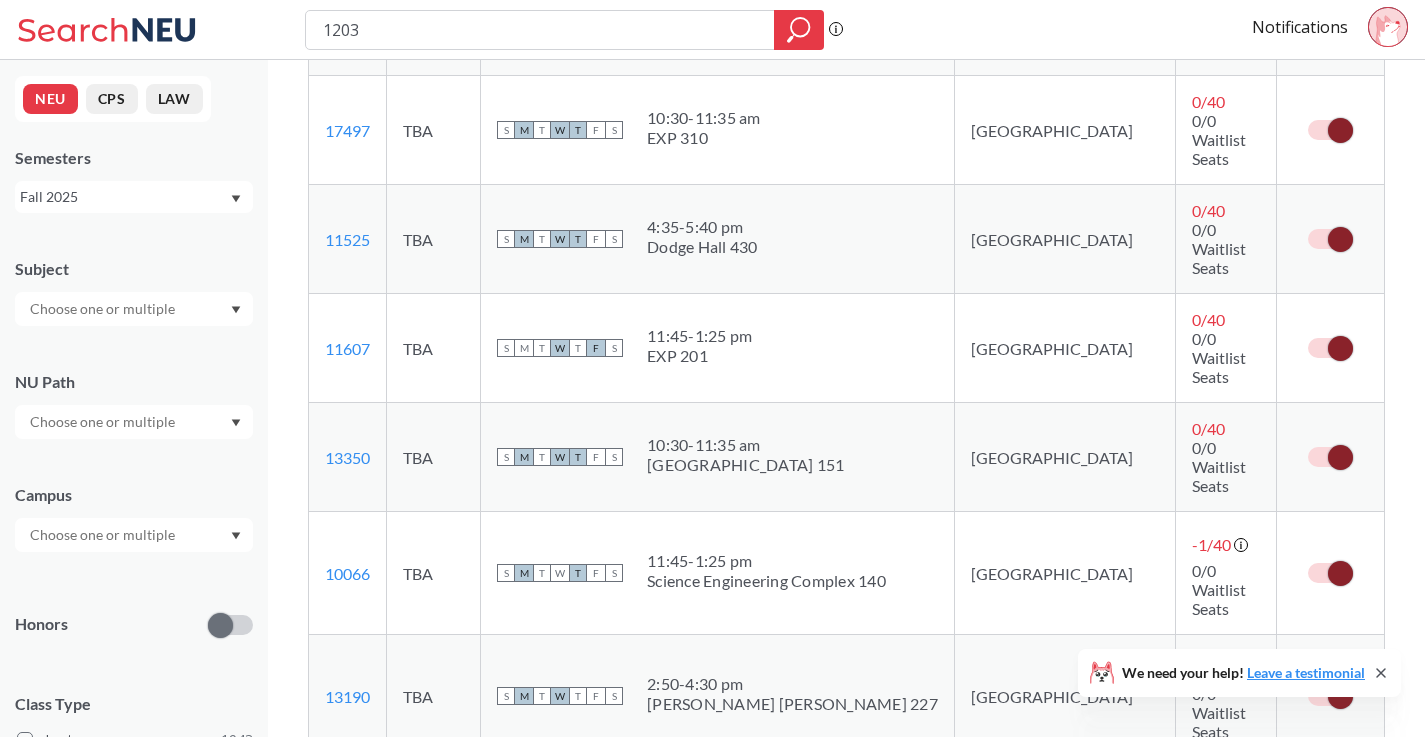 scroll, scrollTop: 2190, scrollLeft: 0, axis: vertical 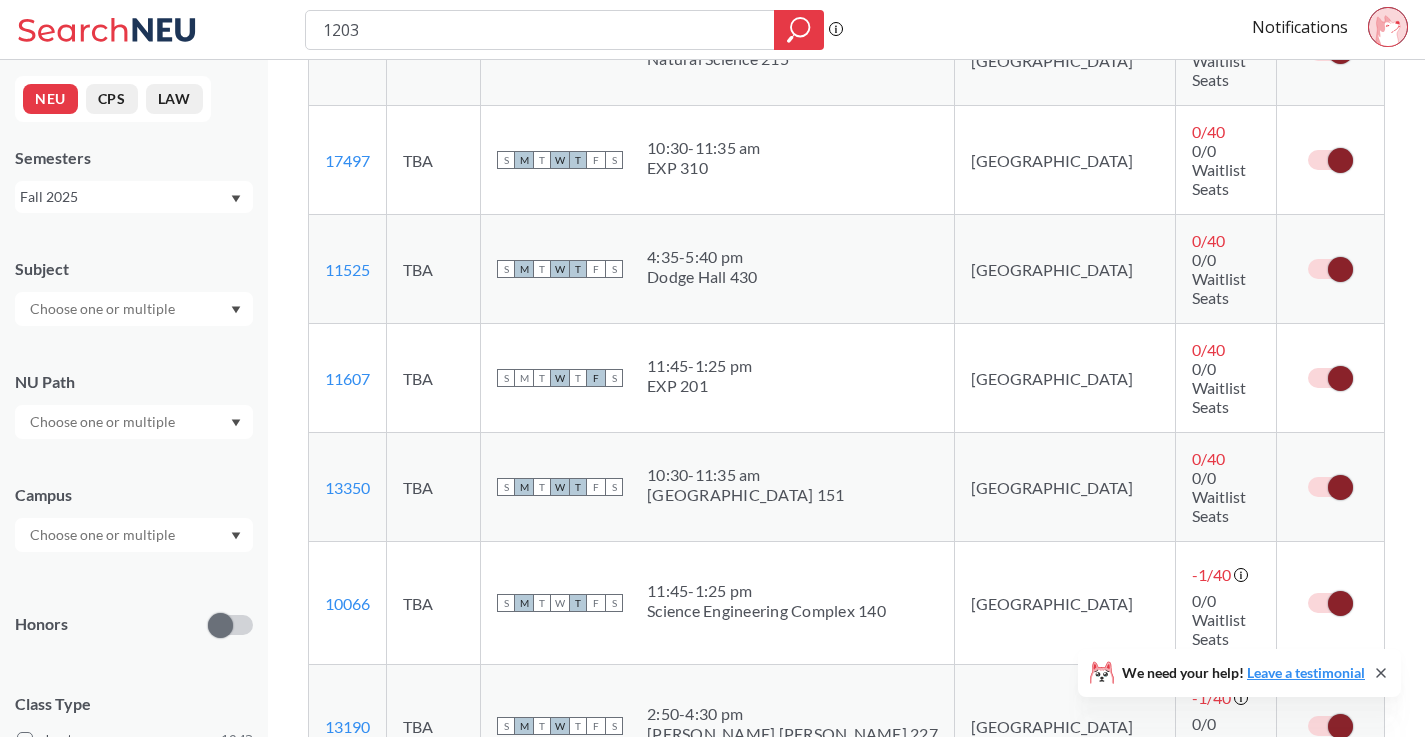 click at bounding box center (1340, 726) 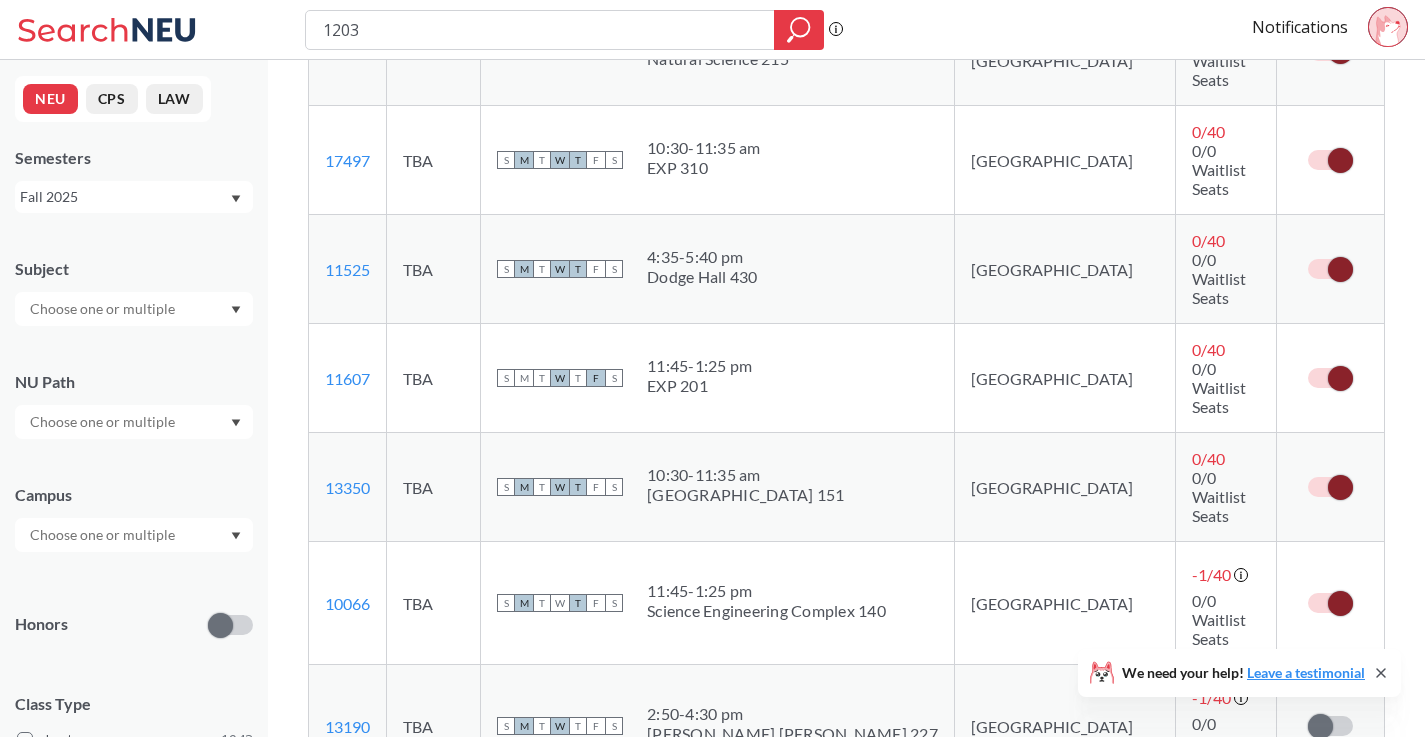 click at bounding box center [1320, 849] 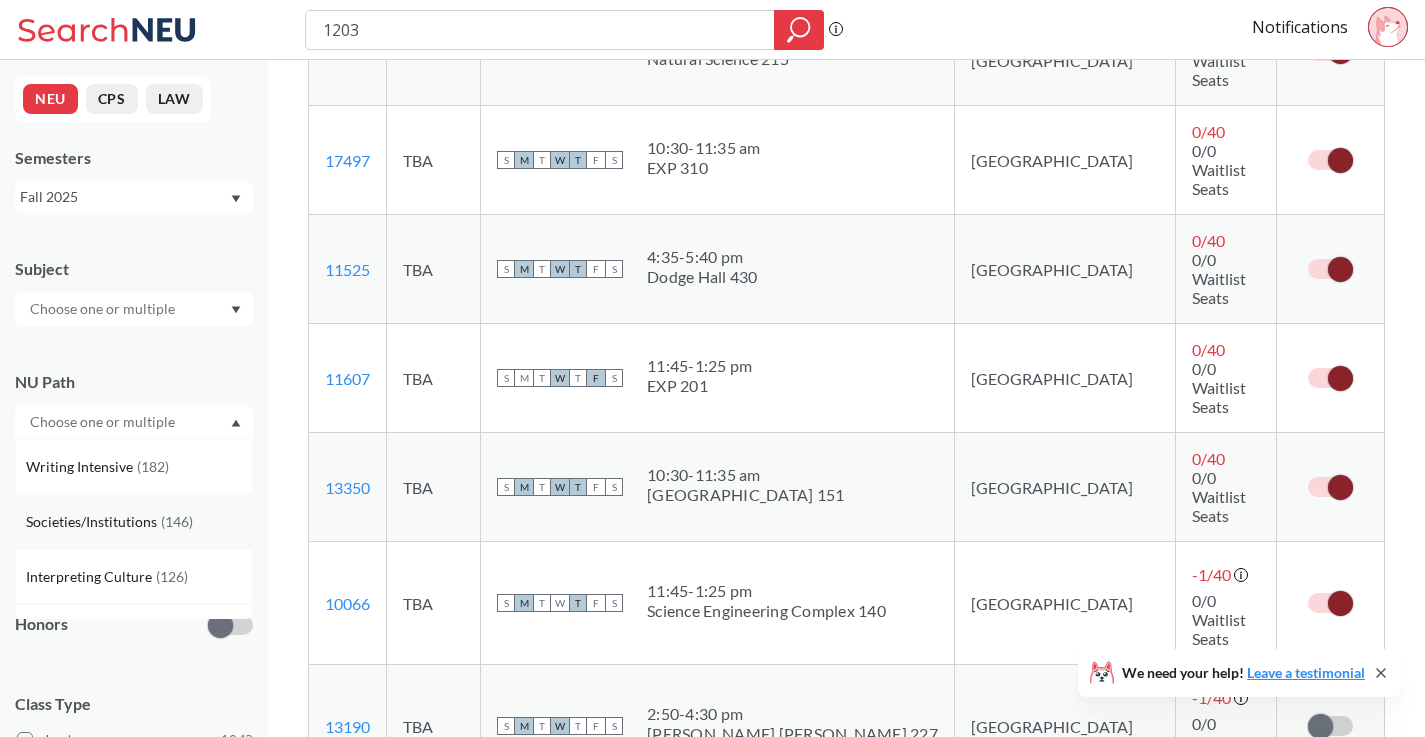 scroll, scrollTop: 28, scrollLeft: 0, axis: vertical 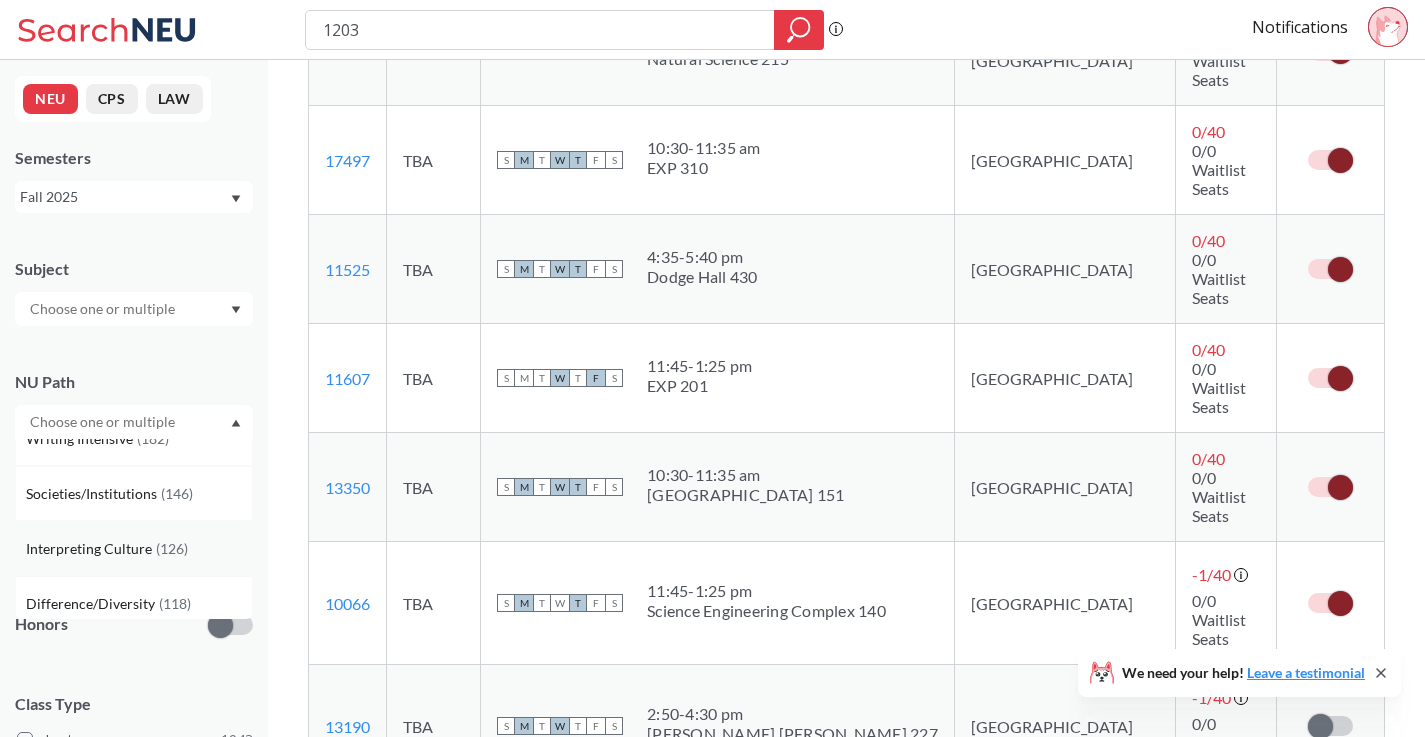 click on "Interpreting Culture" at bounding box center (91, 549) 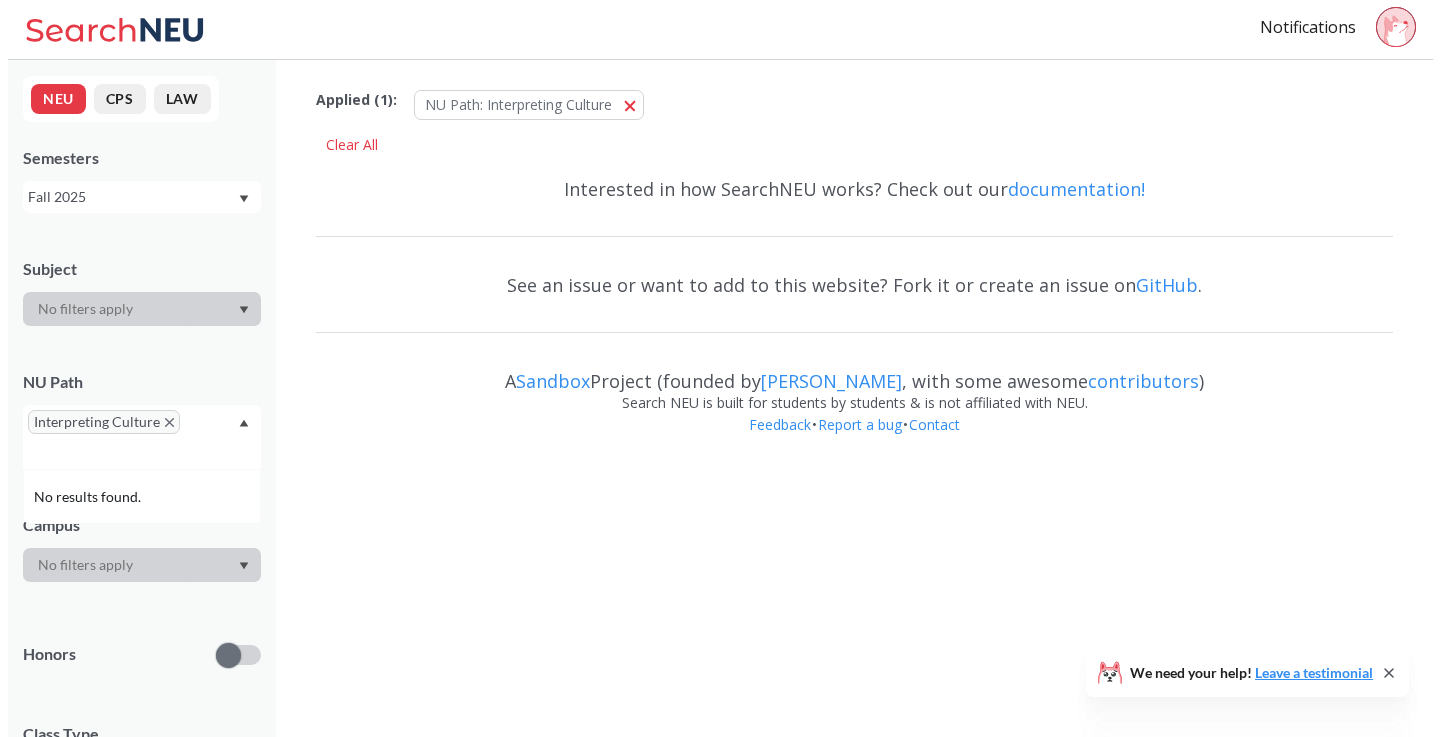 scroll, scrollTop: 0, scrollLeft: 0, axis: both 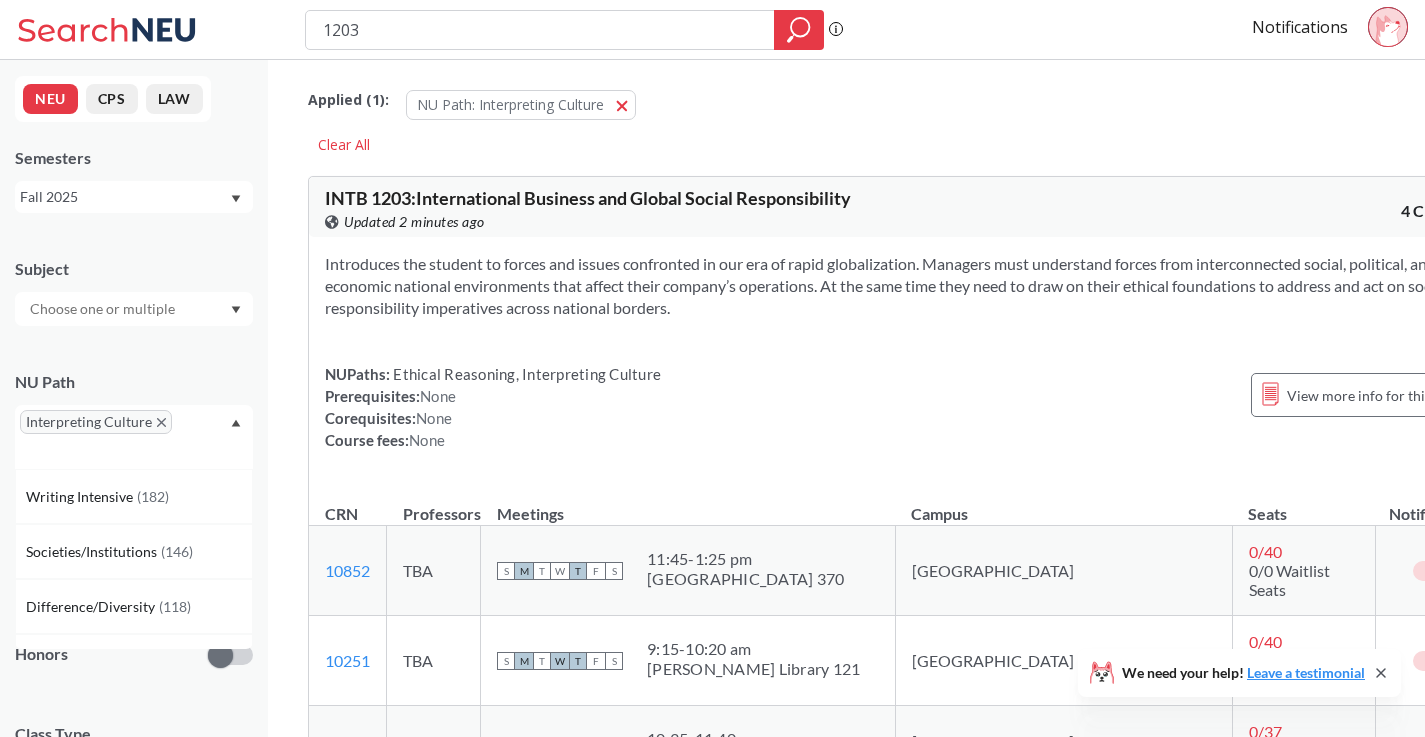 click on "Interpreting Culture" at bounding box center (134, 437) 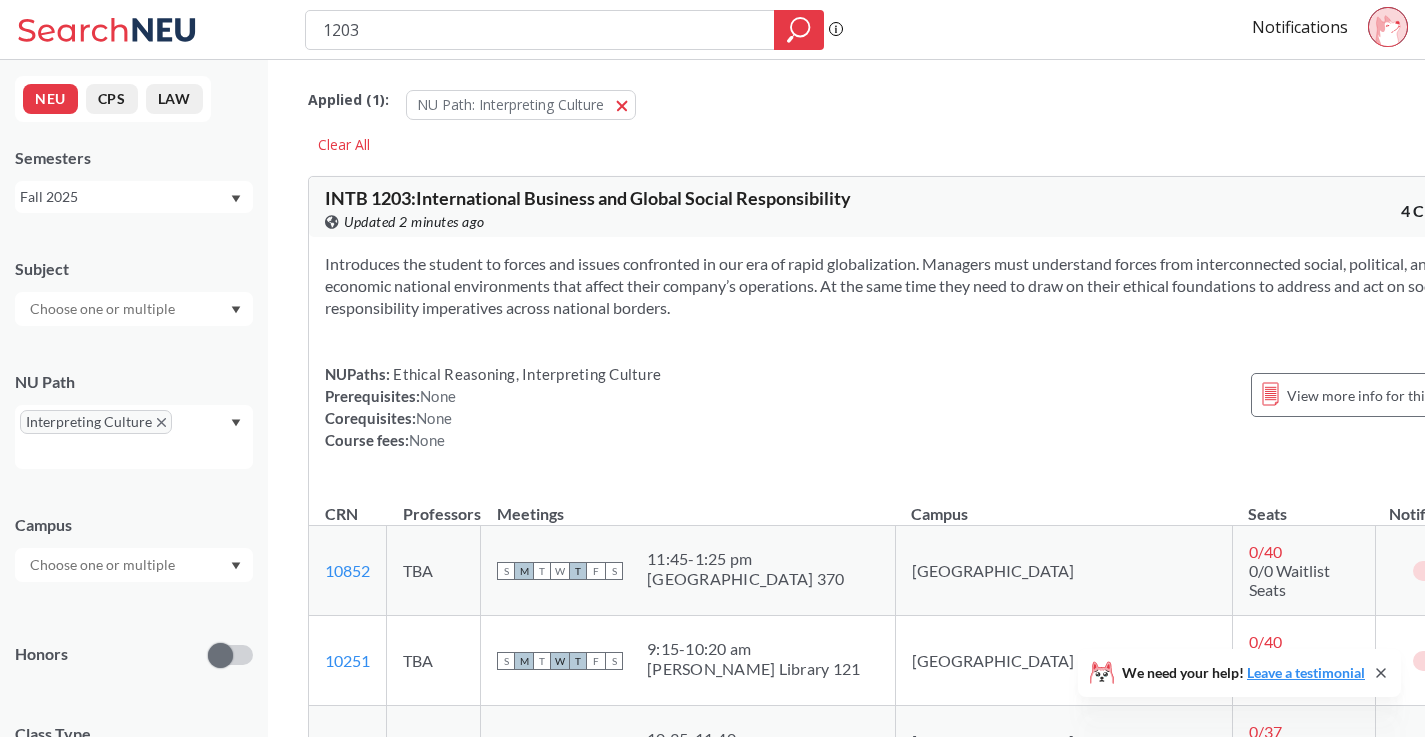 click on "Interpreting Culture" at bounding box center [134, 437] 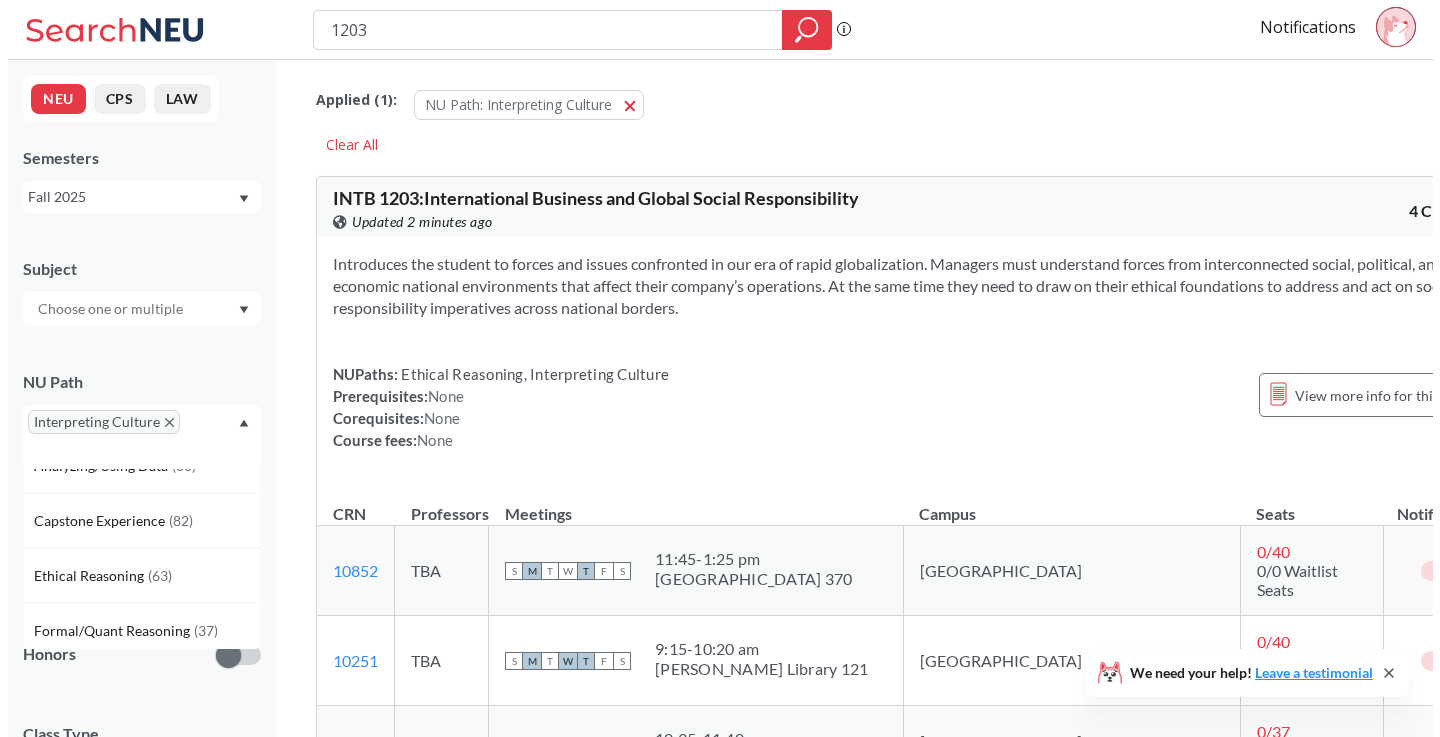 scroll, scrollTop: 358, scrollLeft: 0, axis: vertical 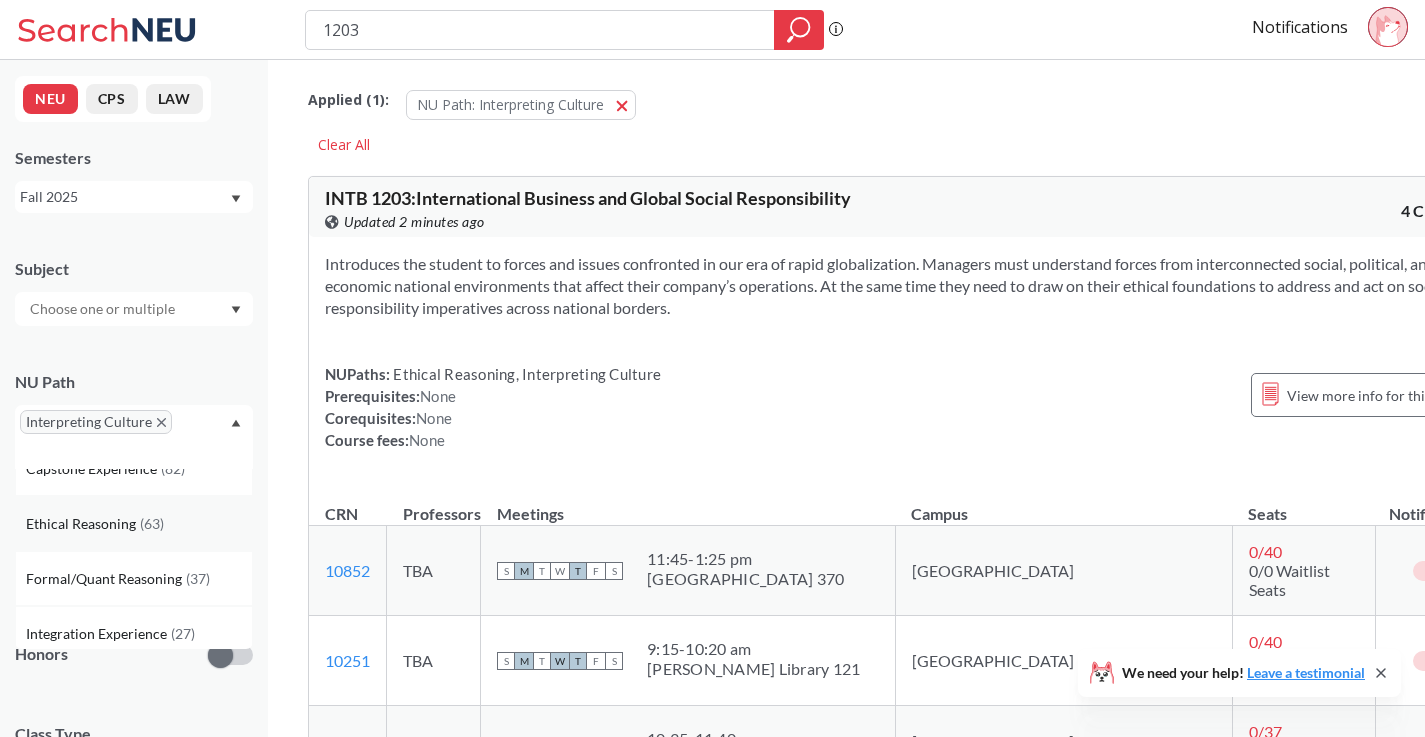 click on "( 63 )" at bounding box center (152, 523) 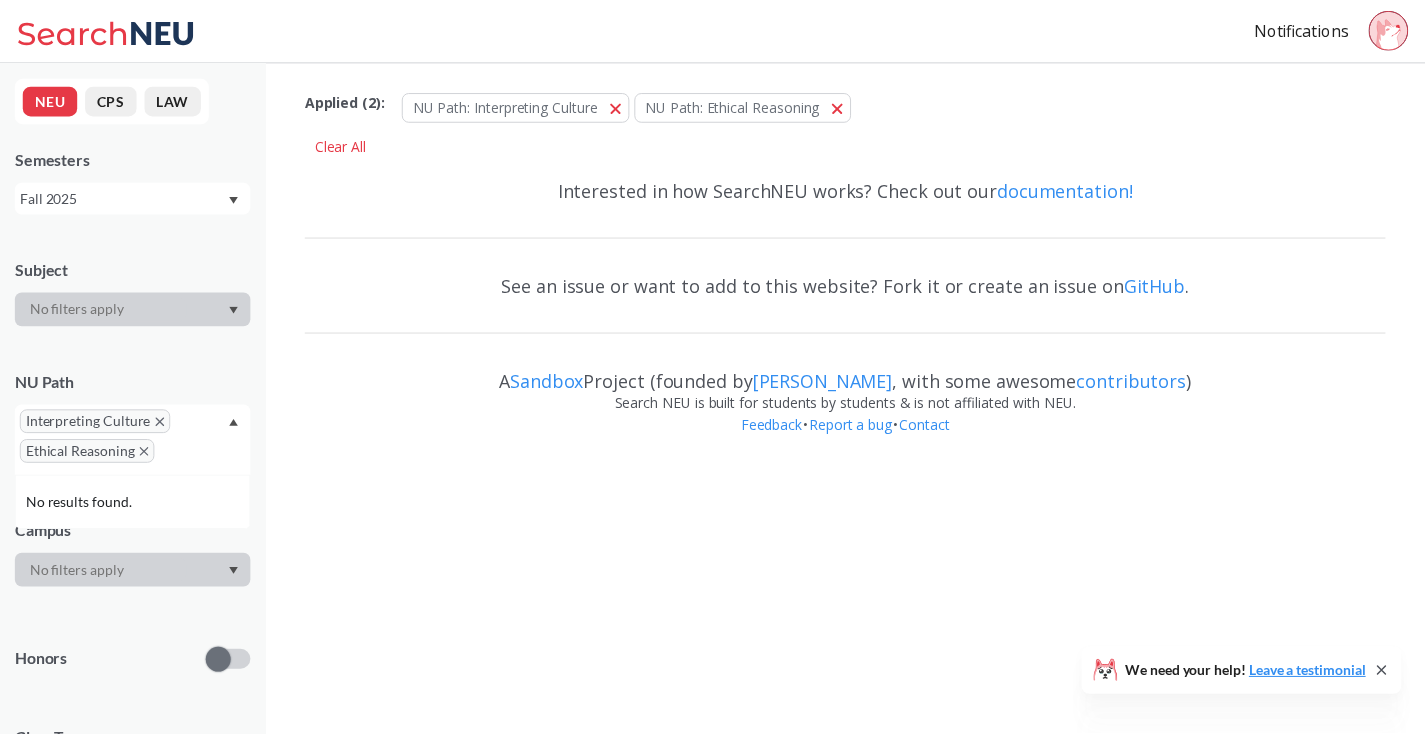 scroll, scrollTop: 0, scrollLeft: 0, axis: both 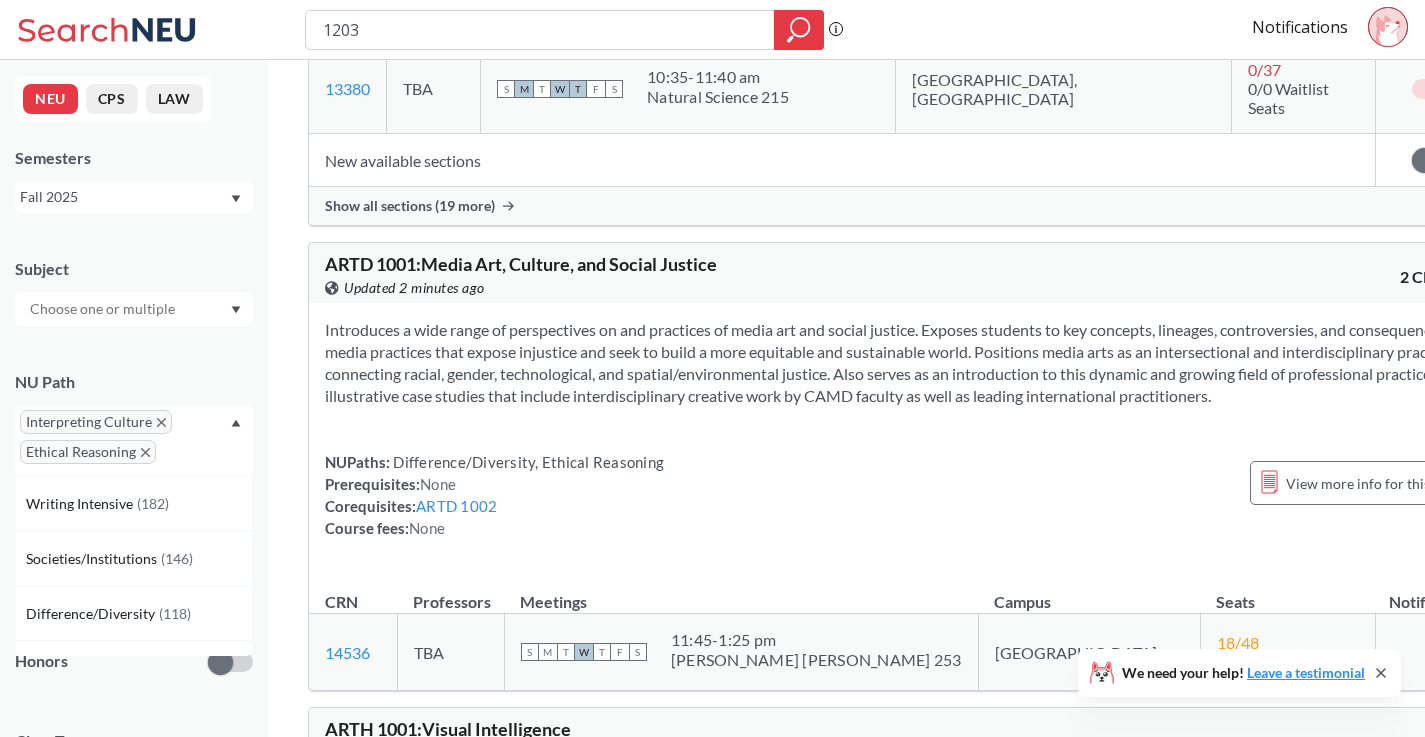 click 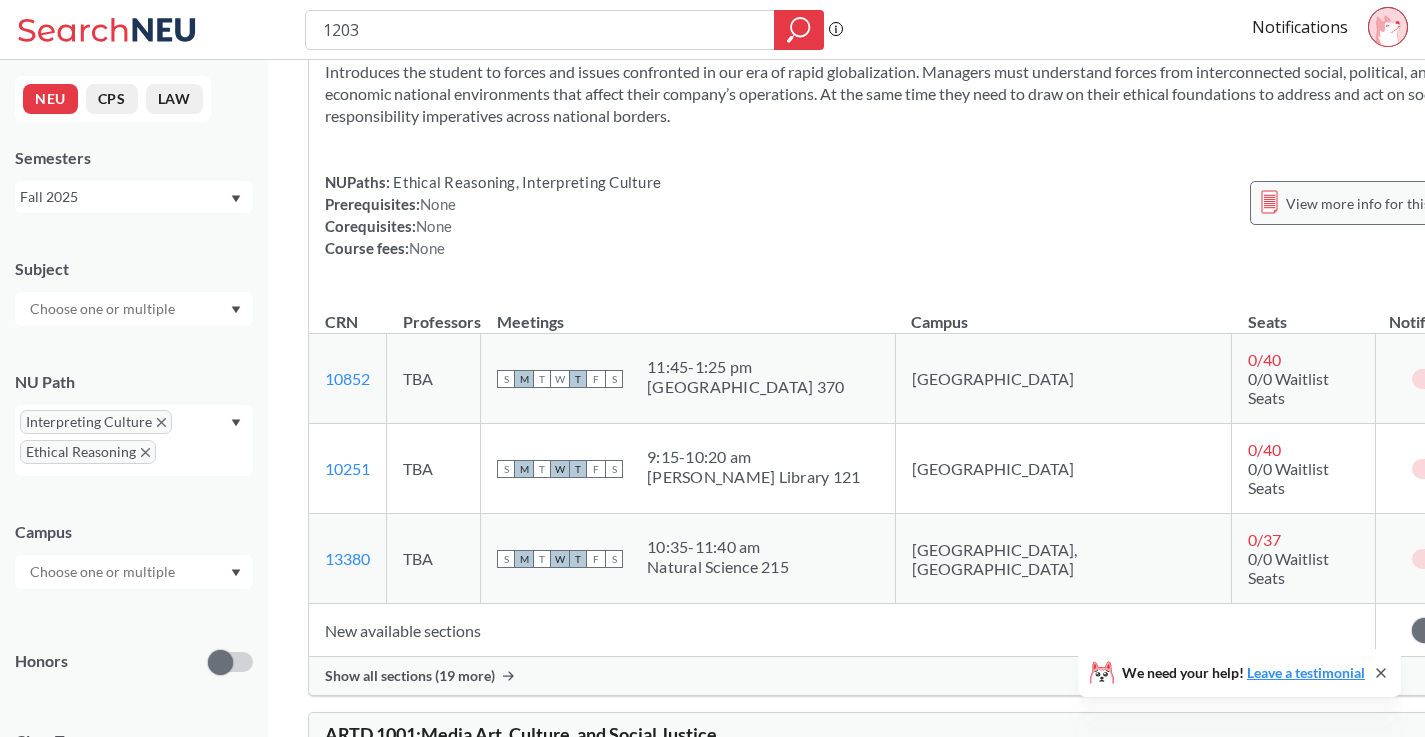 scroll, scrollTop: 231, scrollLeft: 0, axis: vertical 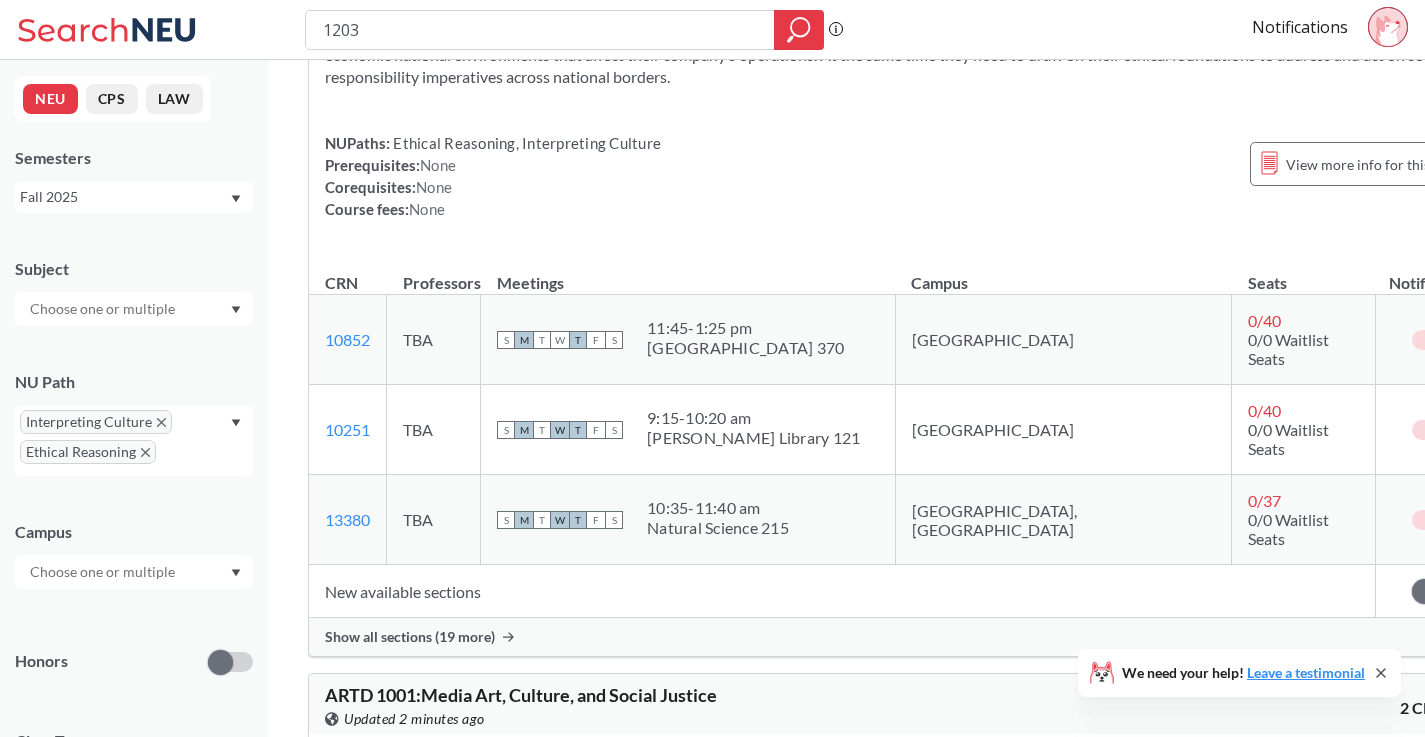 click on "Show all sections (19 more)" at bounding box center [410, 637] 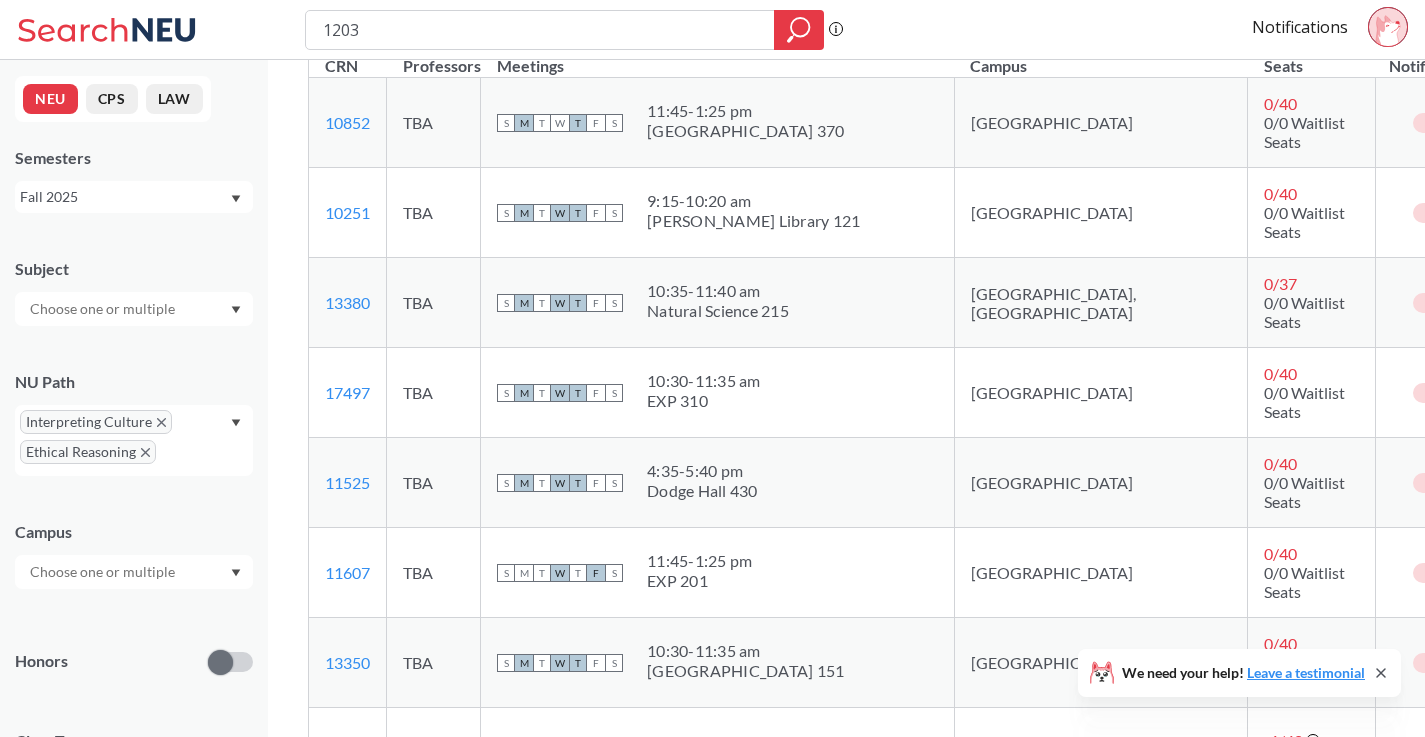 scroll, scrollTop: 0, scrollLeft: 0, axis: both 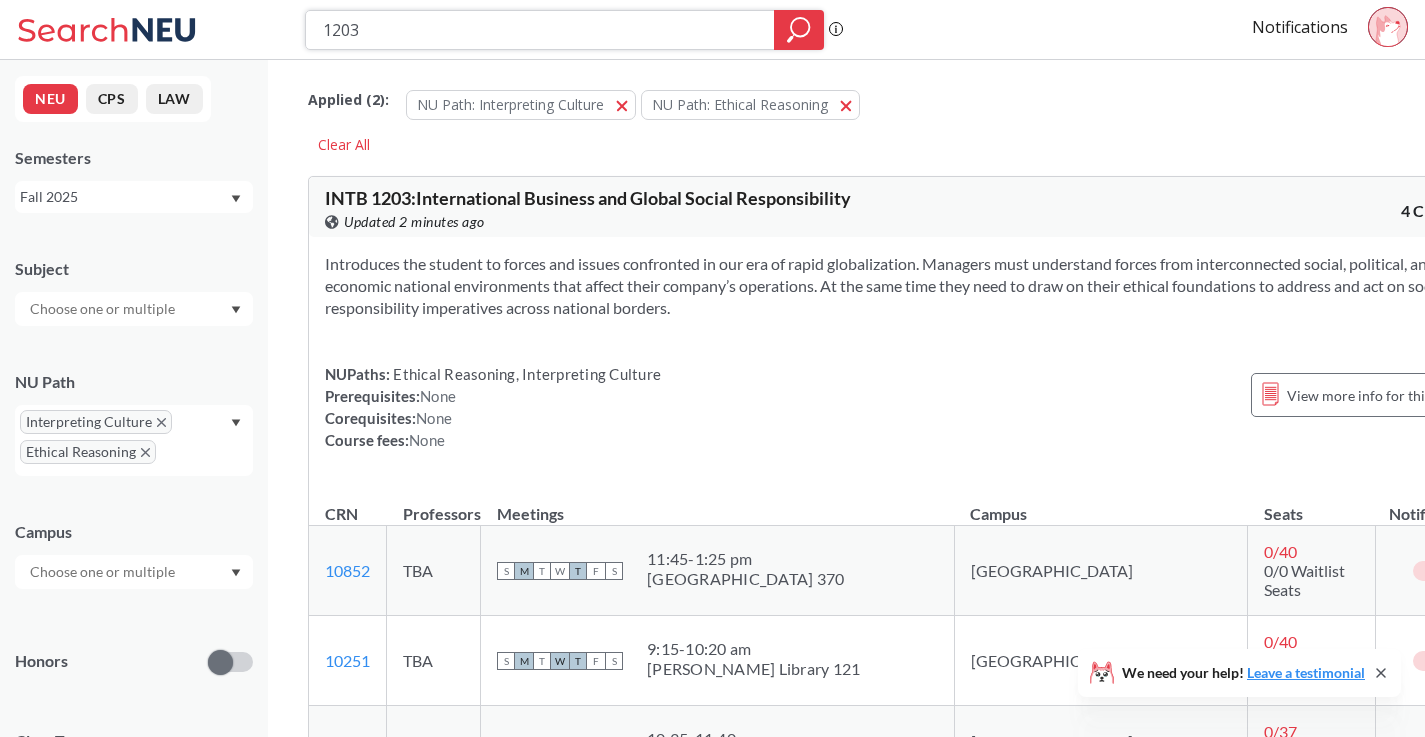 click on "1203" at bounding box center (540, 30) 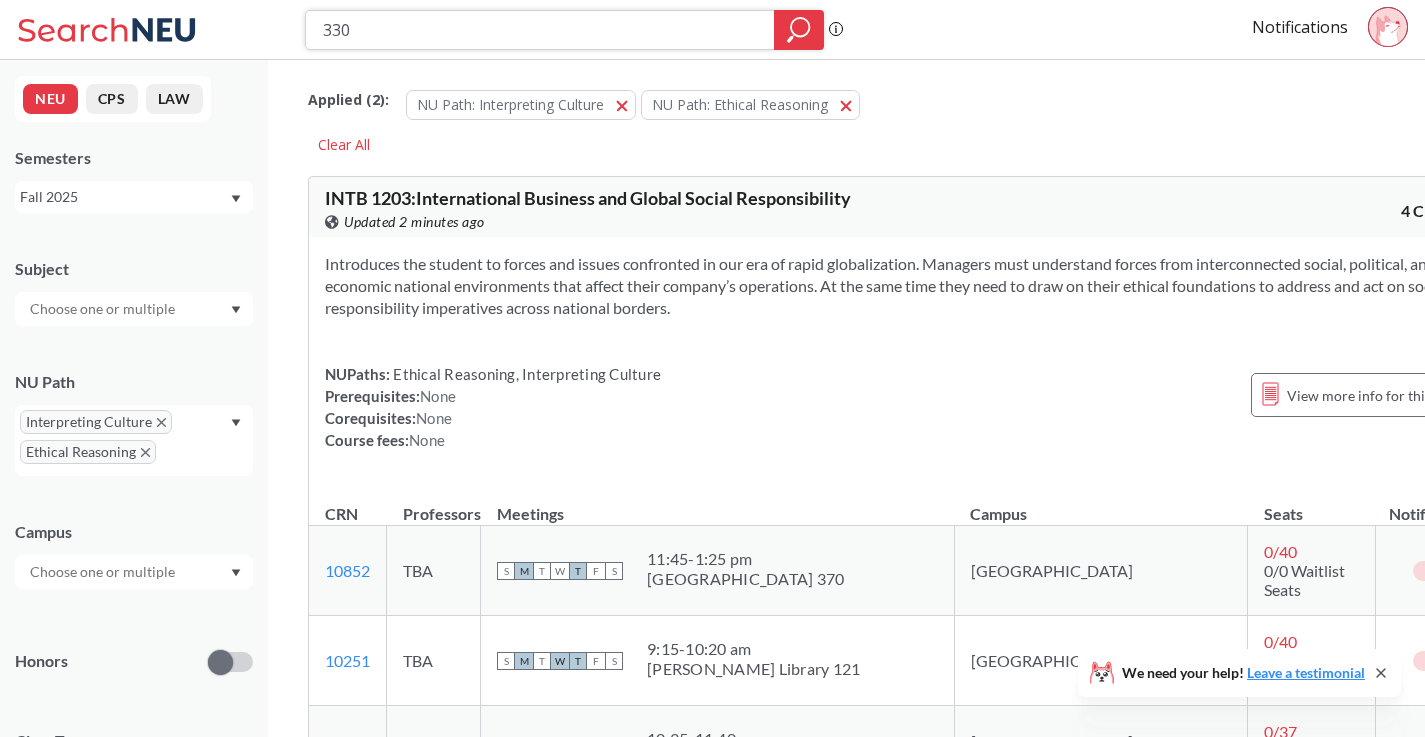 type on "3307" 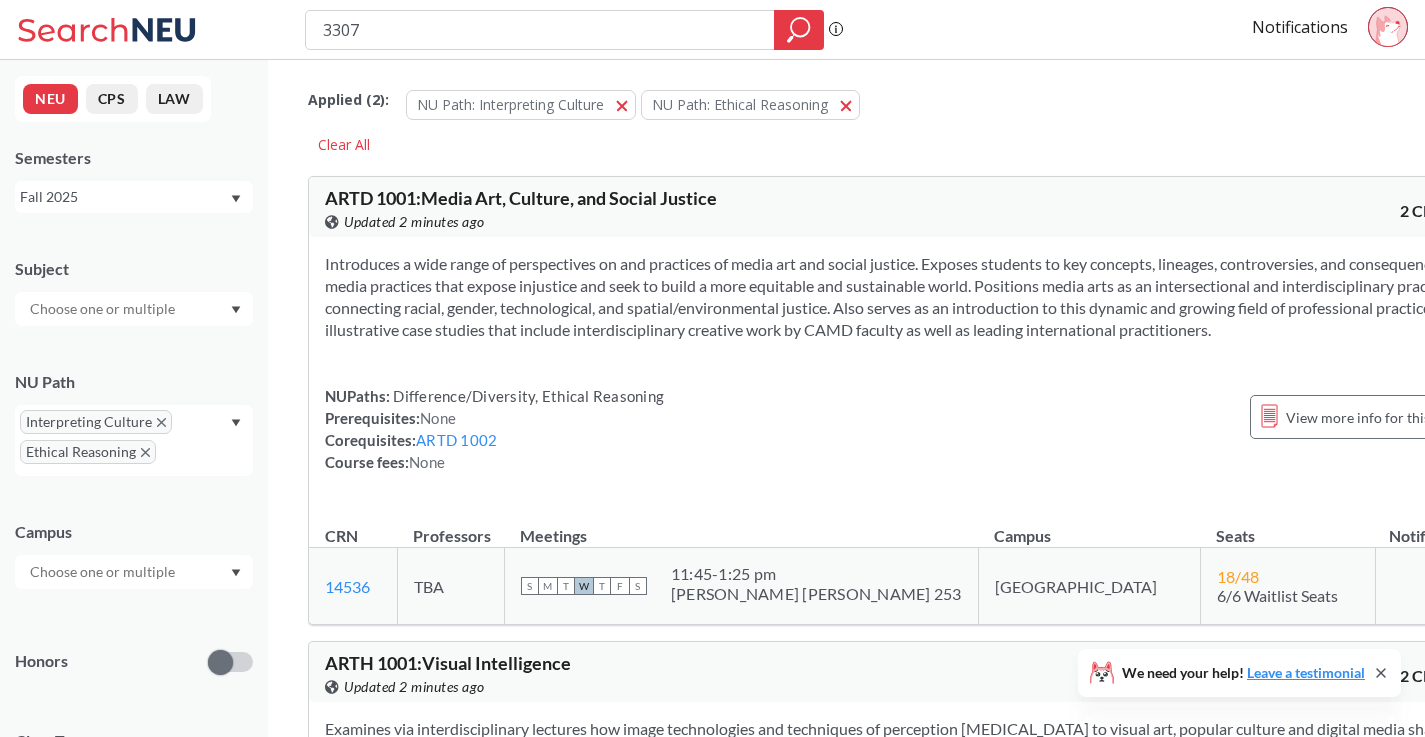click 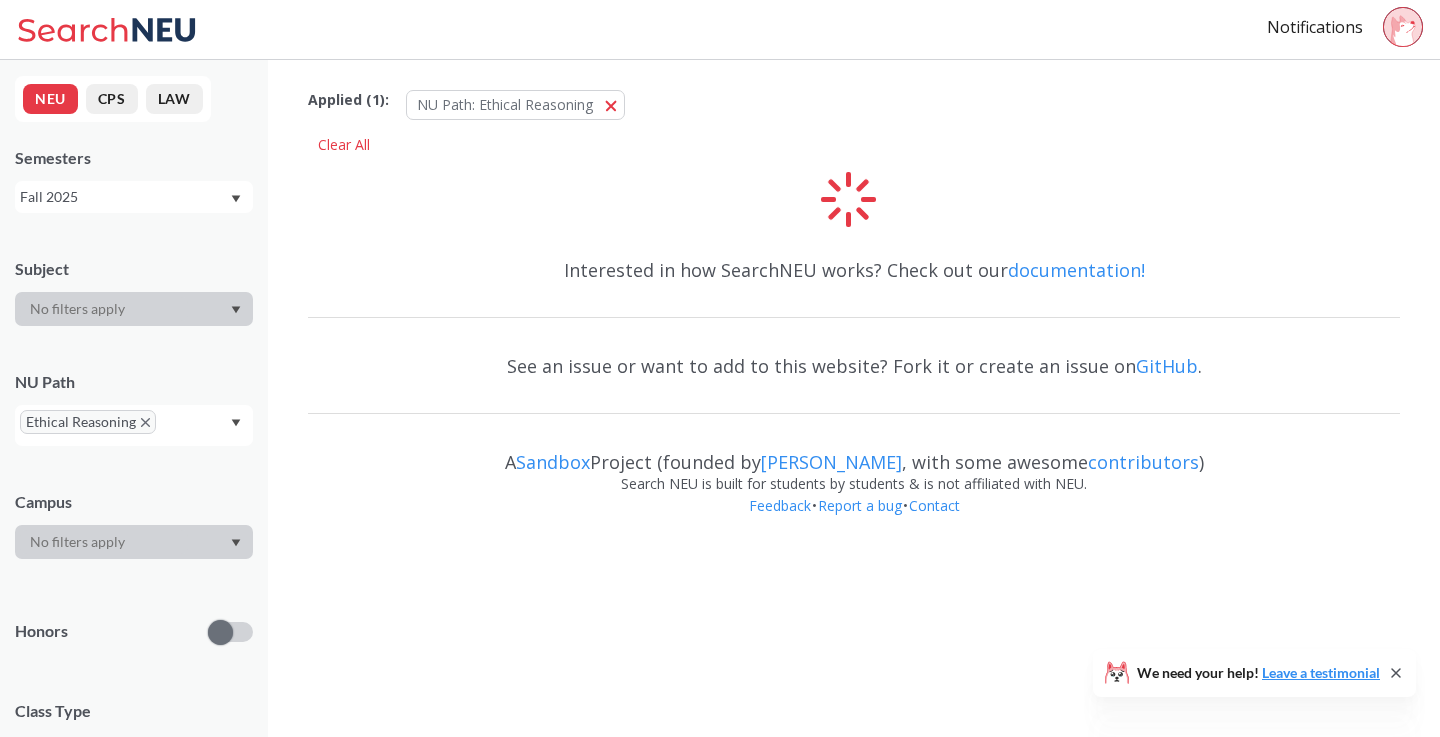 click on "Ethical Reasoning" at bounding box center [88, 422] 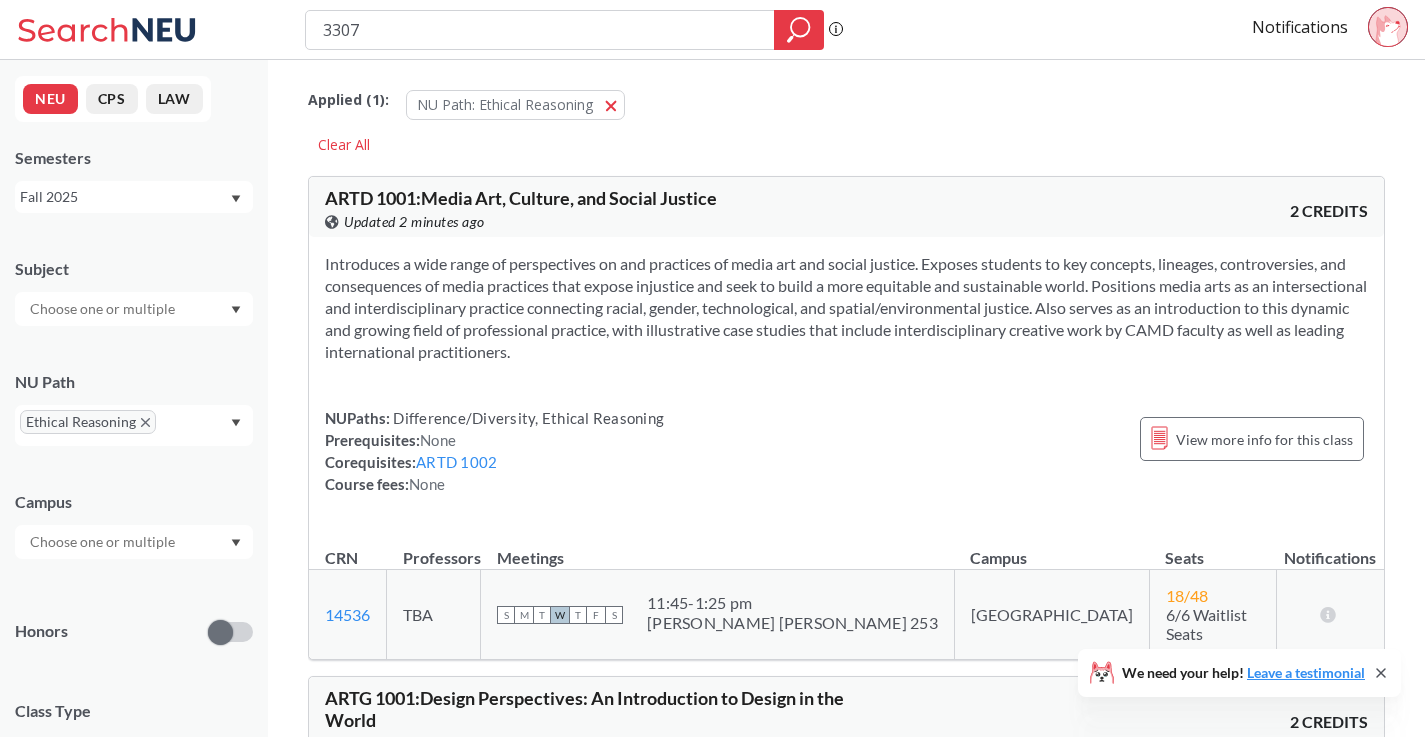 click on "3307" at bounding box center [540, 30] 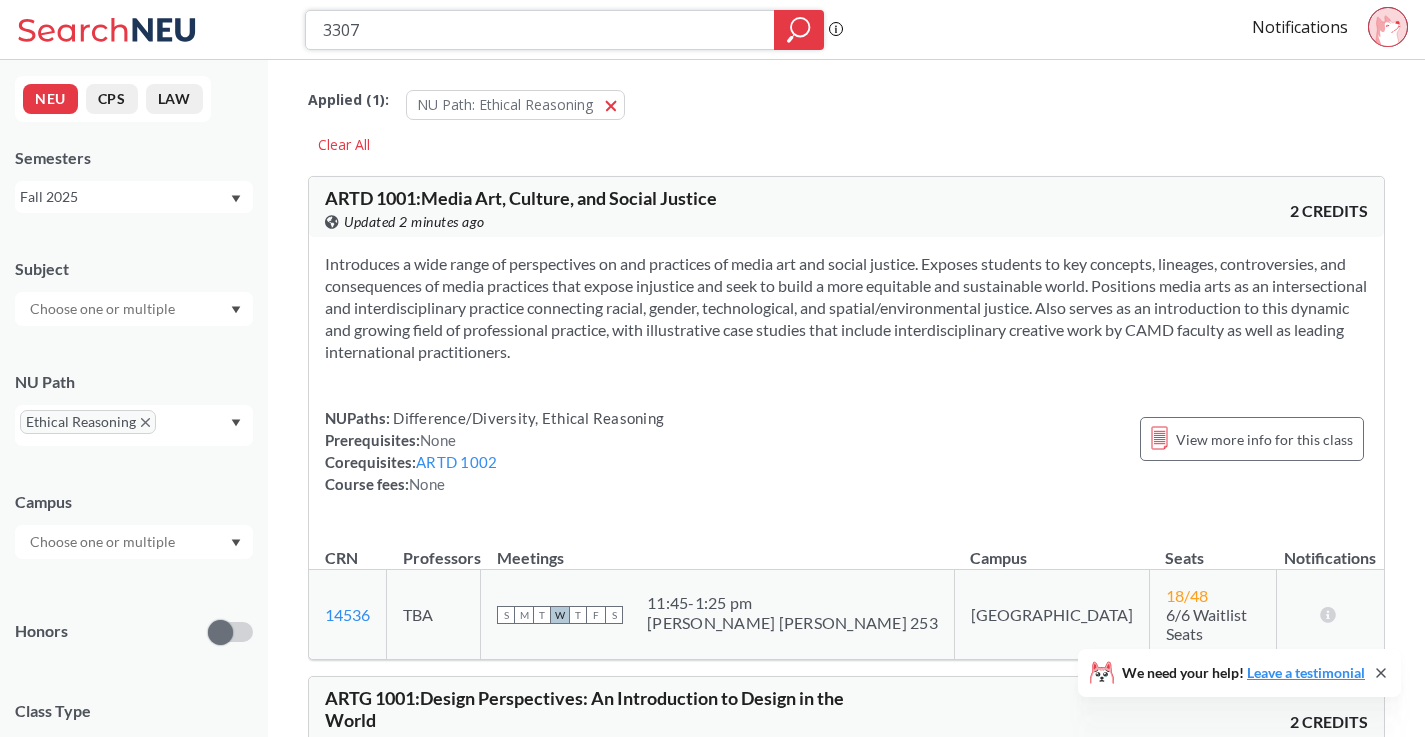 click 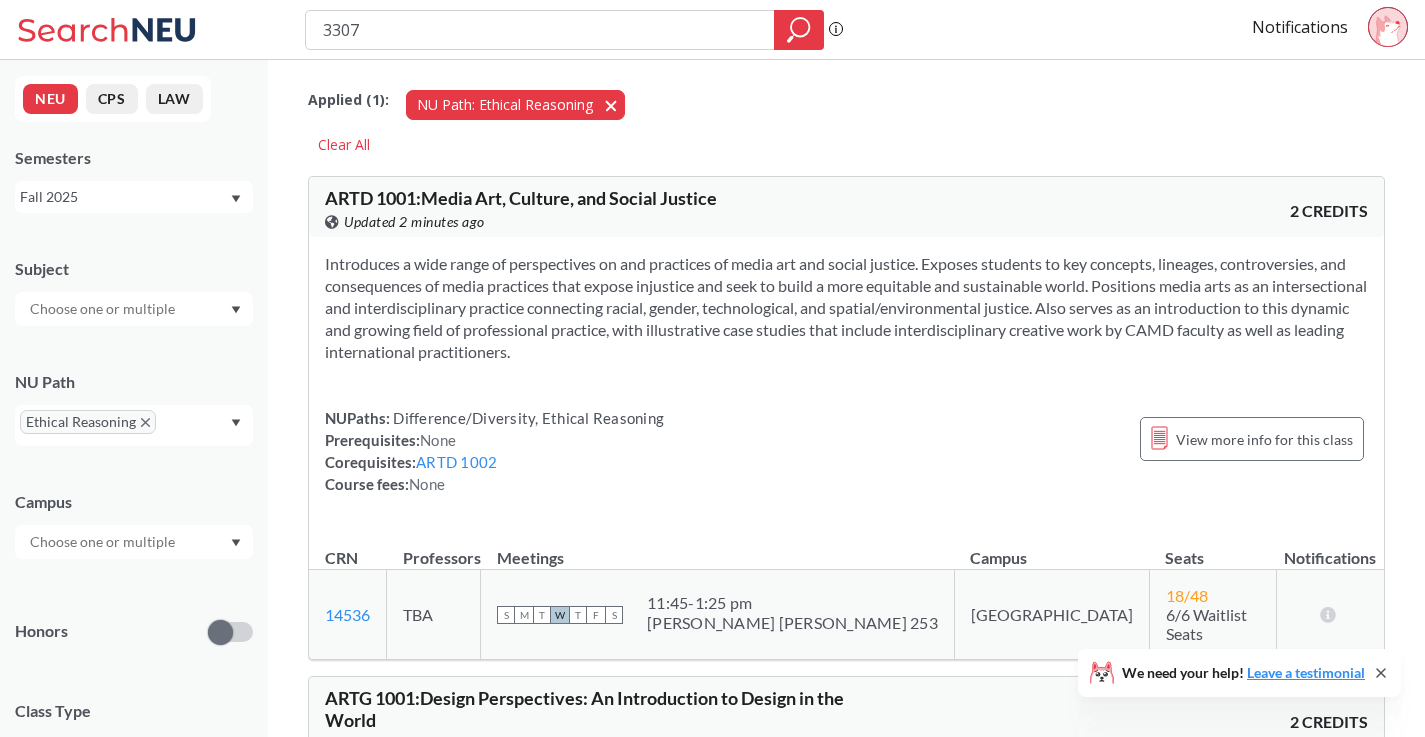 click at bounding box center [618, 104] 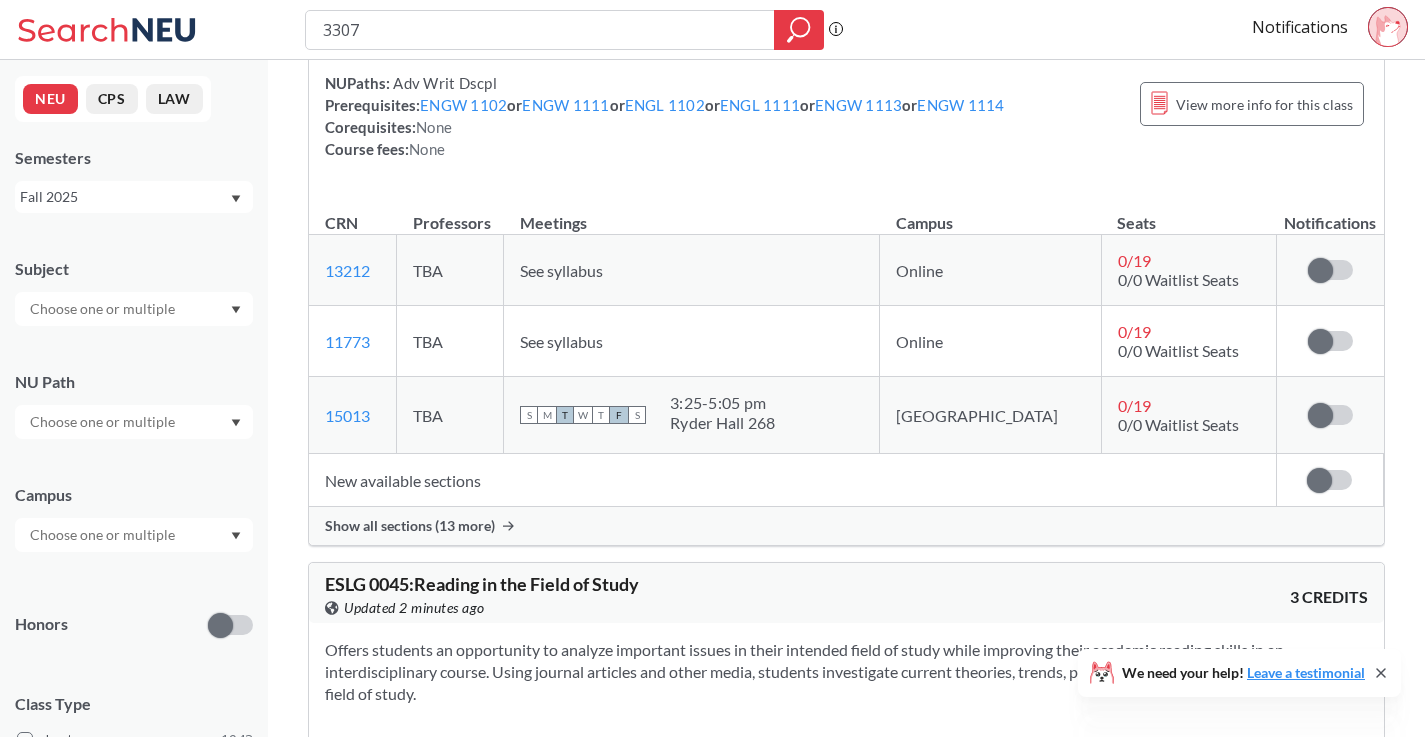 scroll, scrollTop: 707, scrollLeft: 0, axis: vertical 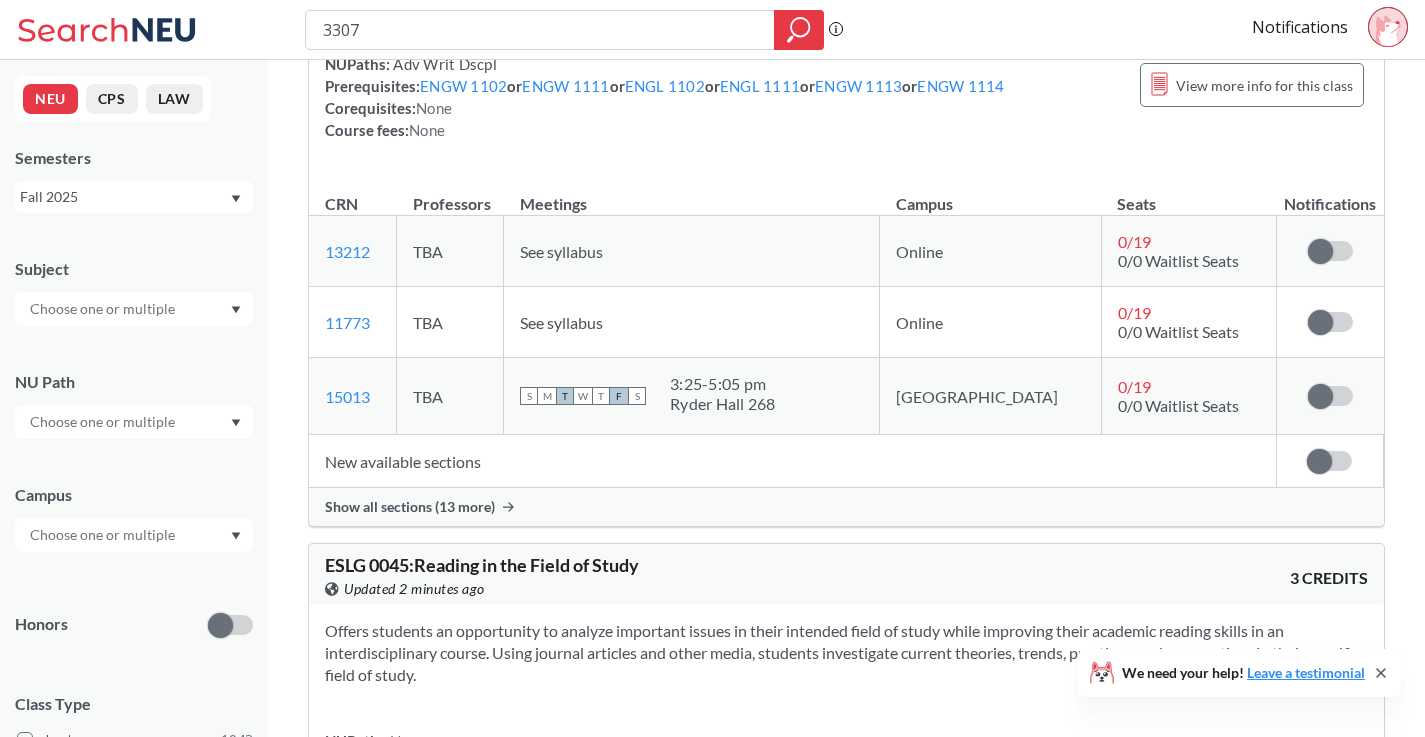 click on "Show all sections (13 more)" at bounding box center (410, 507) 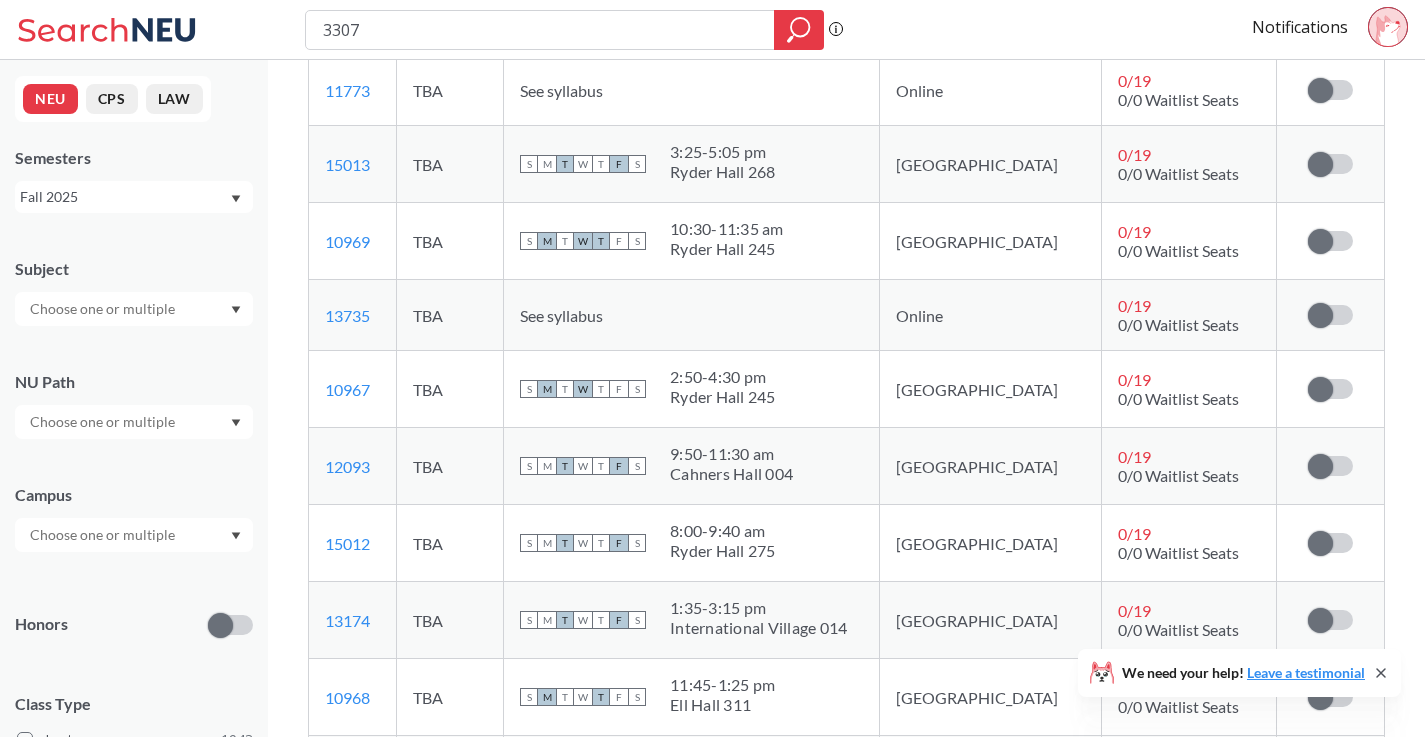 scroll, scrollTop: 880, scrollLeft: 0, axis: vertical 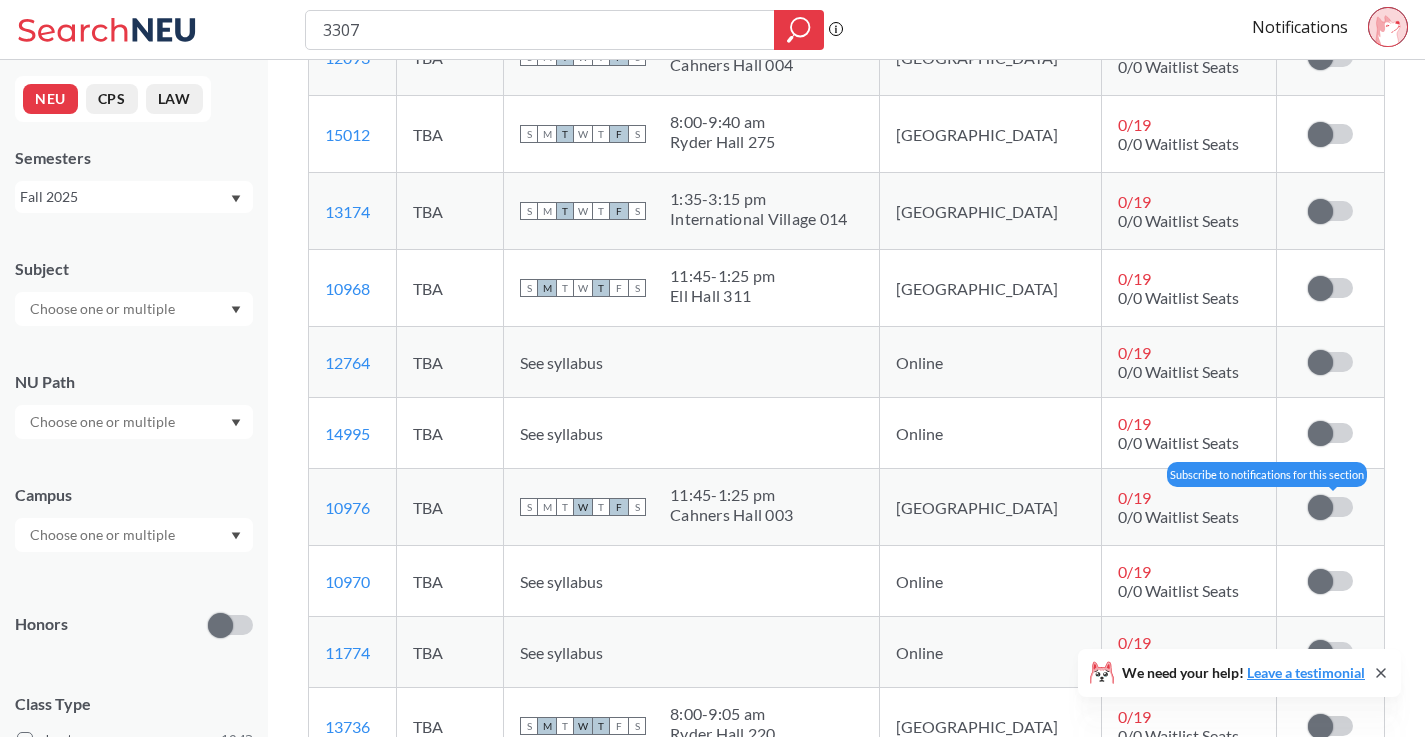 click at bounding box center (1320, 507) 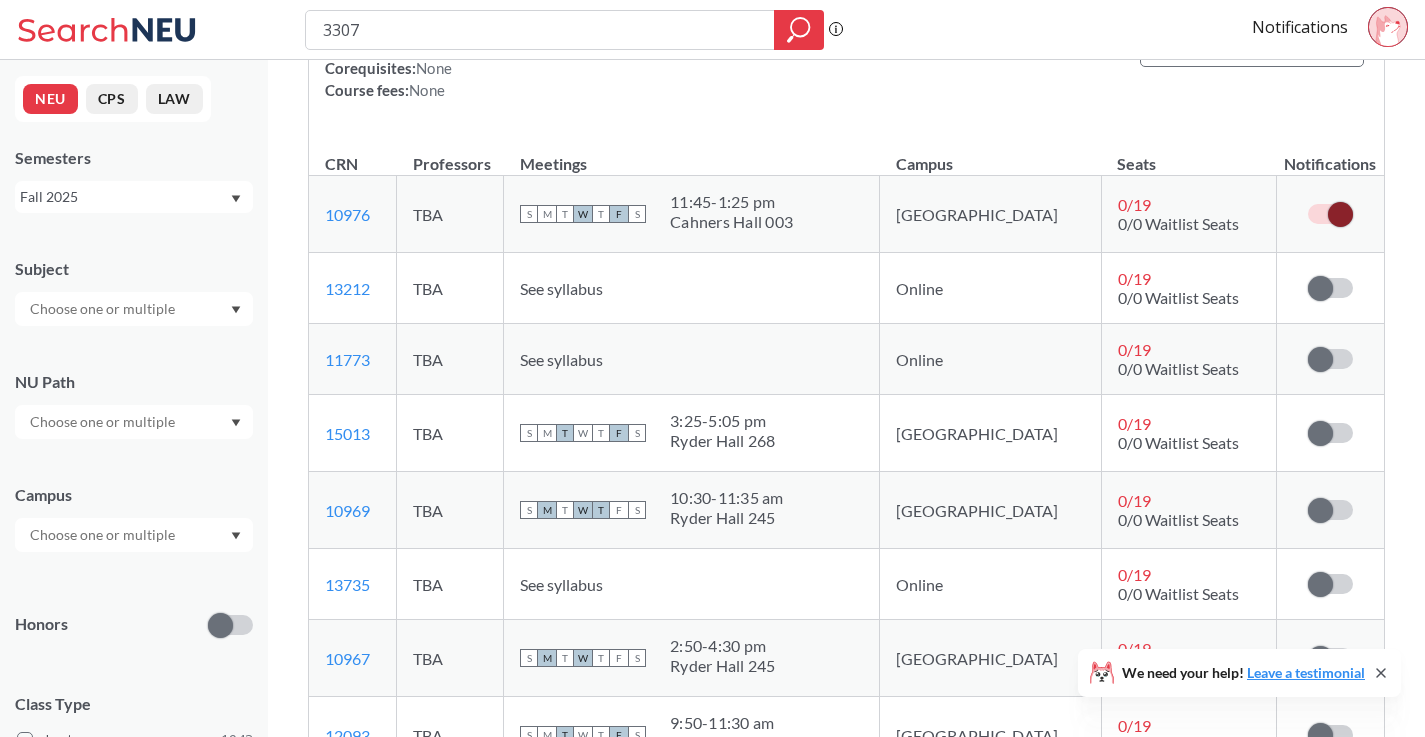scroll, scrollTop: 637, scrollLeft: 0, axis: vertical 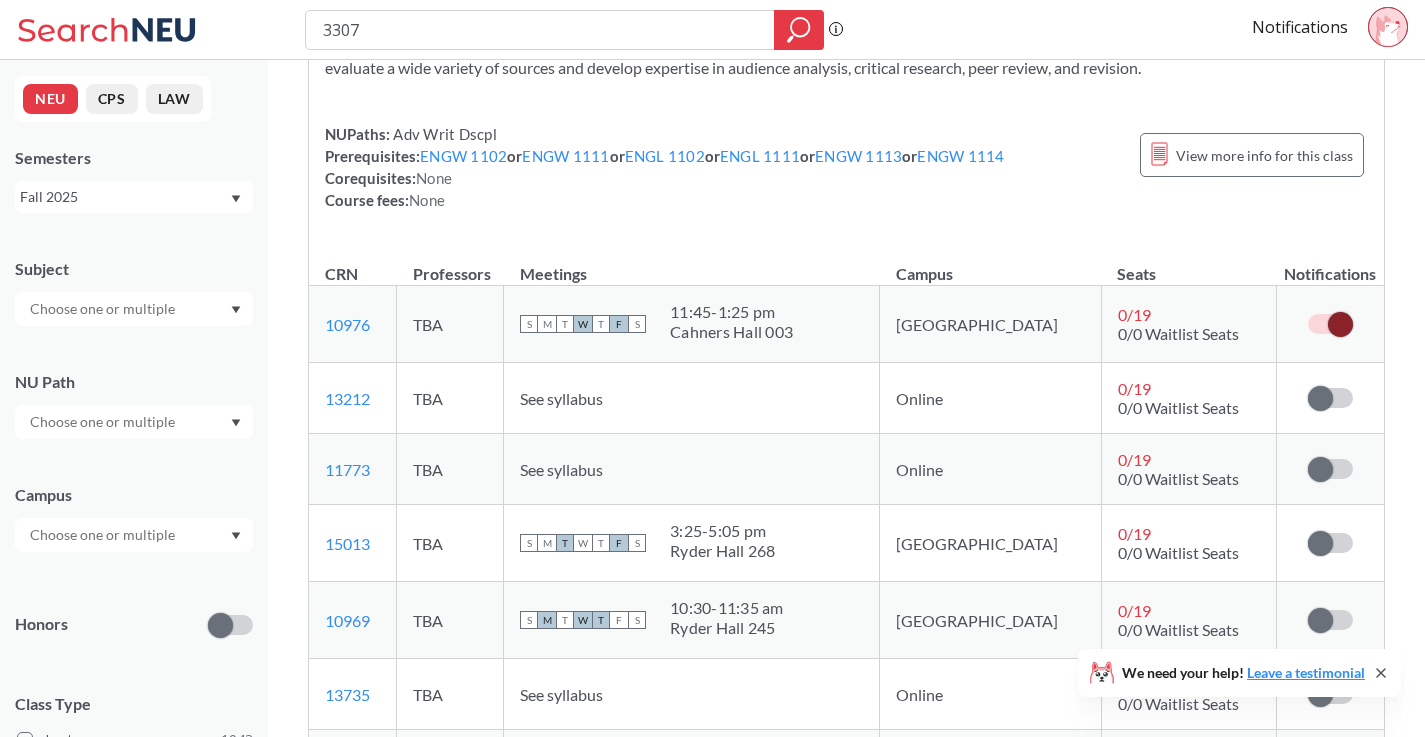 click at bounding box center [1340, 324] 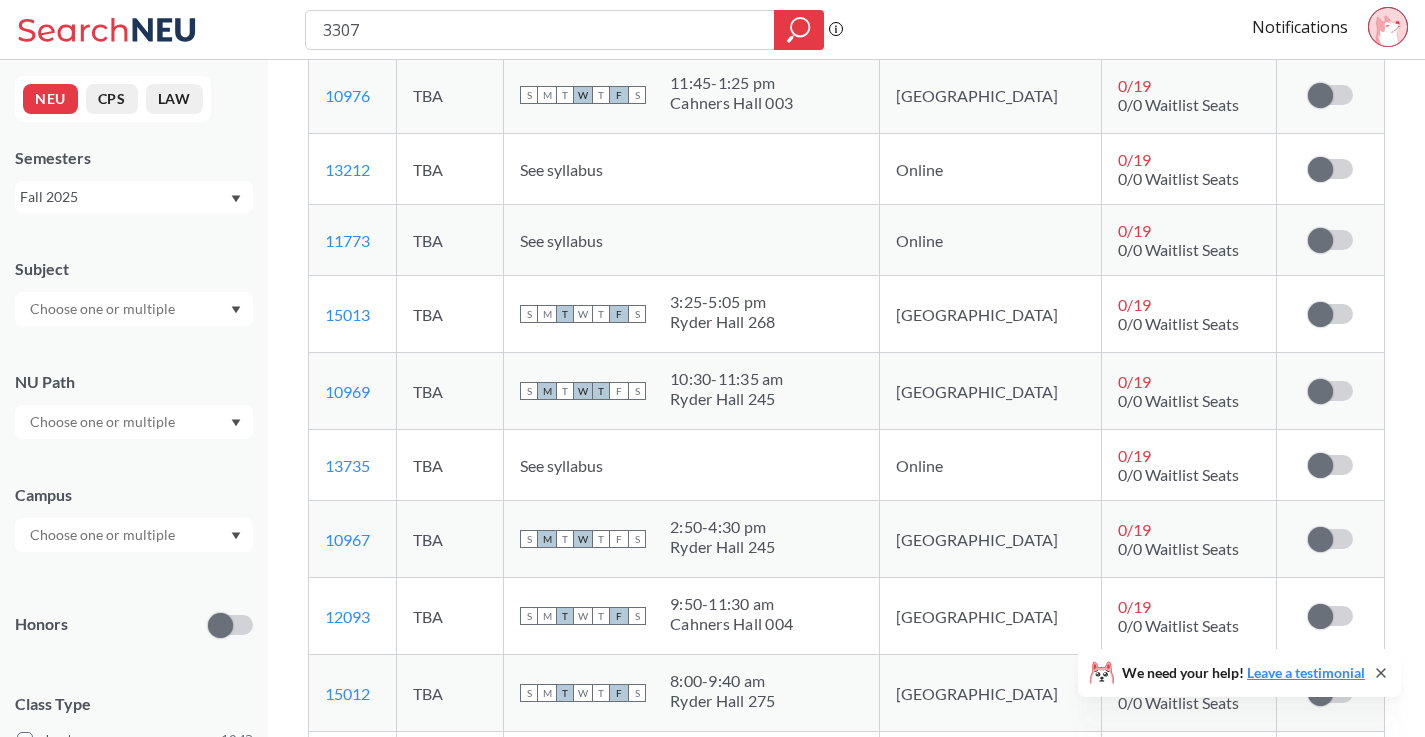 scroll, scrollTop: 868, scrollLeft: 0, axis: vertical 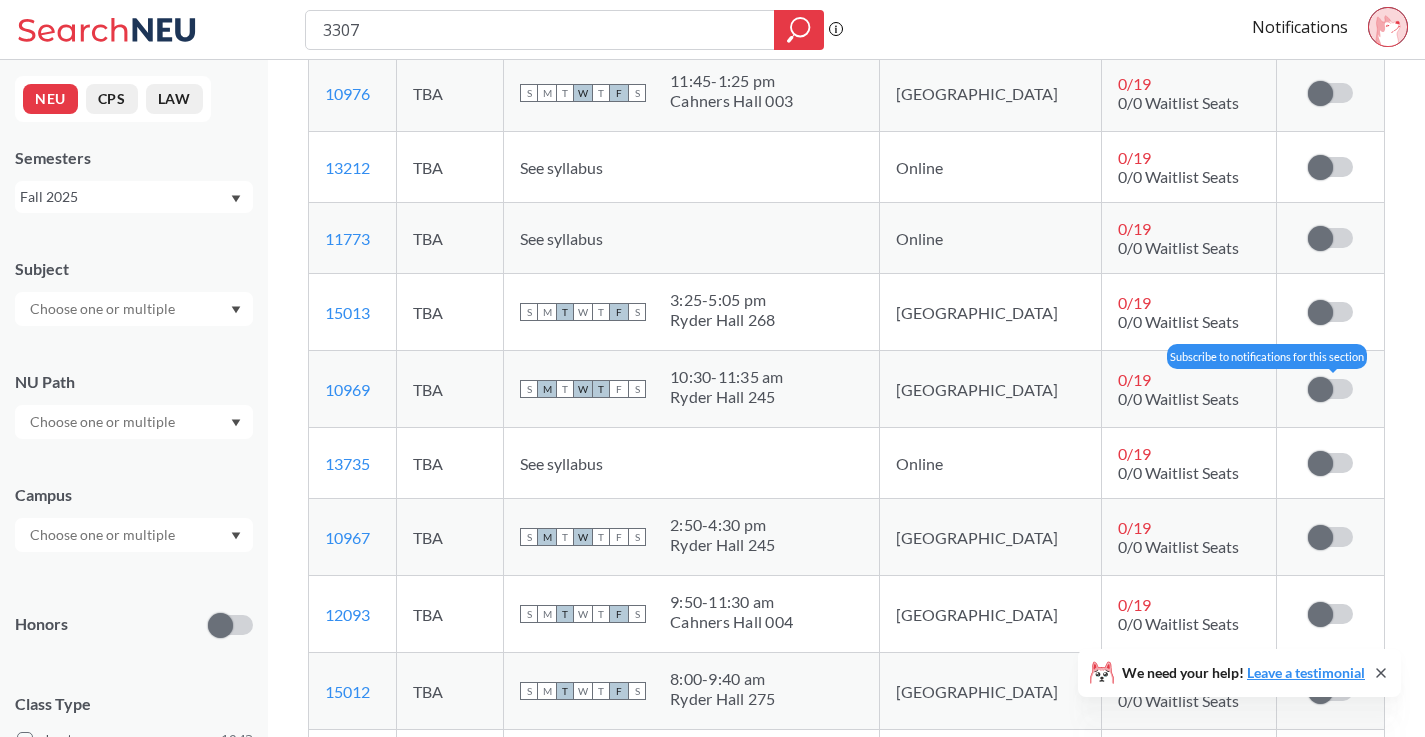 click at bounding box center (1320, 389) 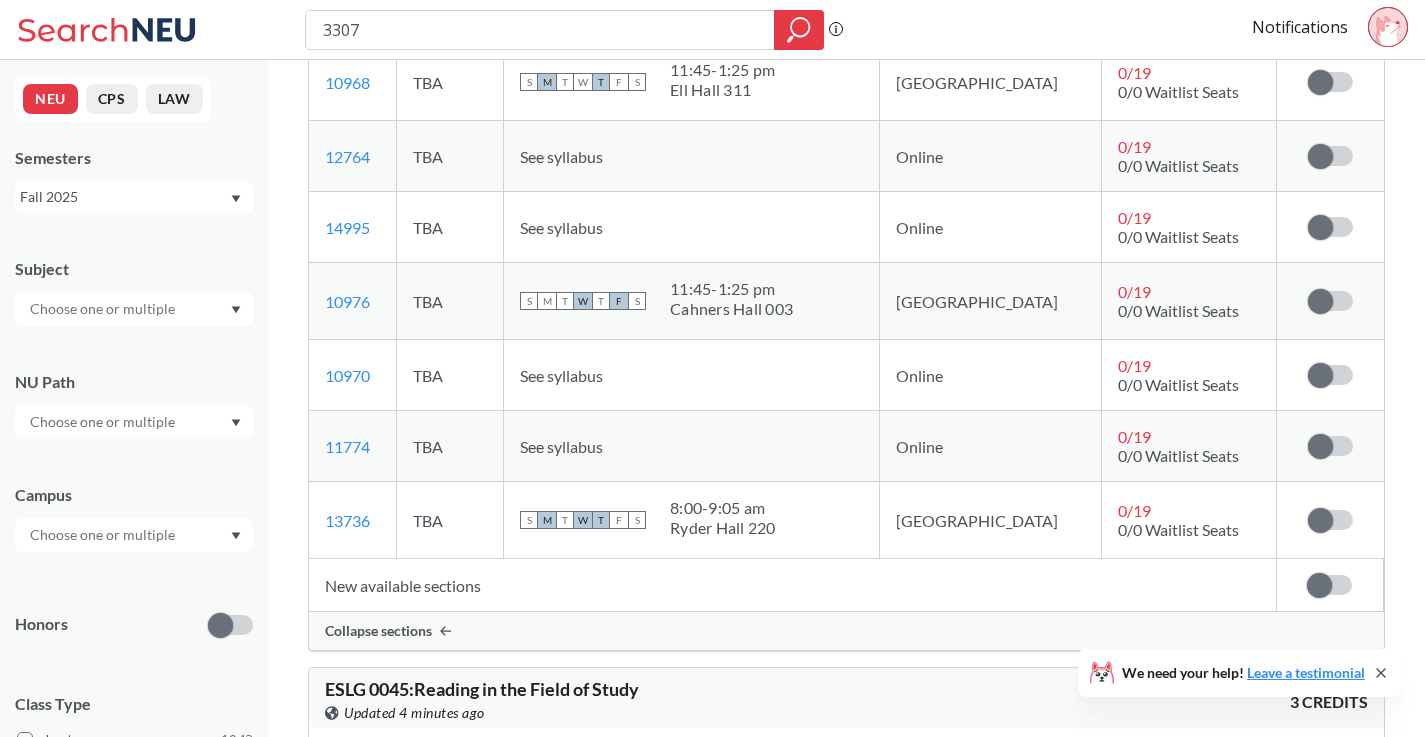 scroll, scrollTop: 1558, scrollLeft: 0, axis: vertical 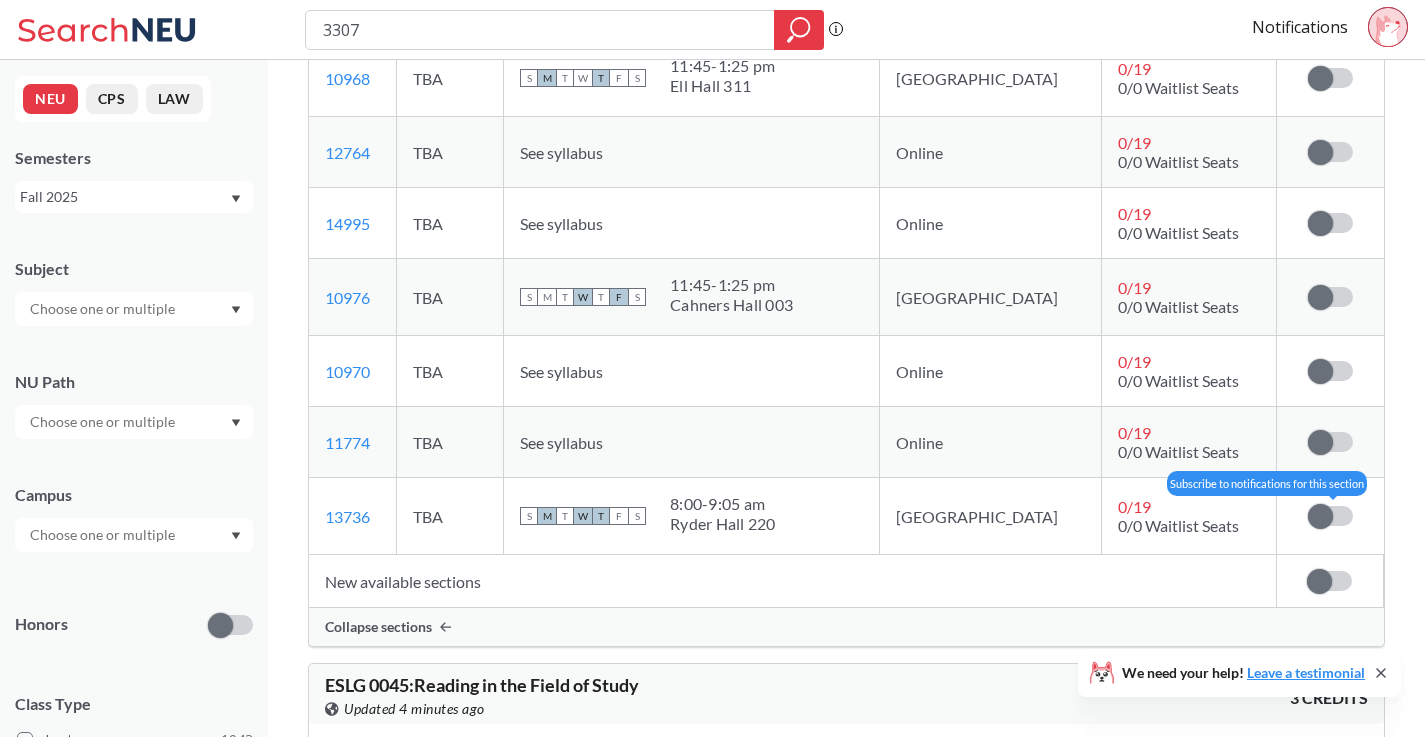 click at bounding box center (1320, 516) 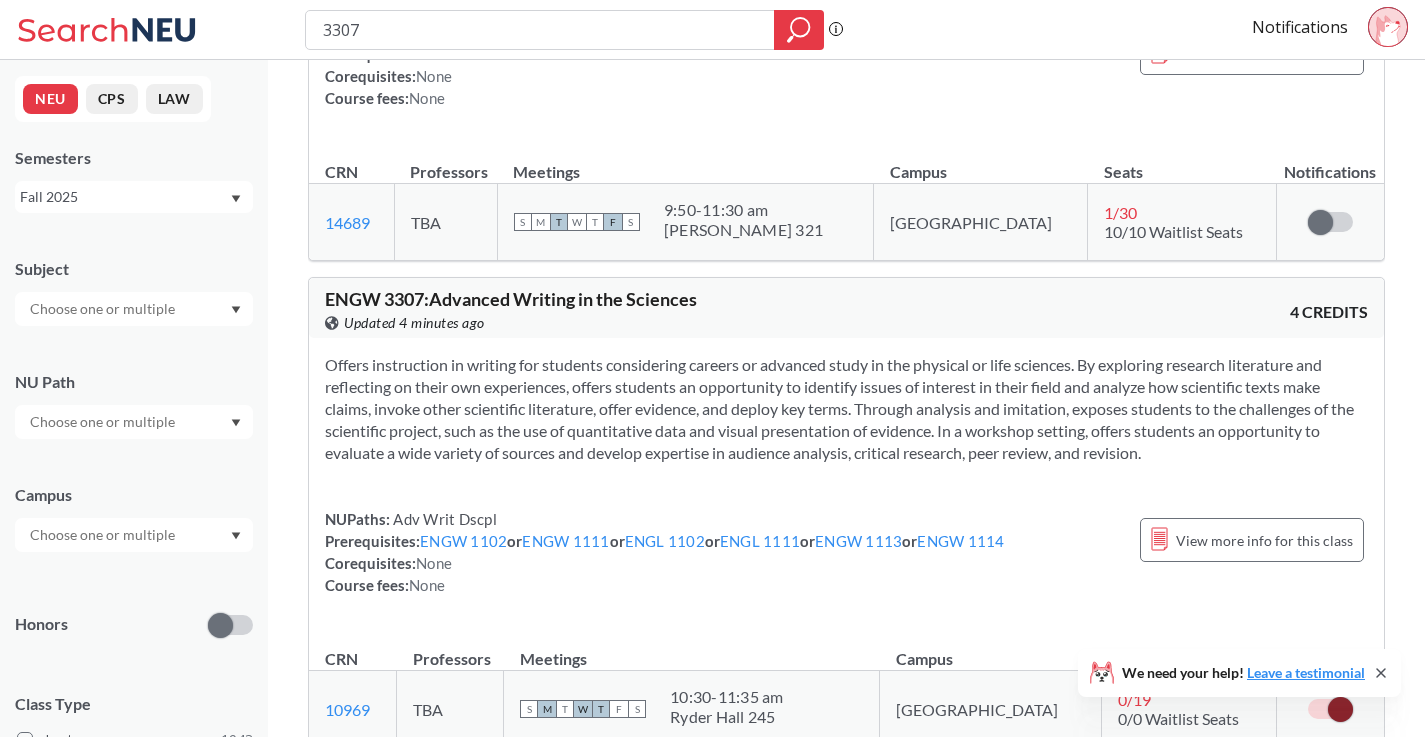 scroll, scrollTop: 0, scrollLeft: 0, axis: both 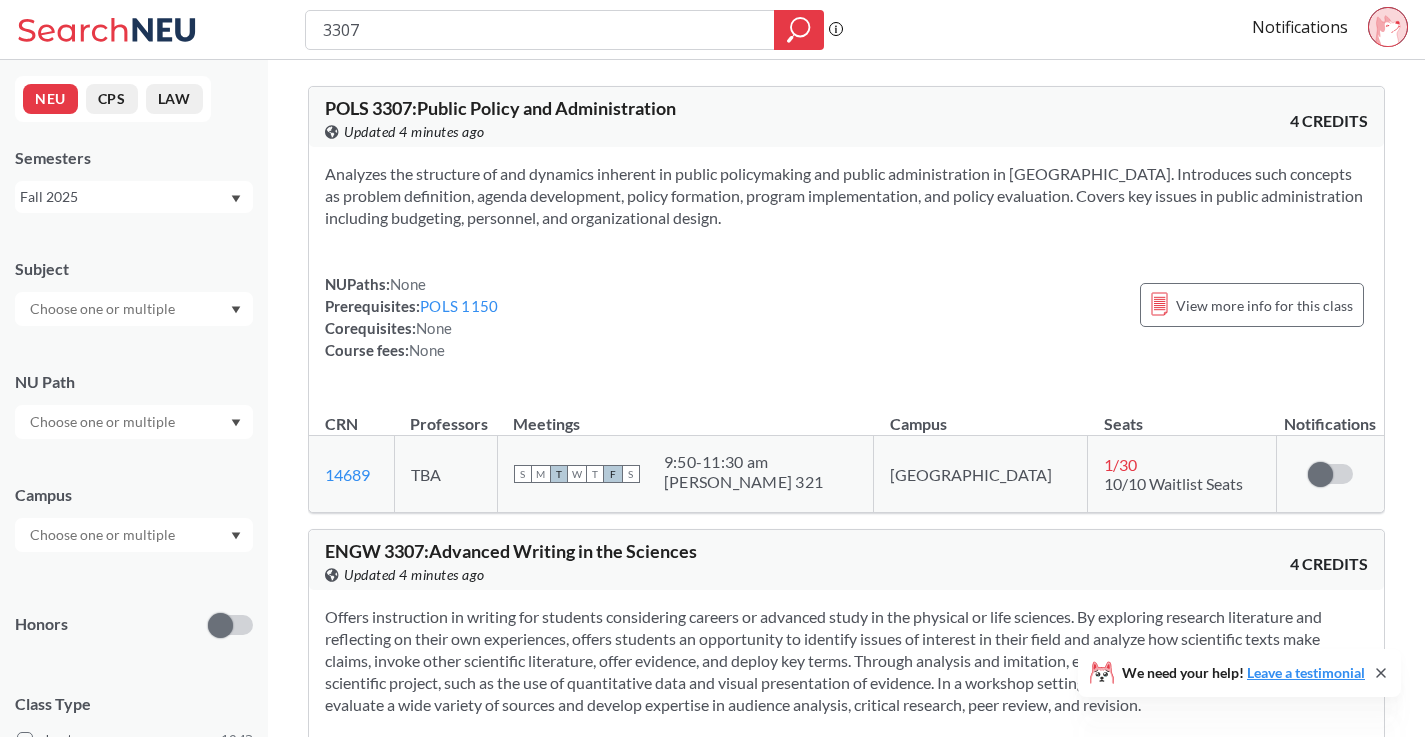 click 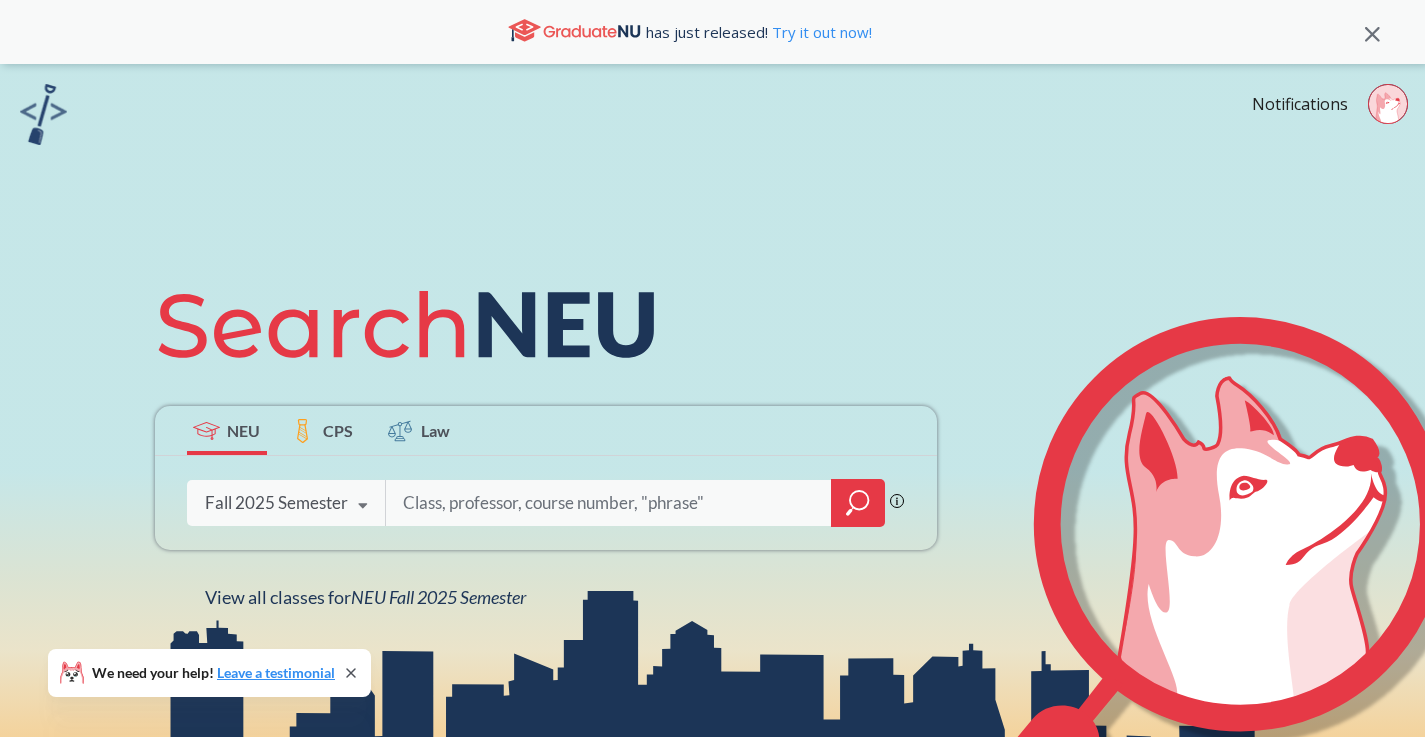 click 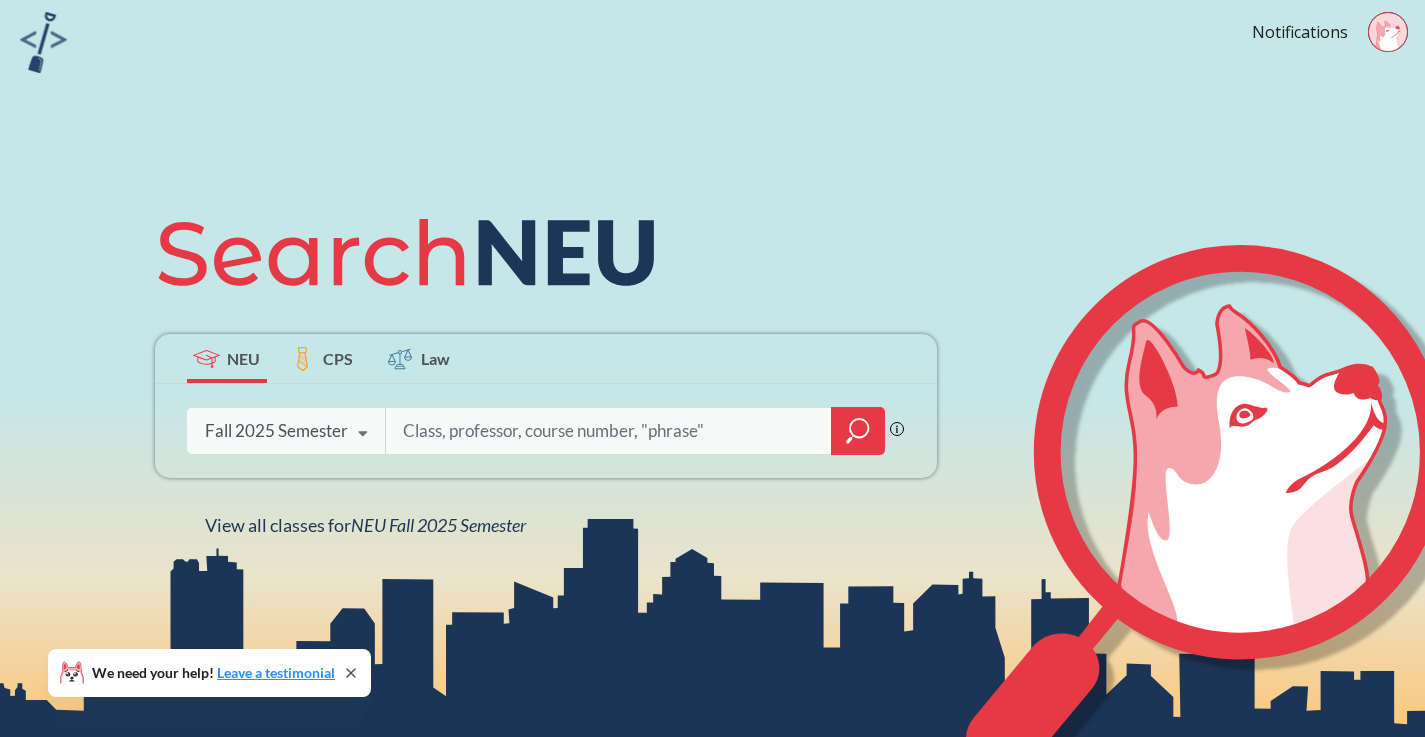 scroll, scrollTop: 15, scrollLeft: 0, axis: vertical 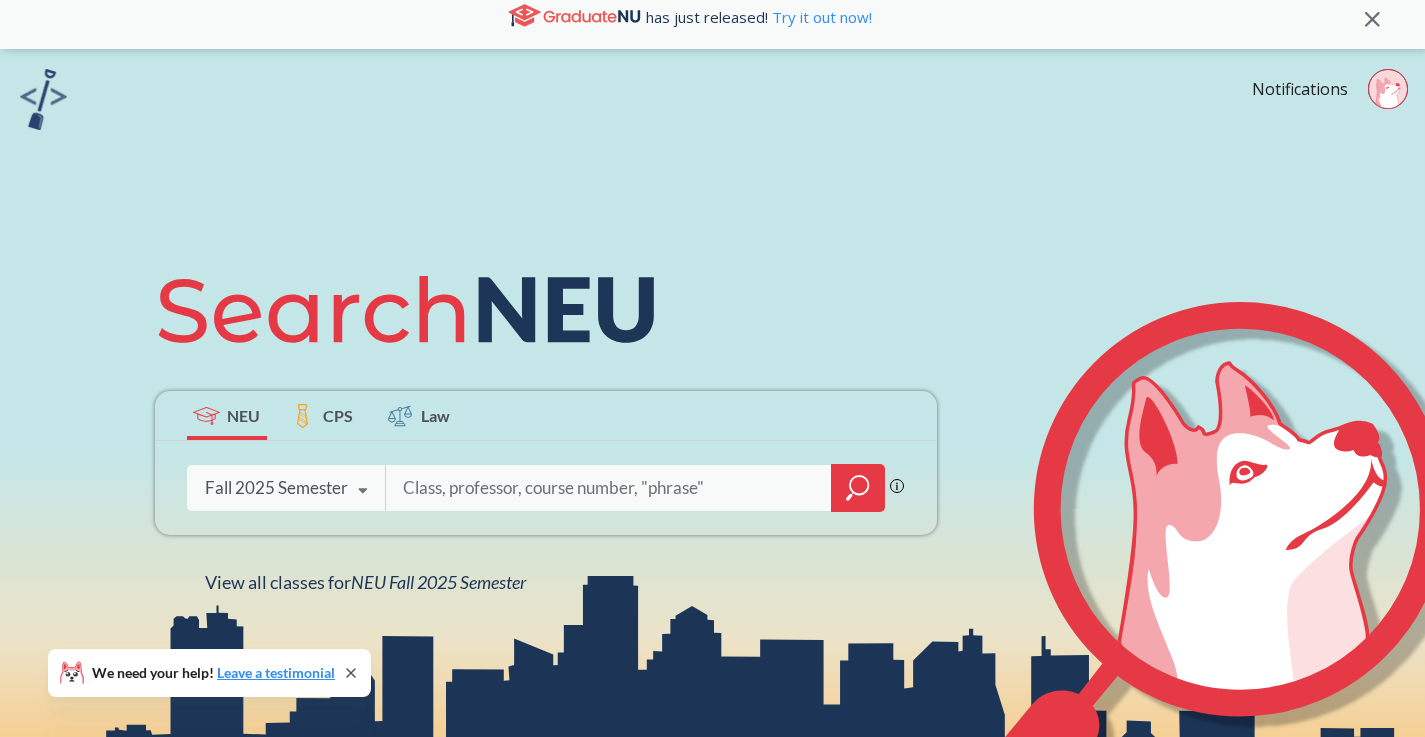 click 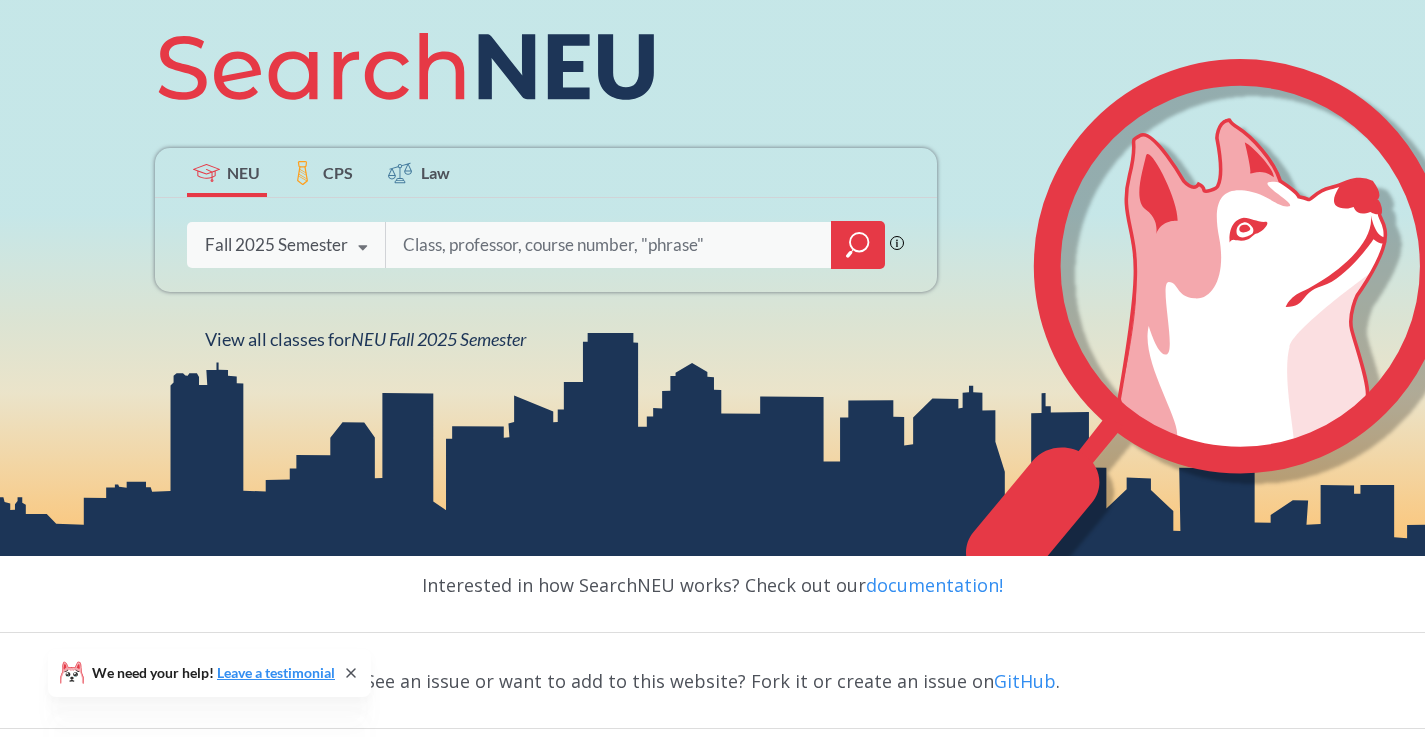 scroll, scrollTop: 319, scrollLeft: 0, axis: vertical 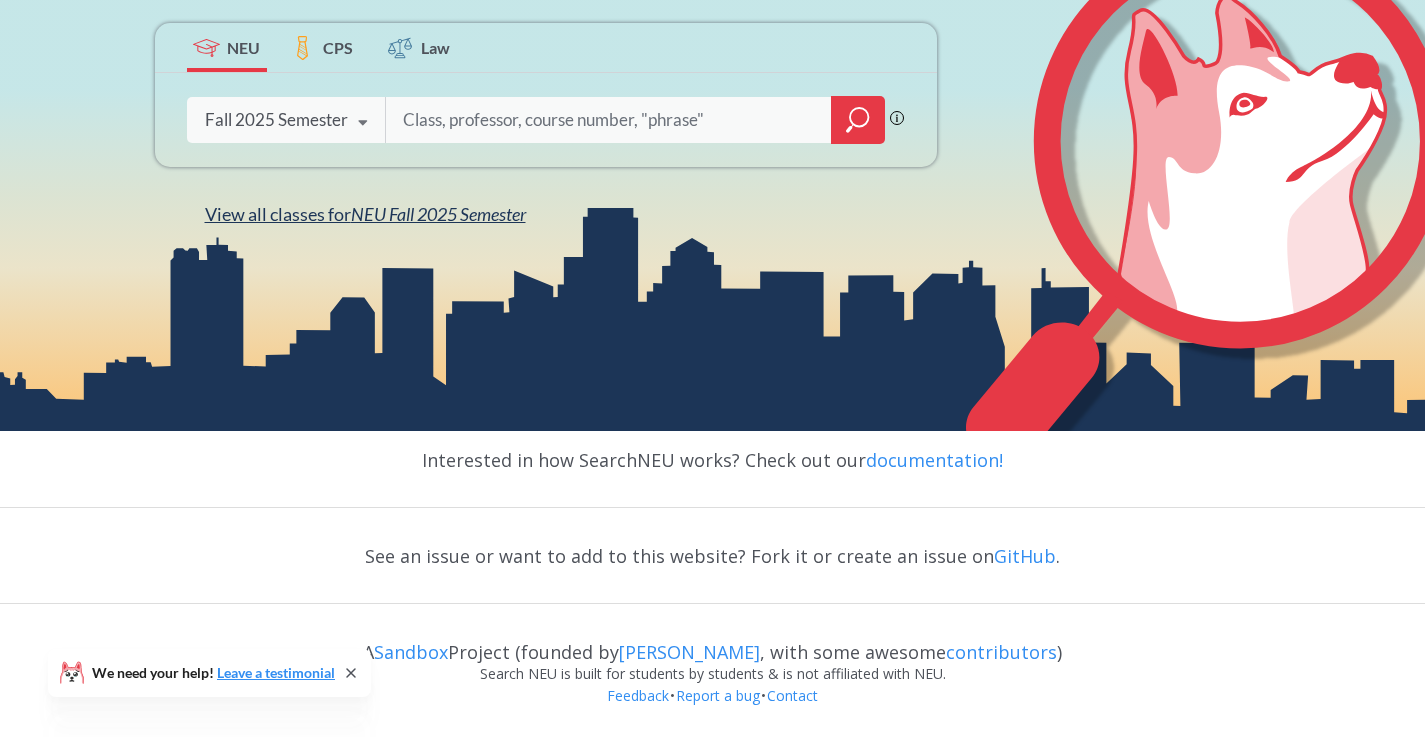 click on "View all classes for  NEU Fall 2025 Semester" at bounding box center [365, 214] 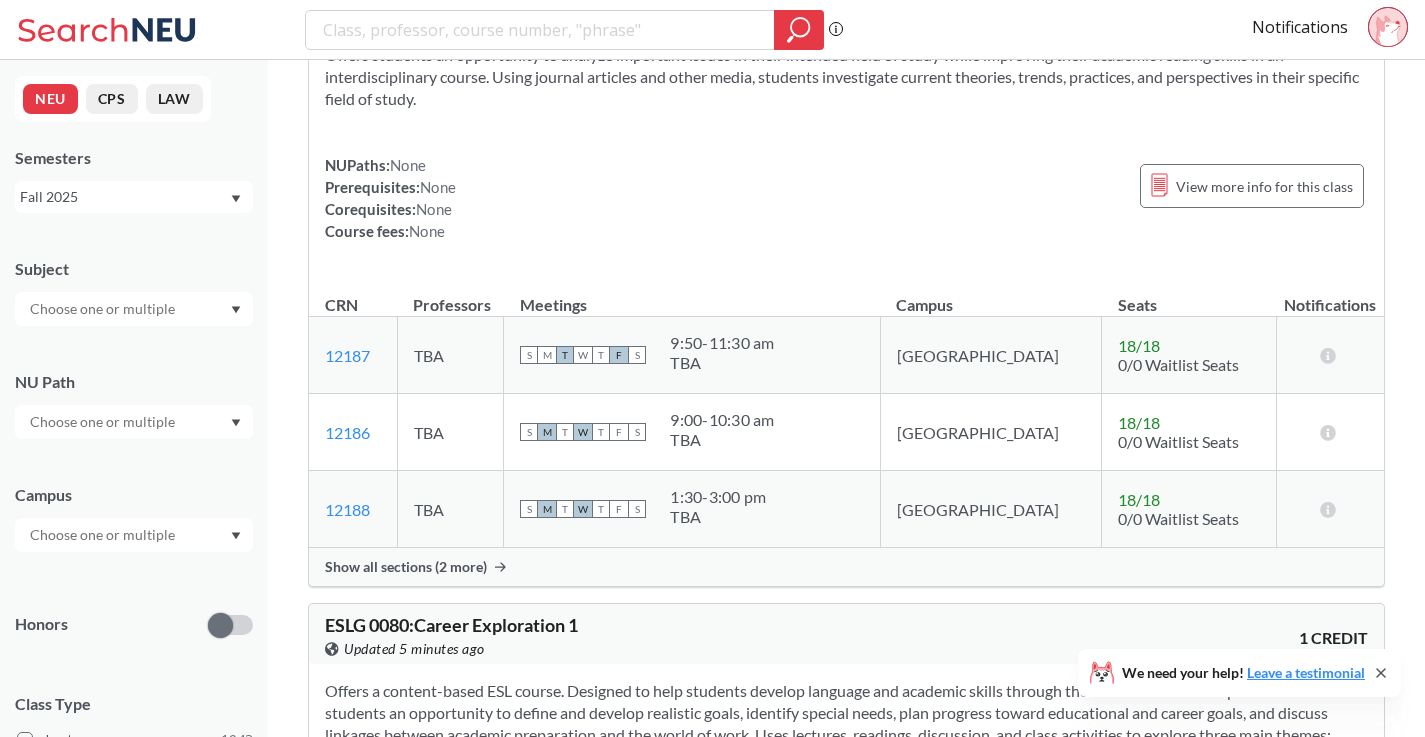 scroll, scrollTop: 0, scrollLeft: 0, axis: both 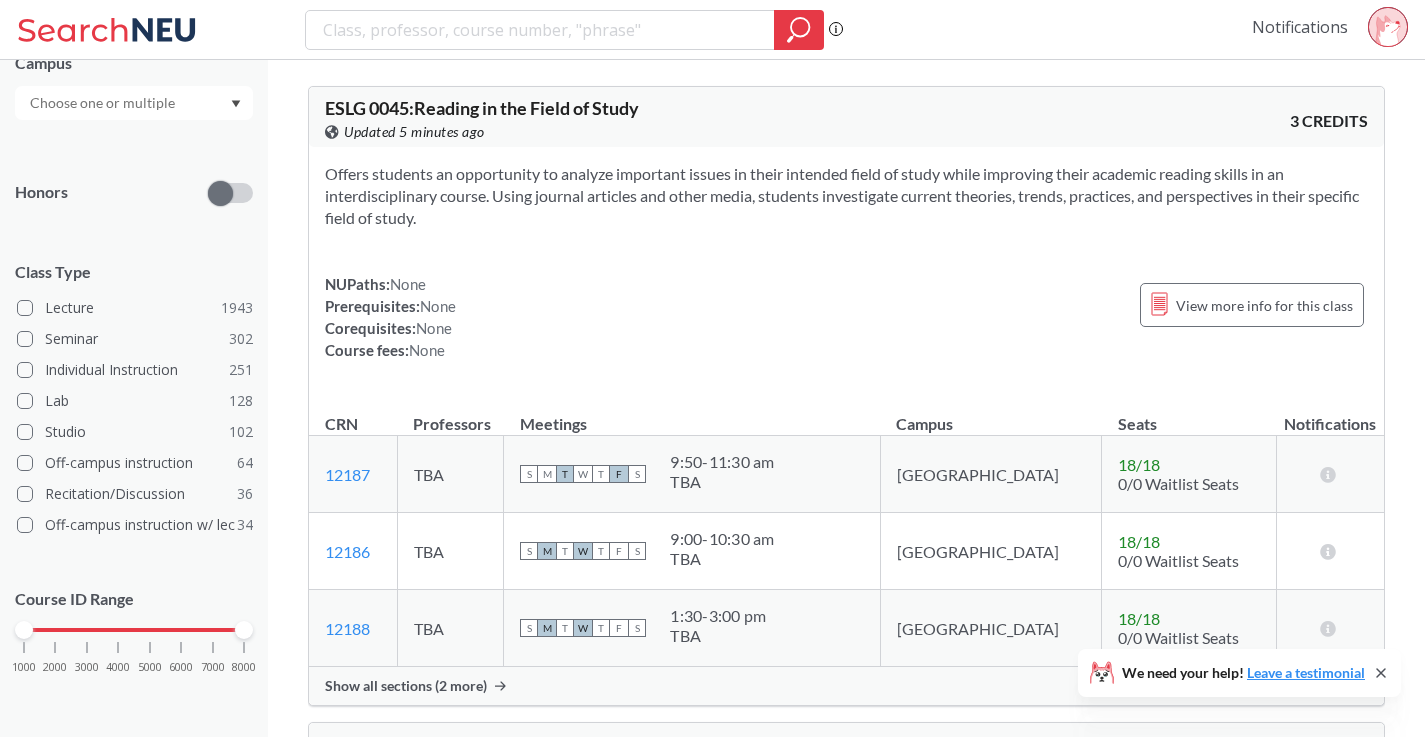 click on "Notifications" at bounding box center [1300, 27] 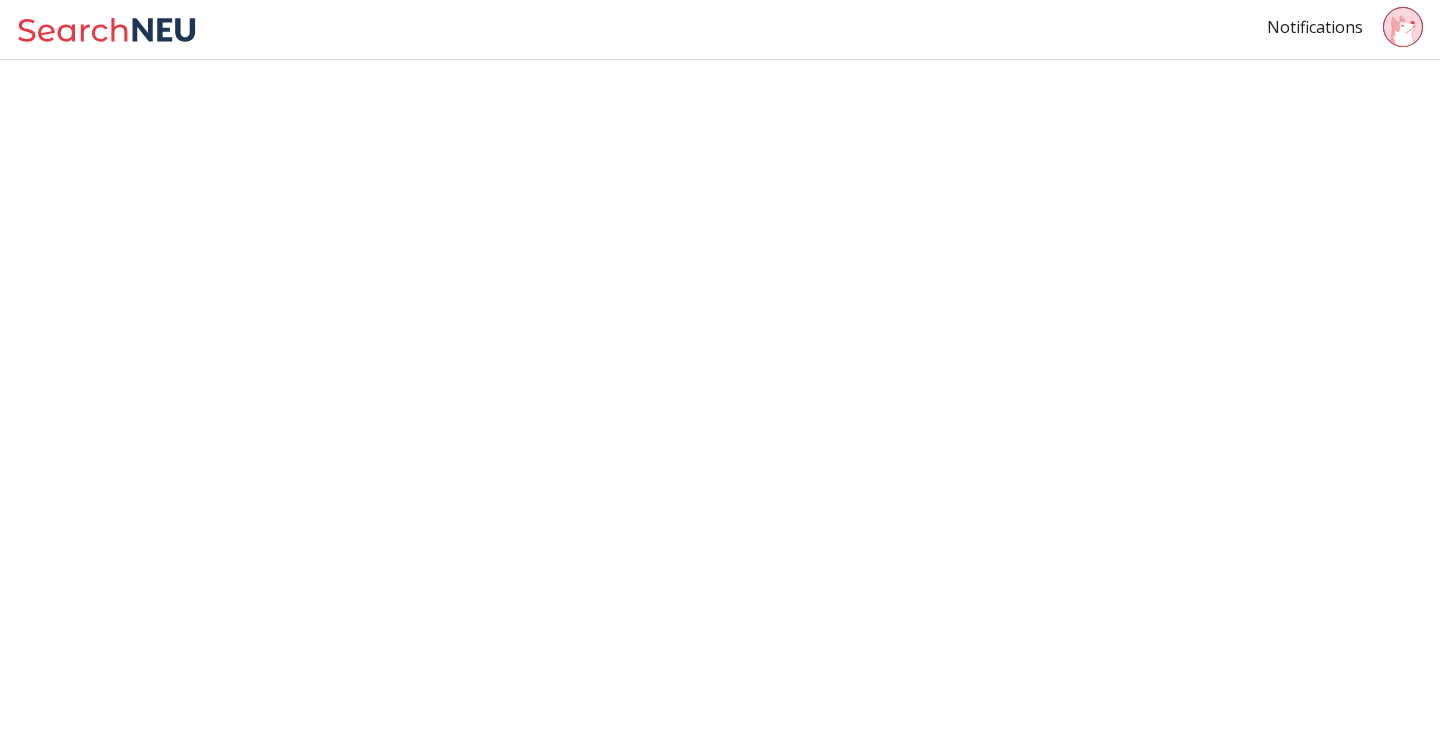 click 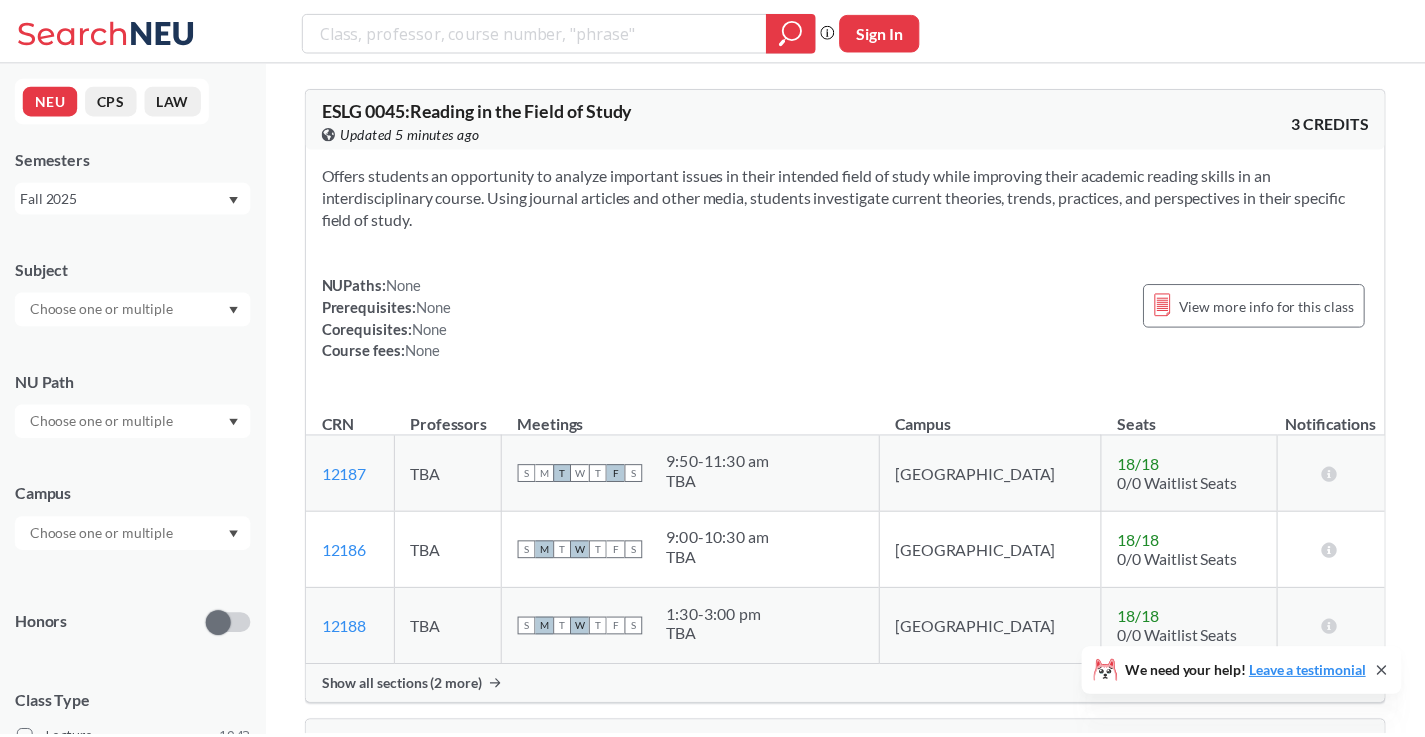 scroll, scrollTop: 796, scrollLeft: 0, axis: vertical 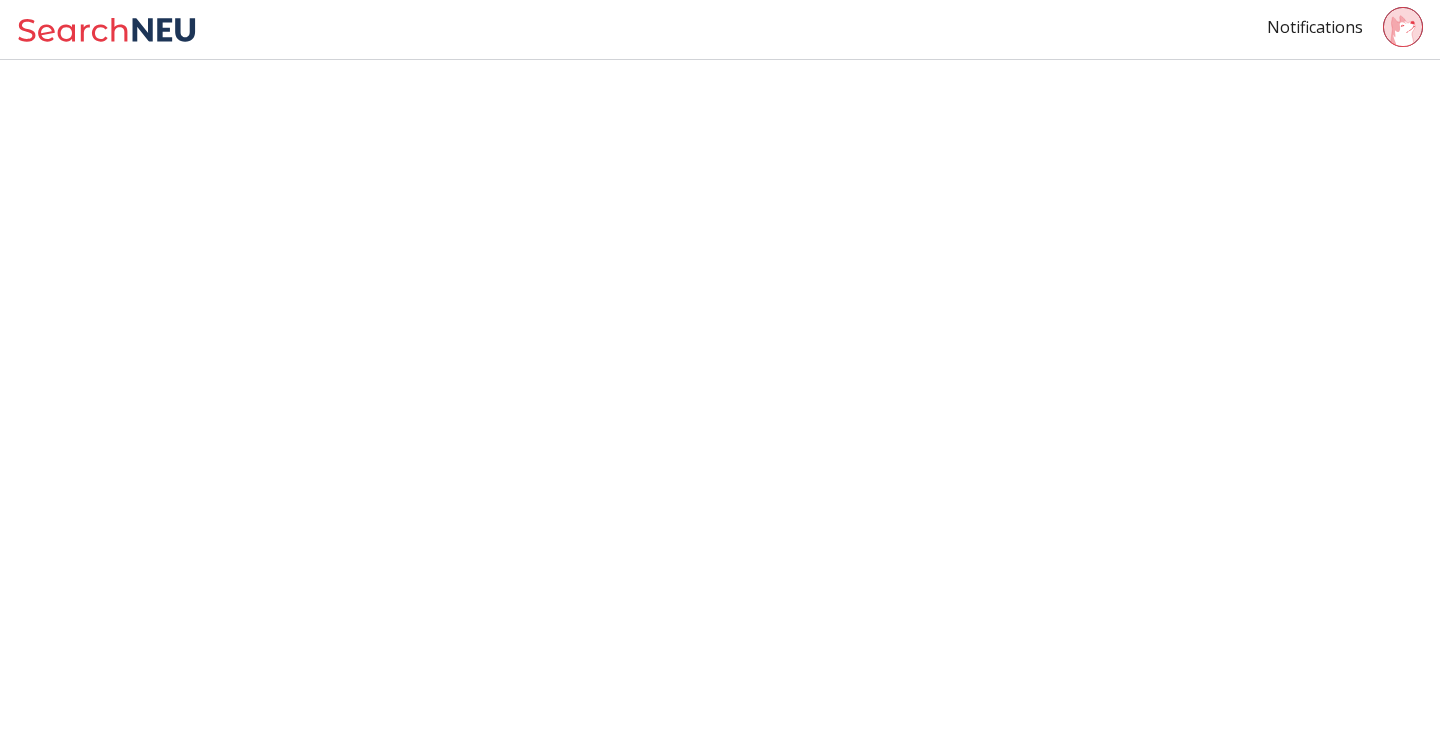 click on "Notifications" at bounding box center [1353, 30] 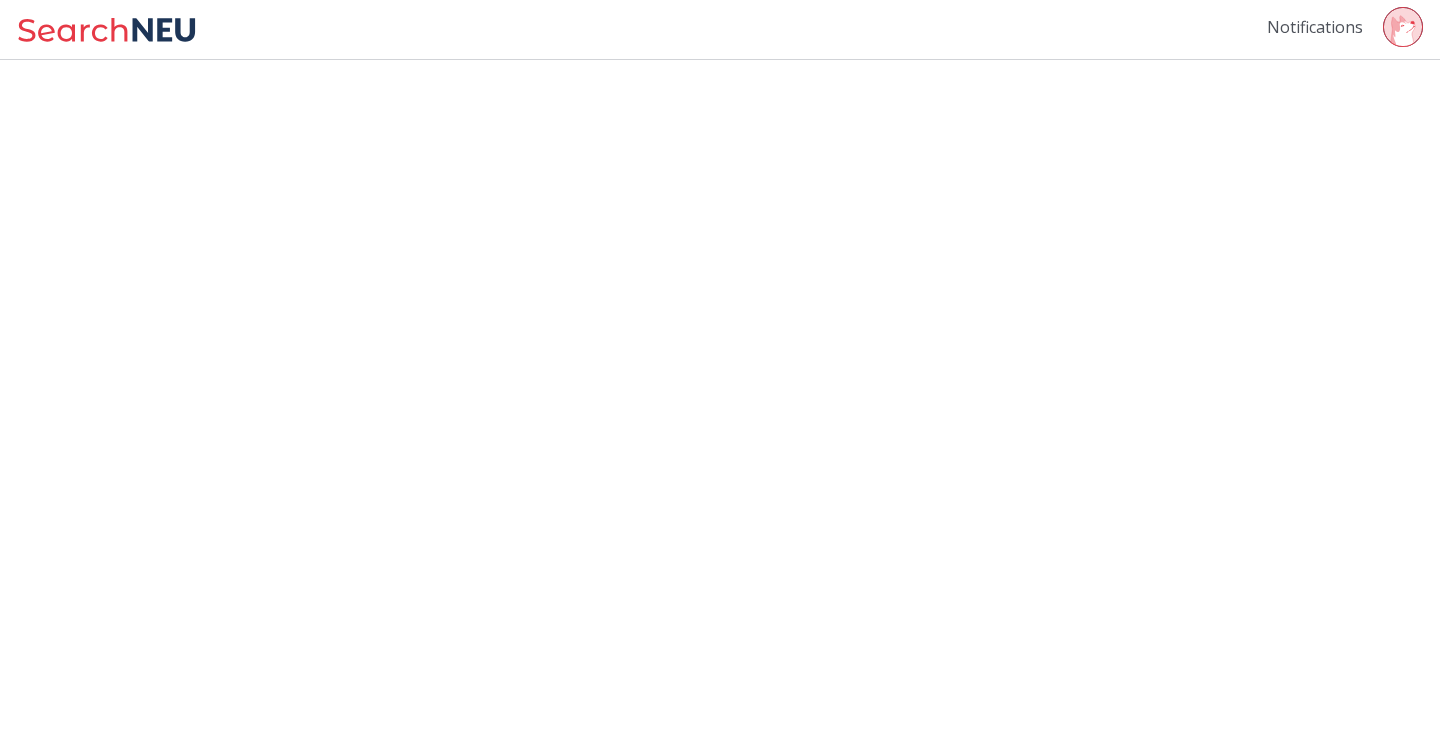 click on "Notifications" at bounding box center (1315, 27) 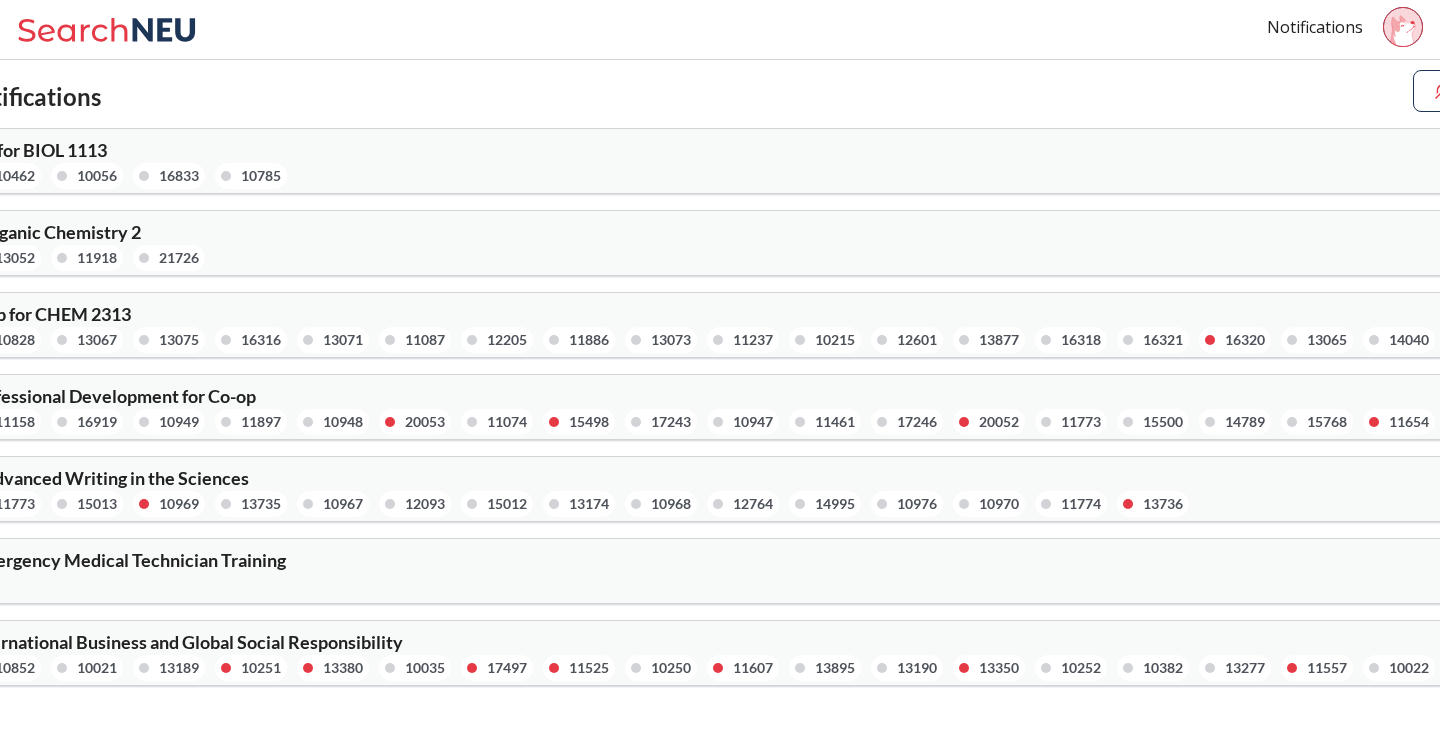 click 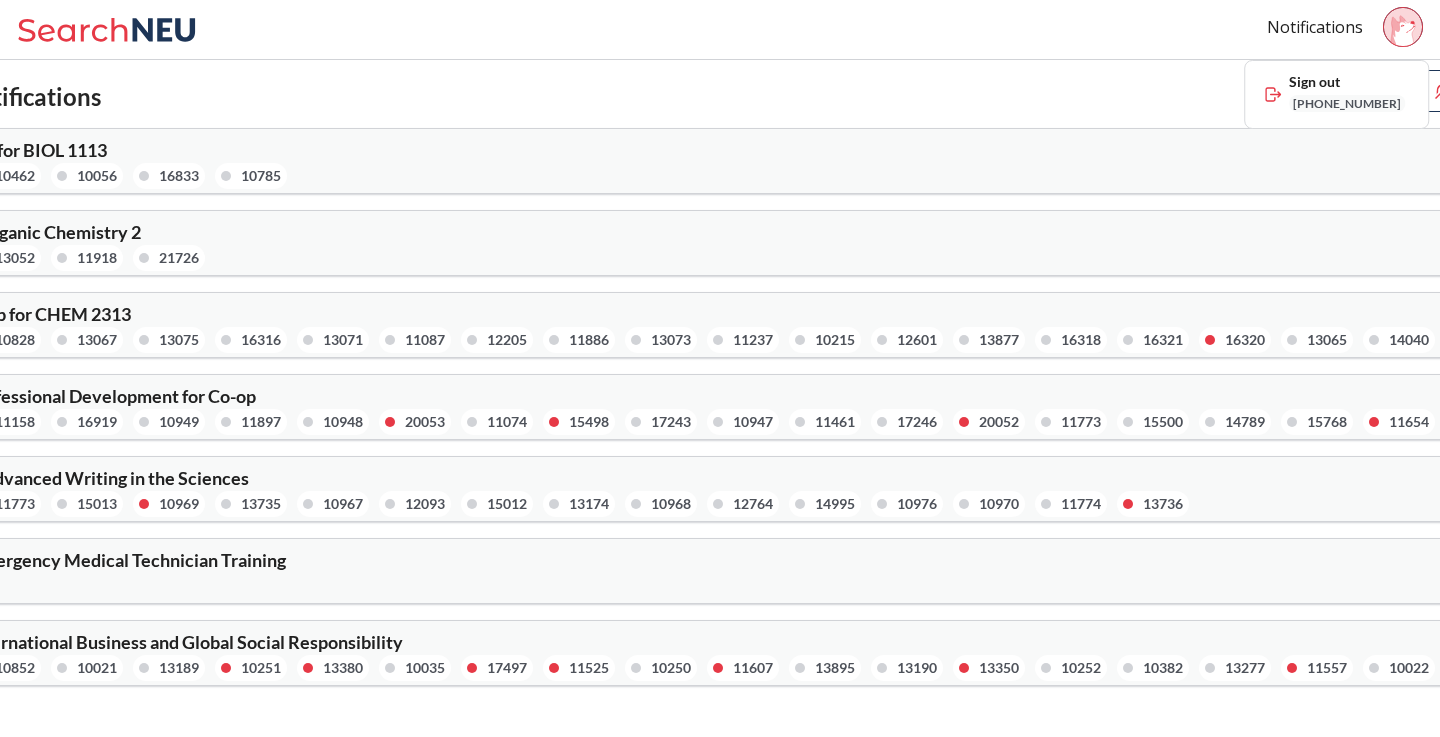 click on "Notifications Sign out +19178817447" at bounding box center [720, 30] 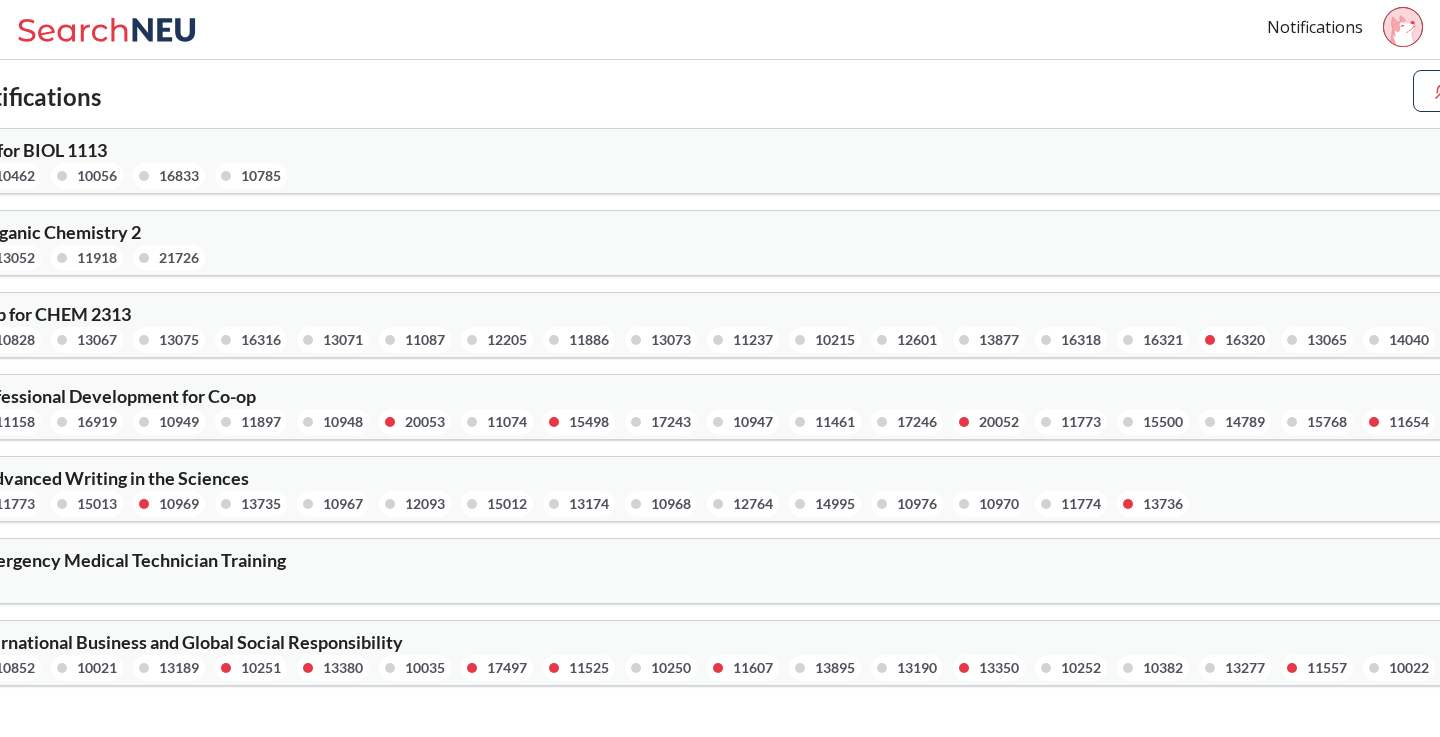 click on "EESC   2000 :  Professional Development for Co-op" at bounding box center [66, 396] 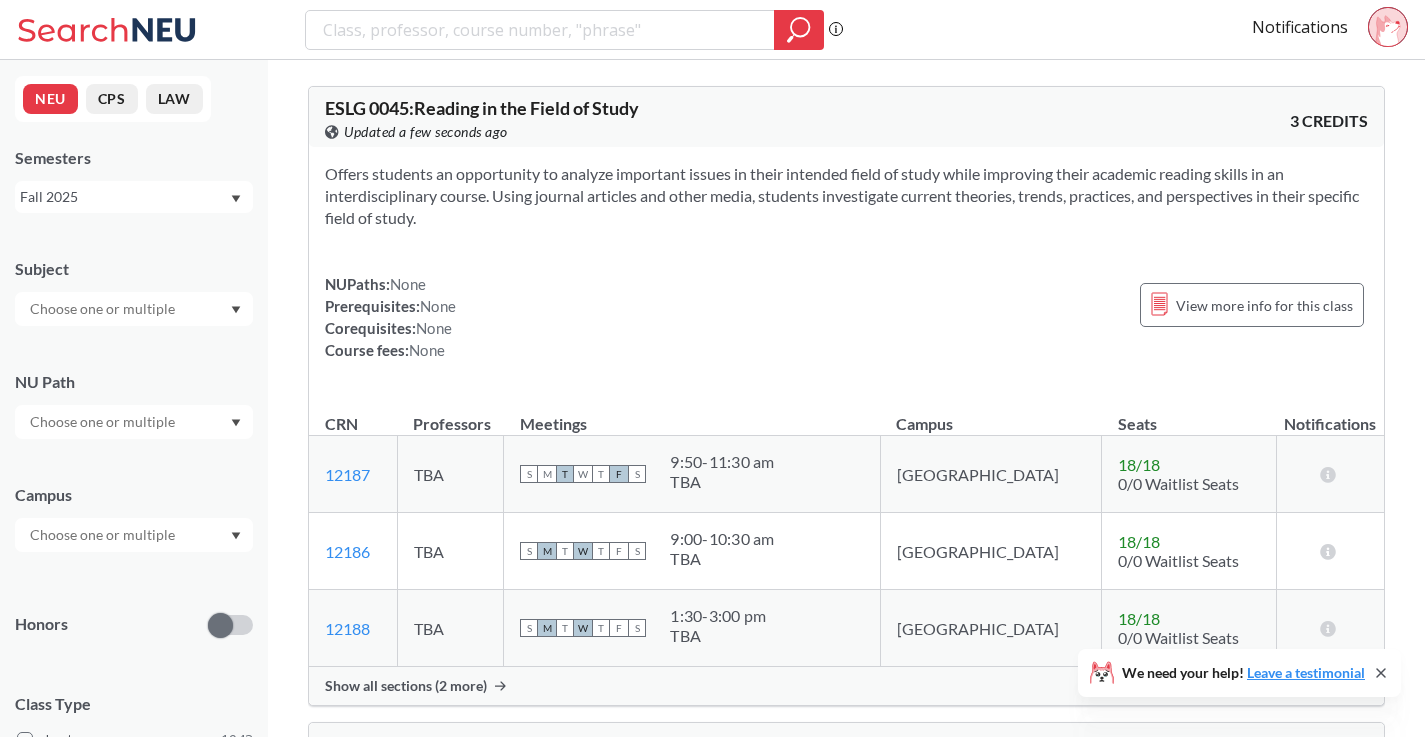 click at bounding box center [540, 30] 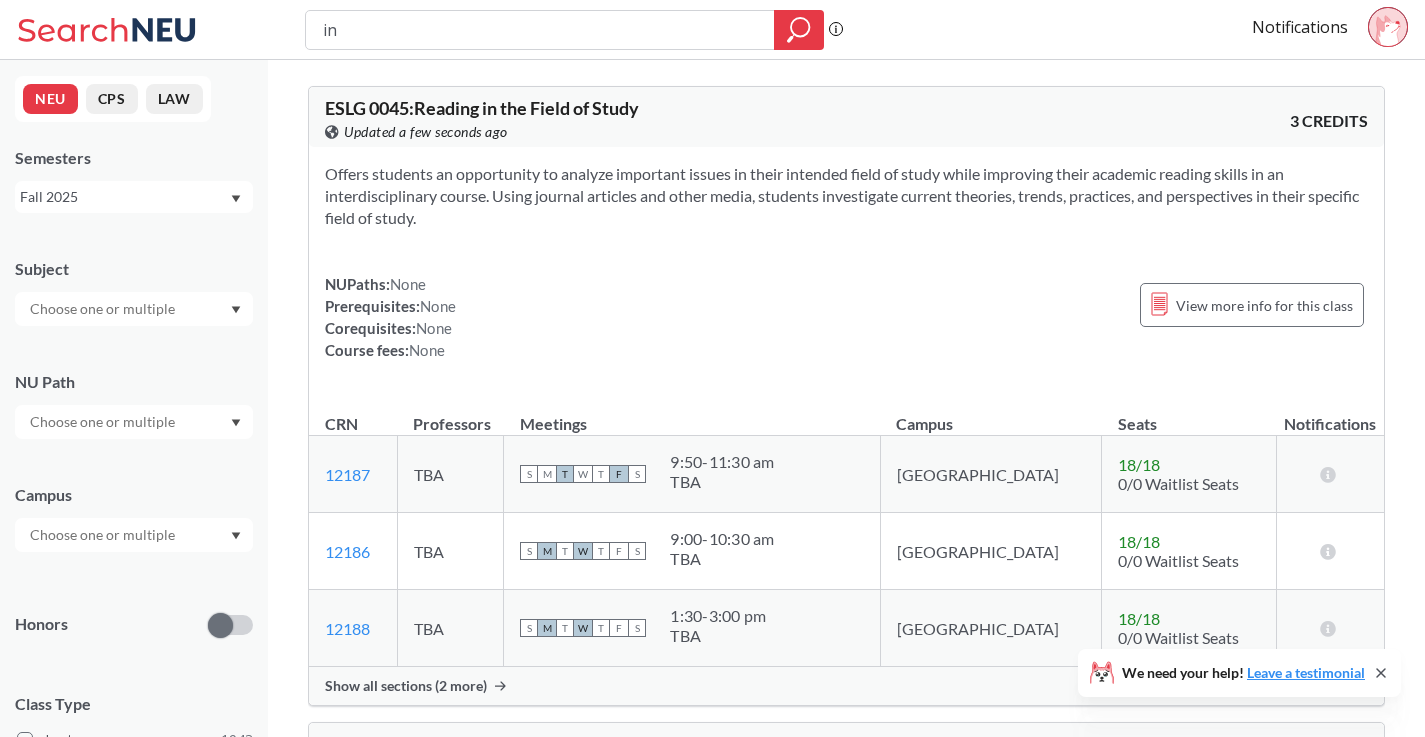 type on "i" 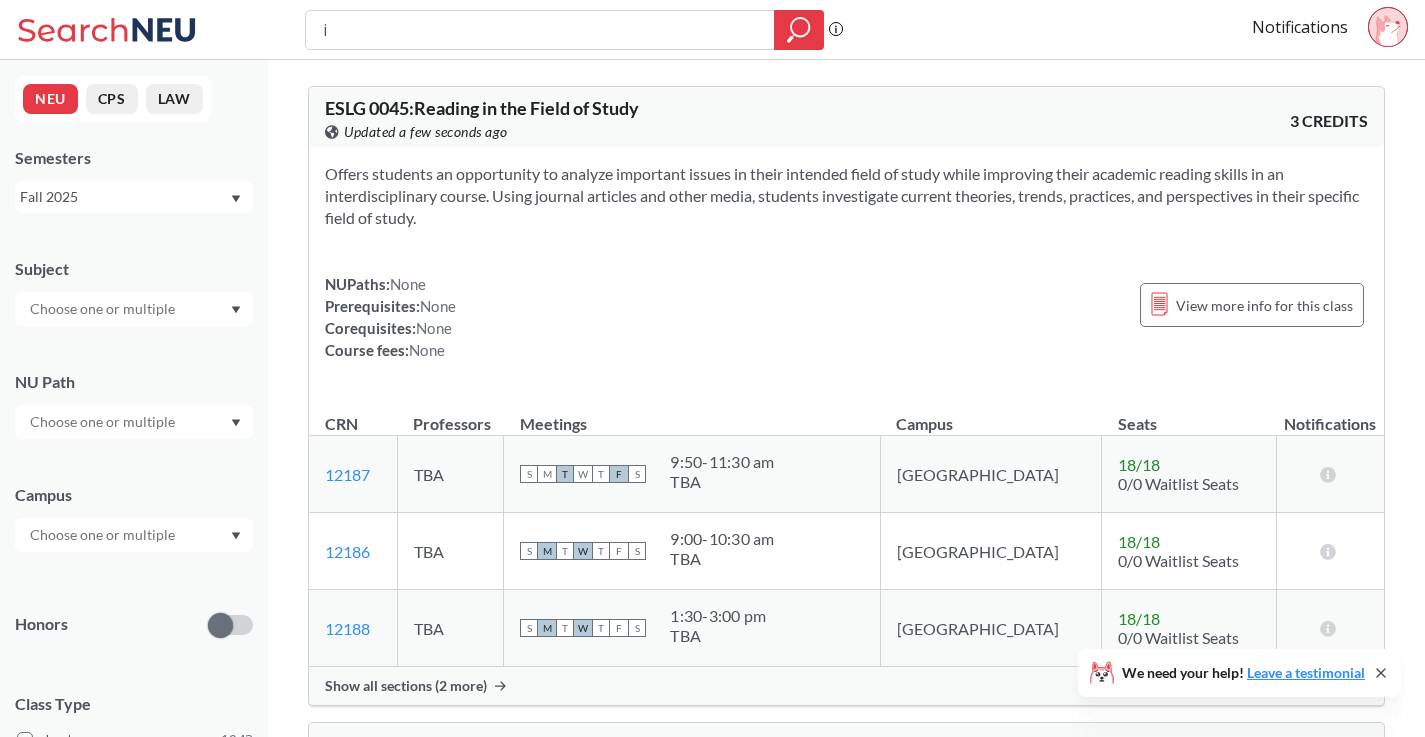 type 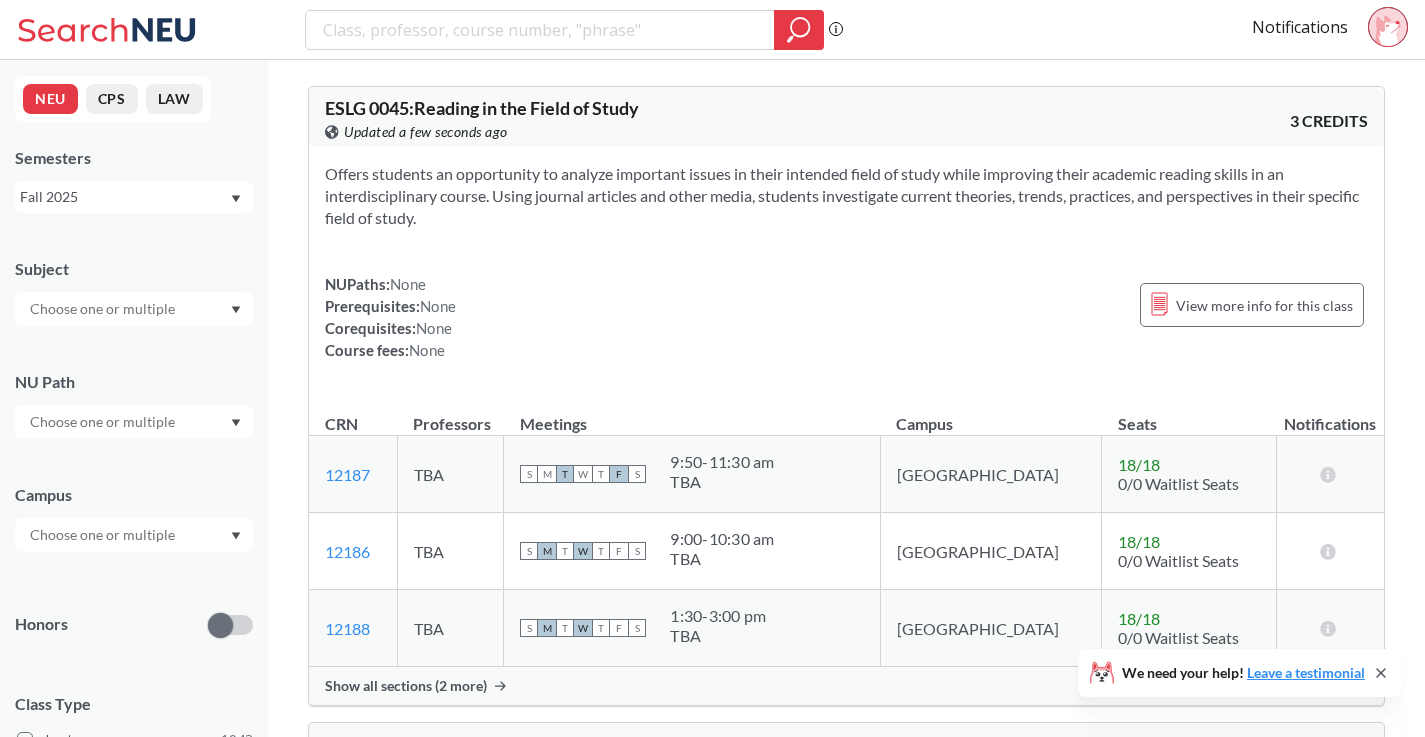 click at bounding box center (134, 422) 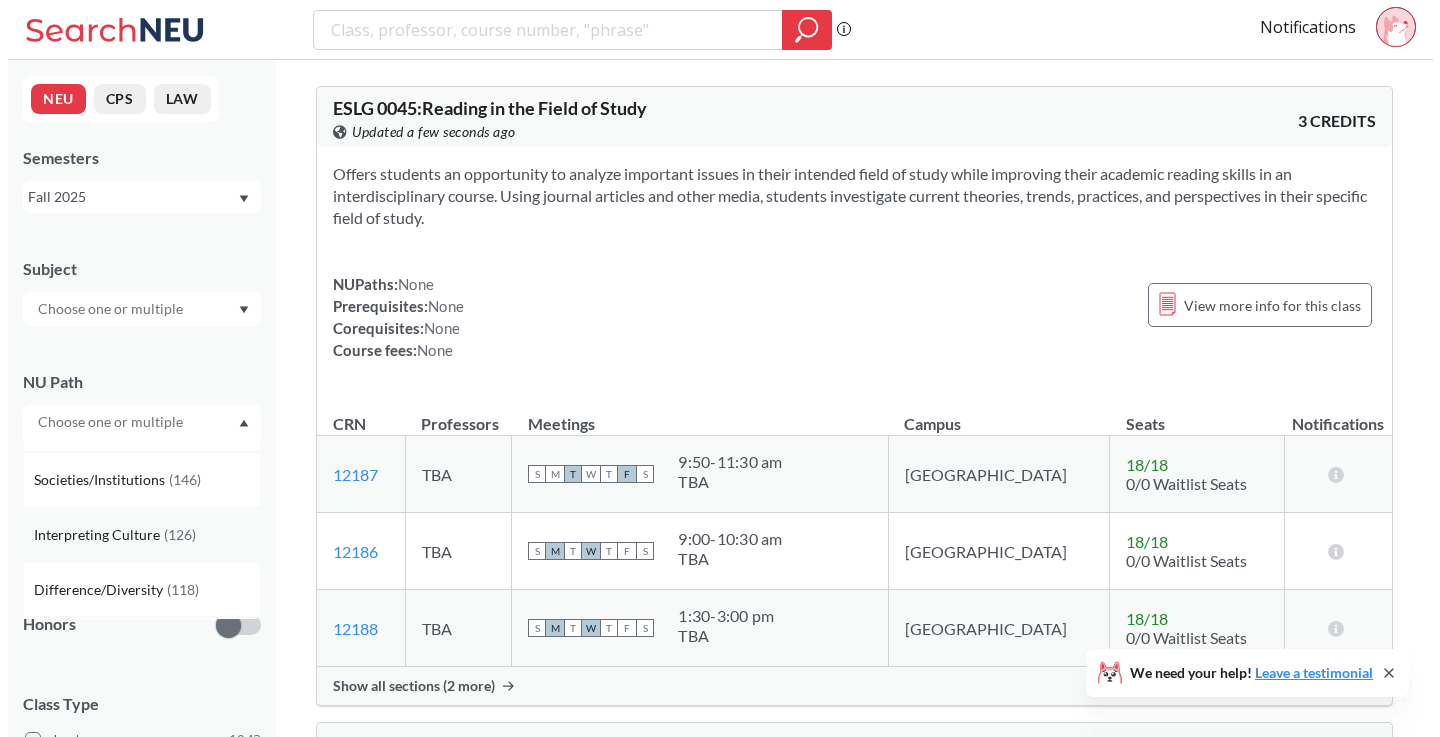 scroll, scrollTop: 43, scrollLeft: 0, axis: vertical 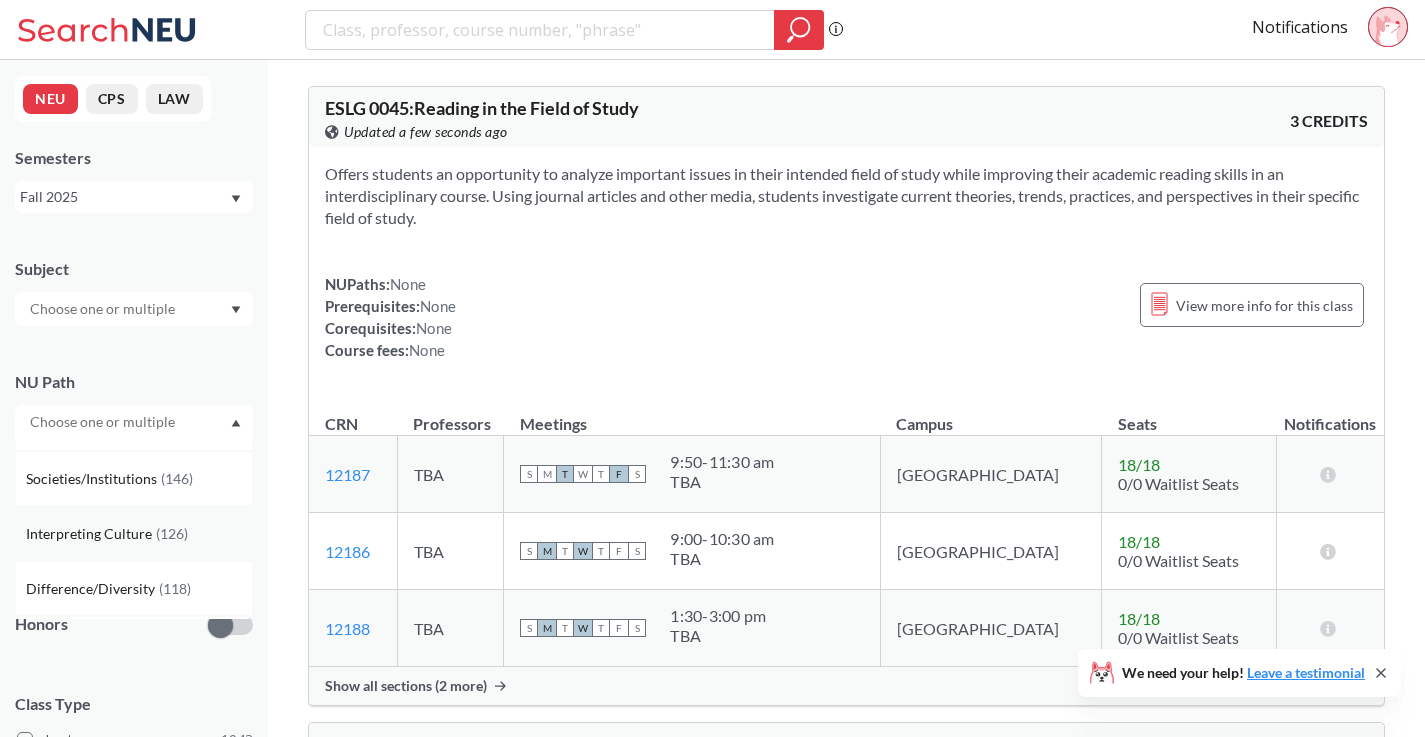 click on "( 126 )" at bounding box center [172, 533] 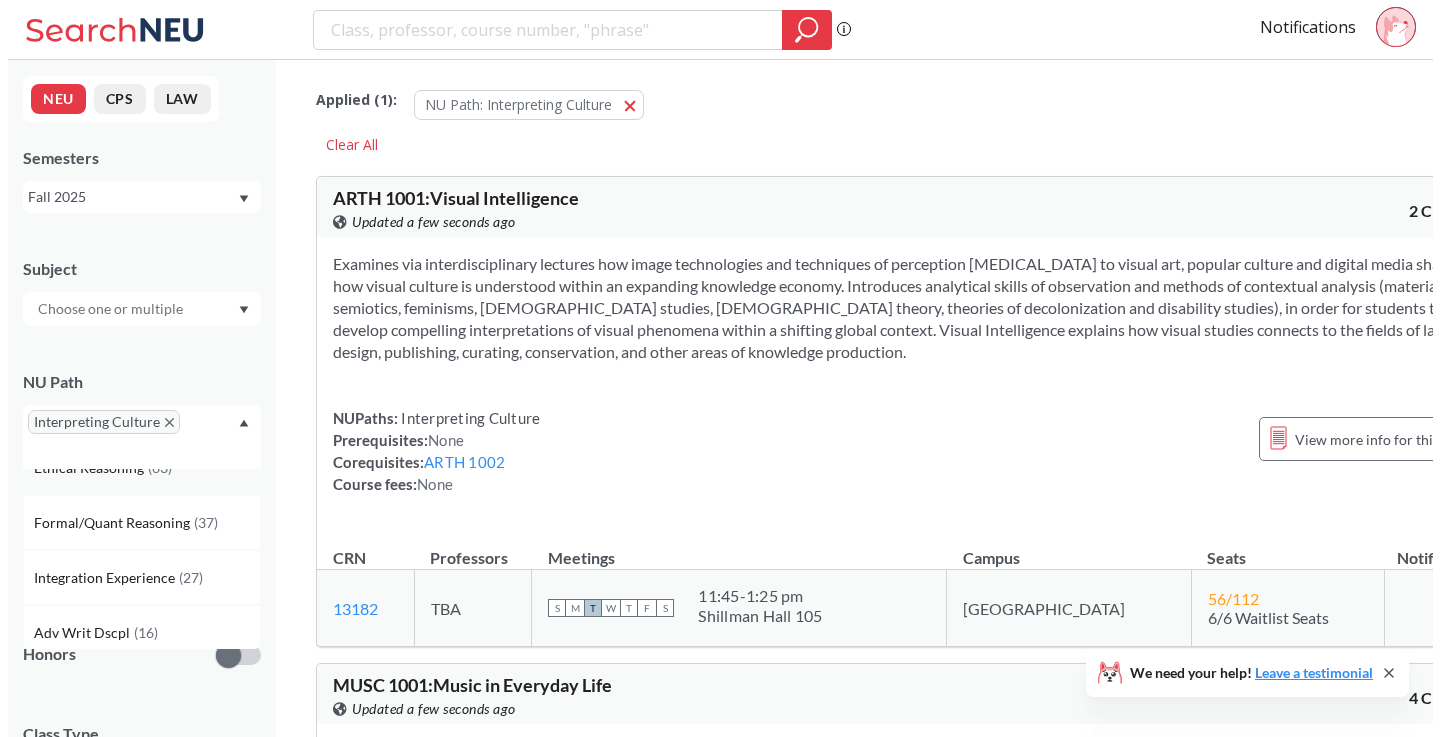 scroll, scrollTop: 358, scrollLeft: 0, axis: vertical 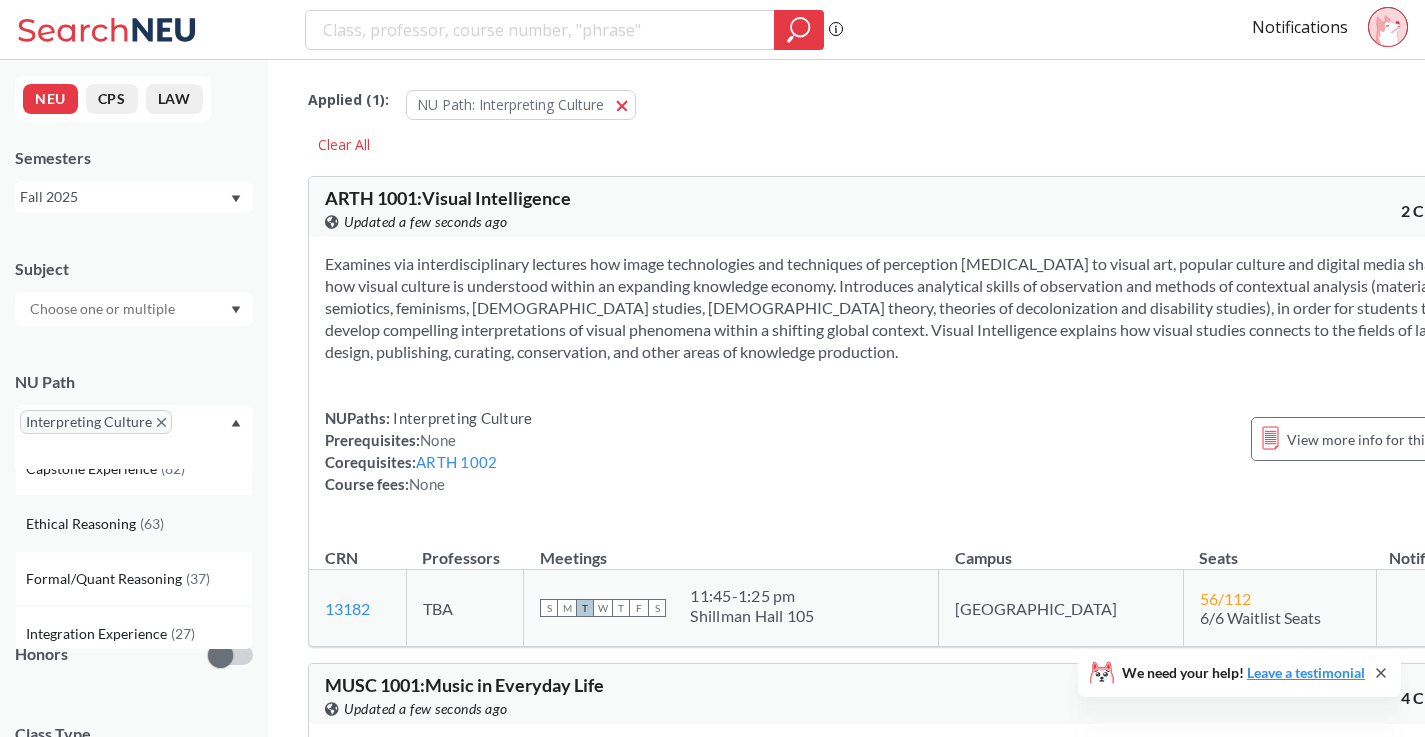 click on "Ethical Reasoning" at bounding box center [83, 524] 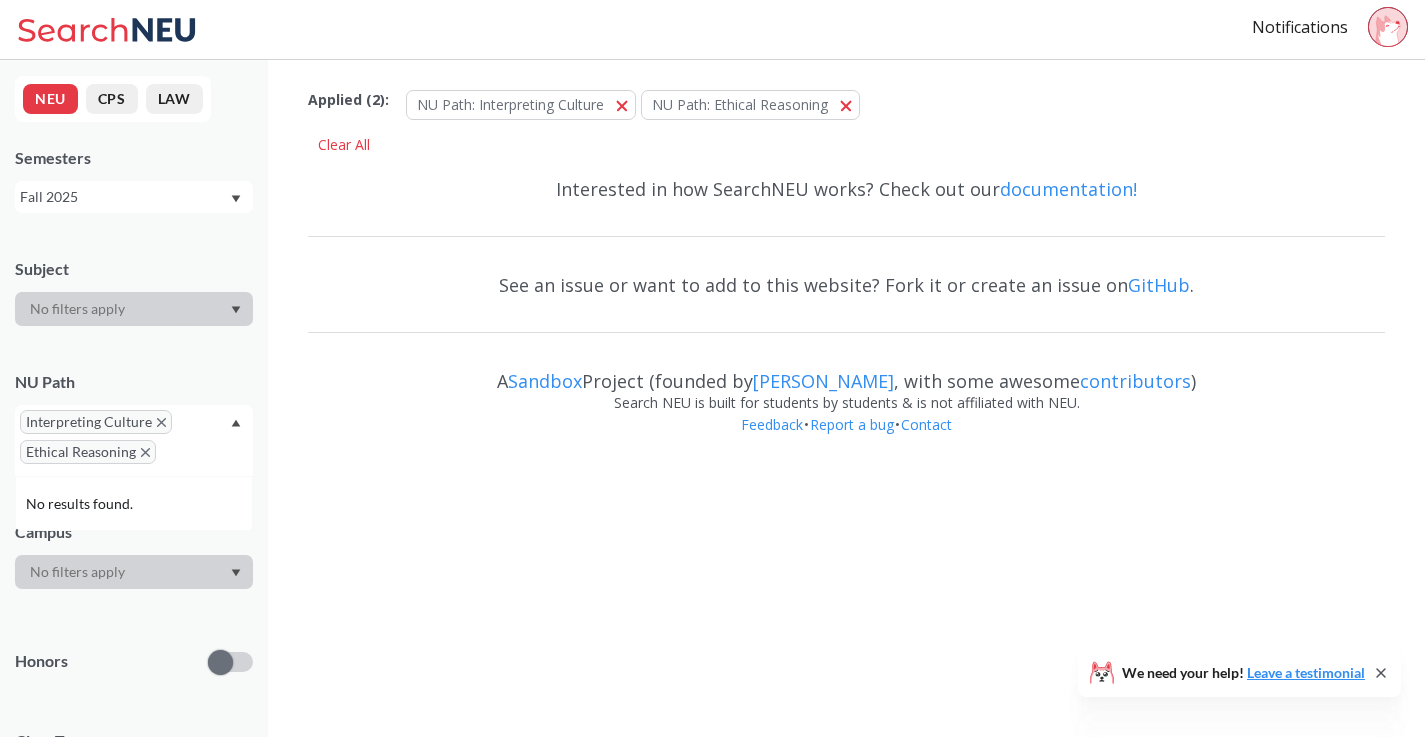 scroll, scrollTop: 0, scrollLeft: 0, axis: both 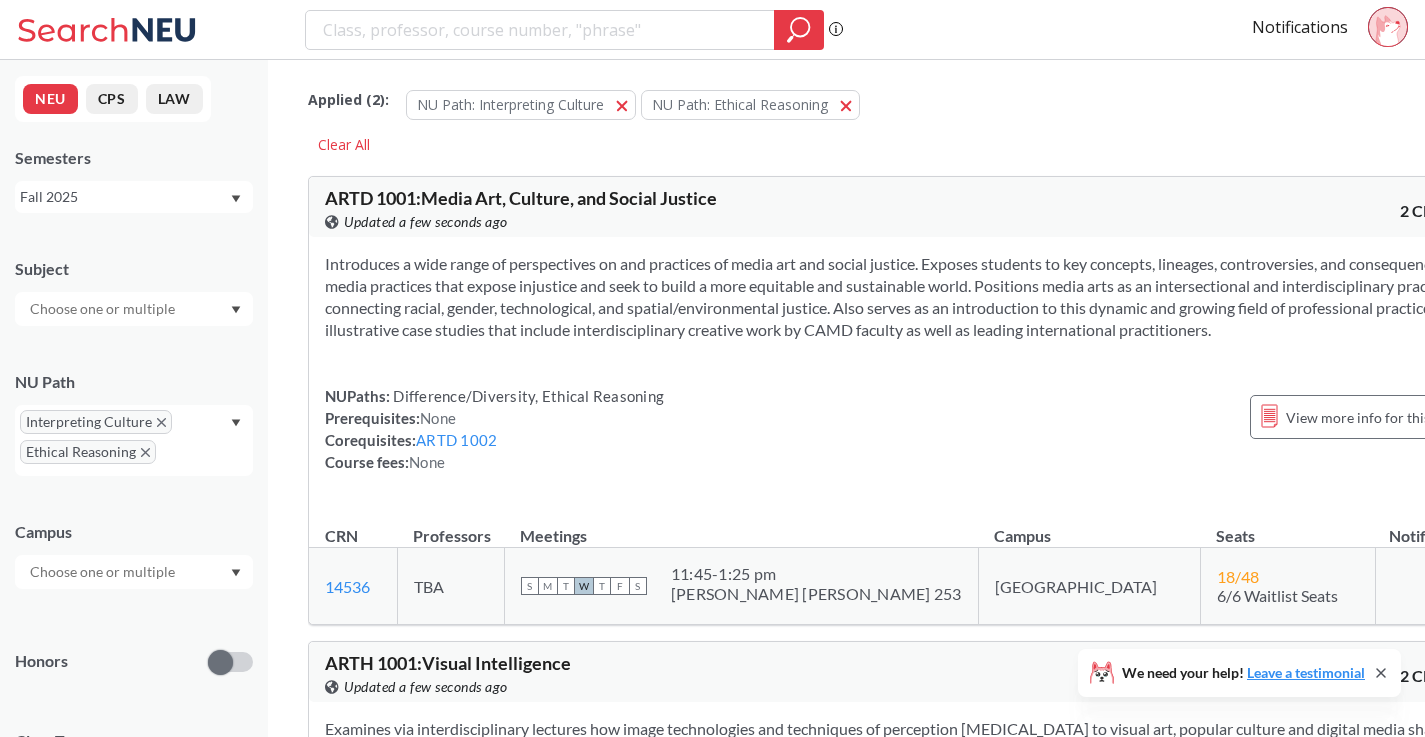 click on "NU Path" at bounding box center (134, 382) 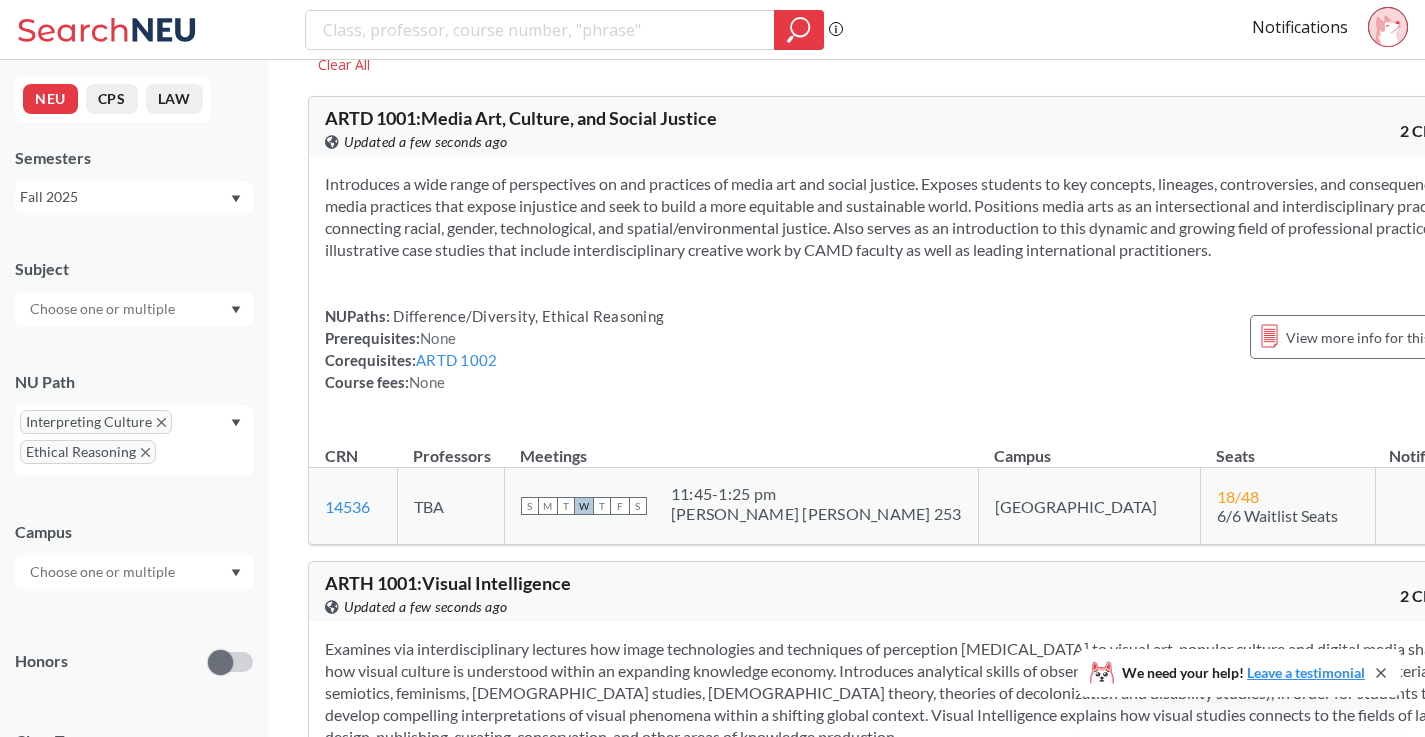 scroll, scrollTop: 73, scrollLeft: 0, axis: vertical 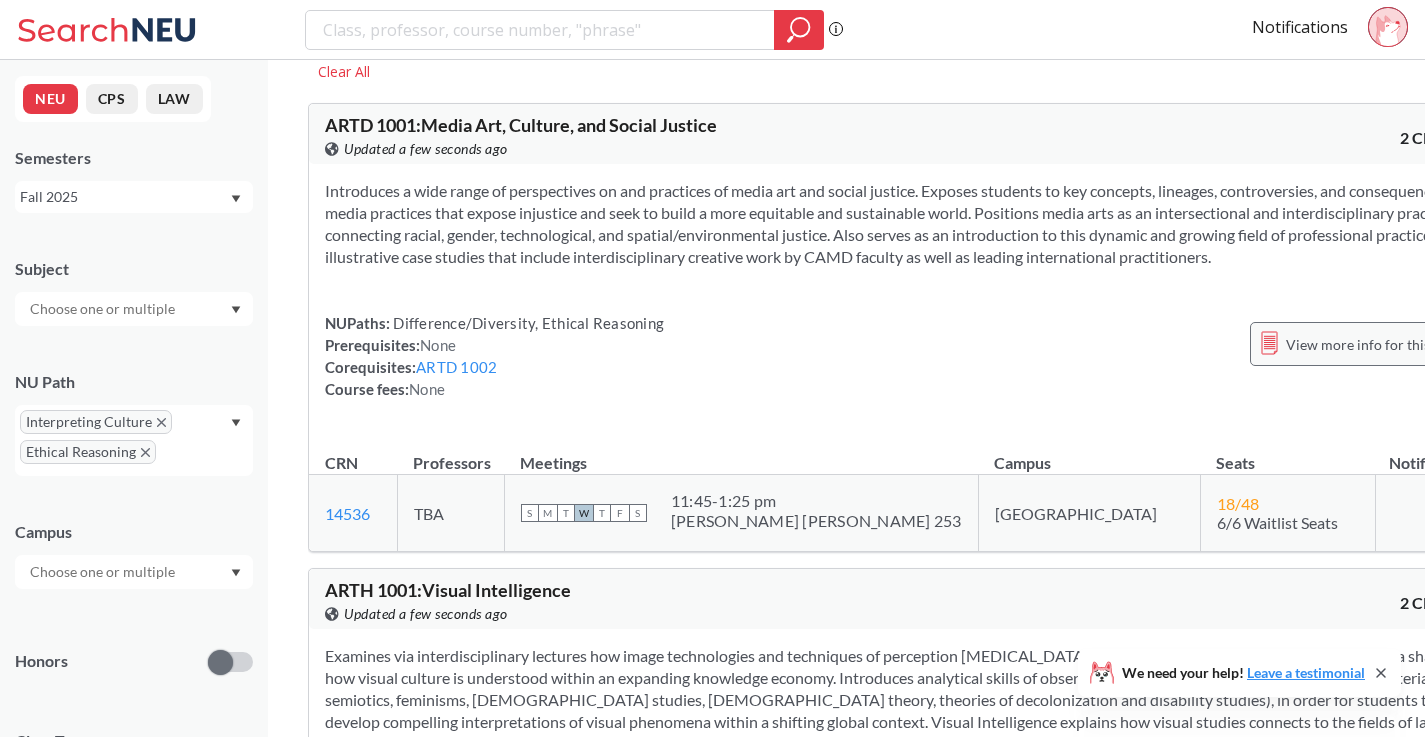 click on "View more info for this class" at bounding box center [1374, 344] 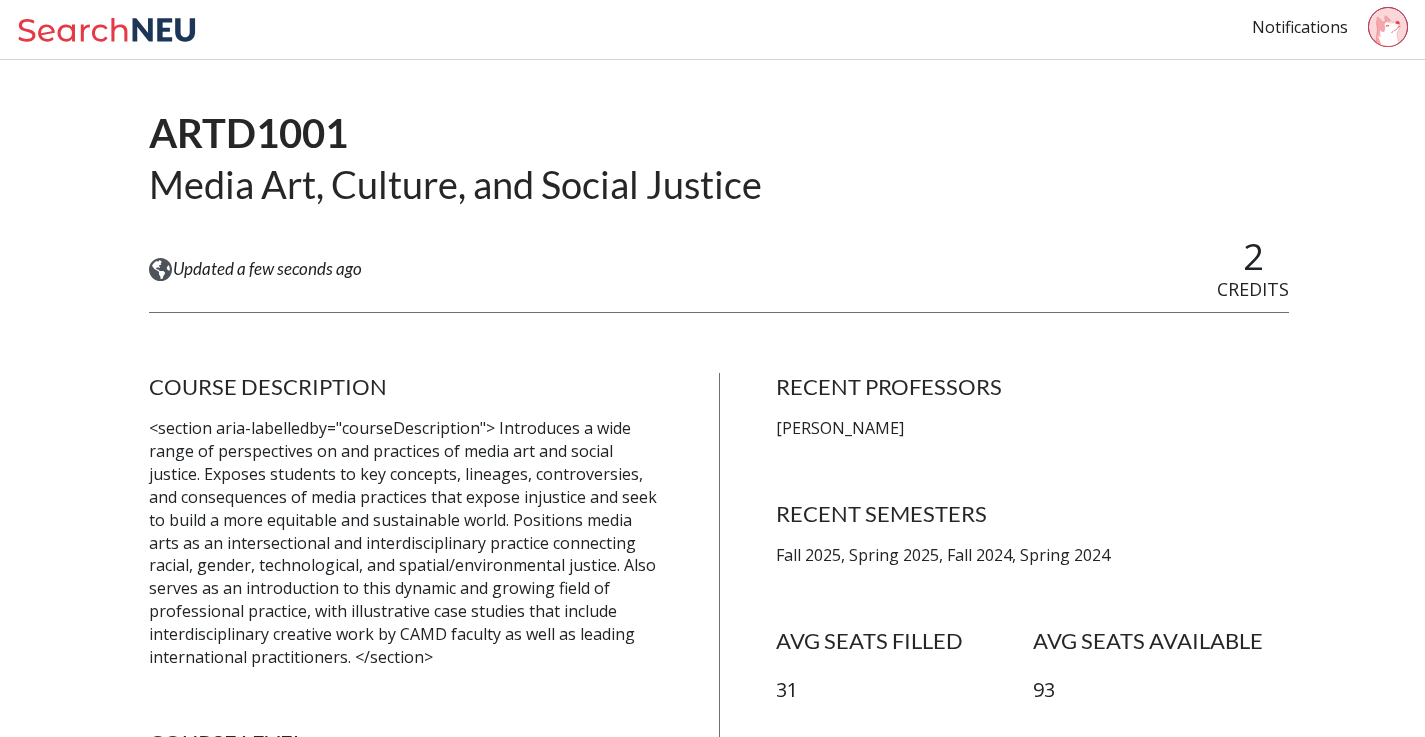scroll, scrollTop: 127, scrollLeft: 0, axis: vertical 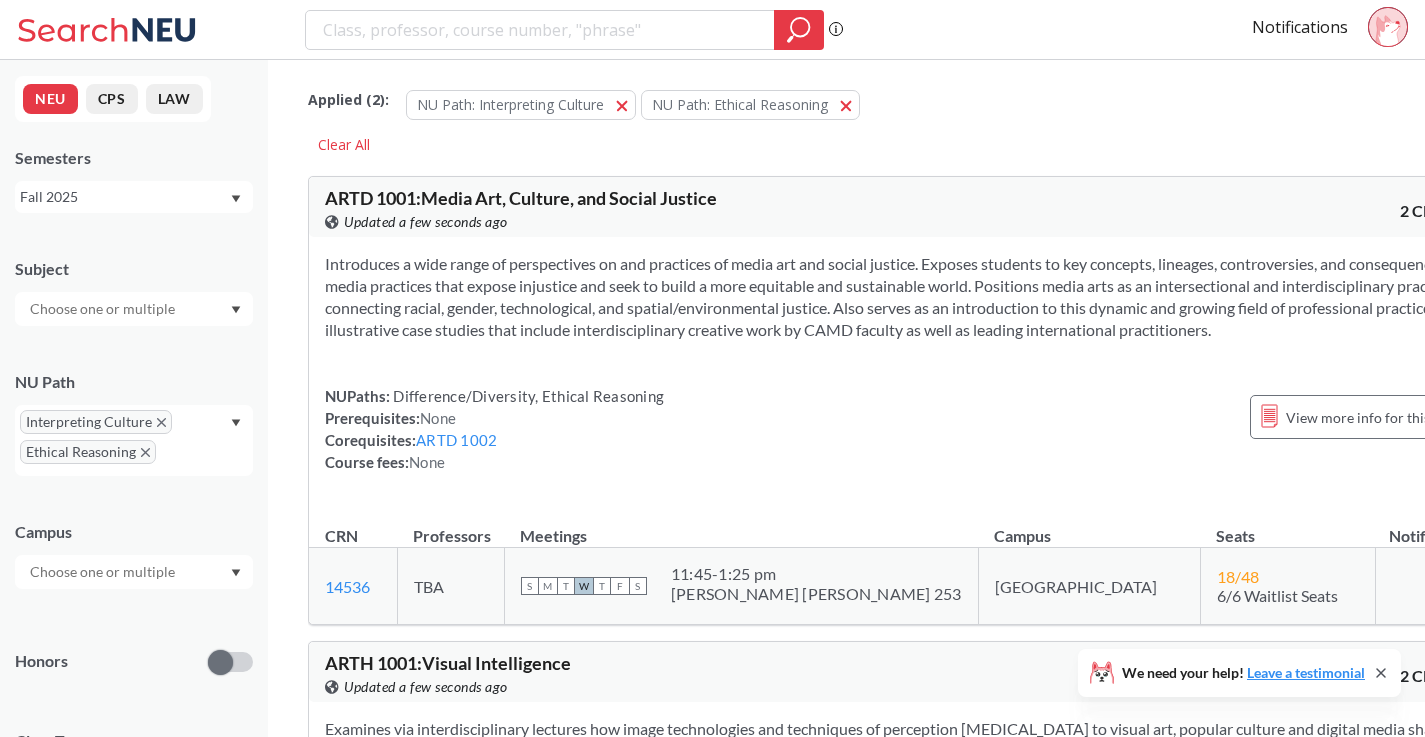 click on "Introduces a wide range of perspectives on and practices of media art and social justice. Exposes students to key concepts, lineages, controversies, and consequences of media practices that expose injustice and seek to build a more equitable and sustainable world. Positions media arts as an intersectional and interdisciplinary practice connecting racial, gender, technological, and spatial/environmental justice. Also serves as an introduction to this dynamic and growing field of professional practice, with illustrative case studies that include interdisciplinary creative work by CAMD faculty as well as leading international practitioners." at bounding box center (901, 297) 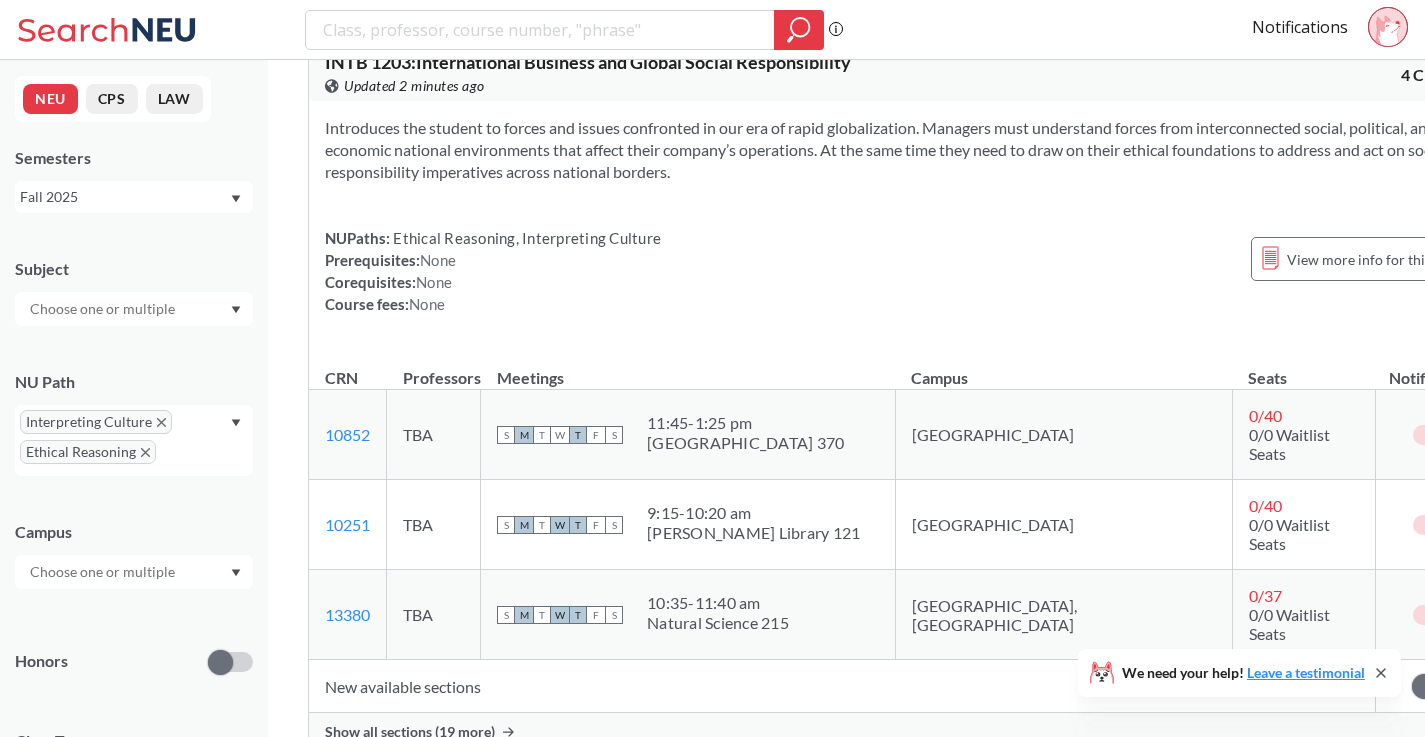 scroll, scrollTop: 20617, scrollLeft: 0, axis: vertical 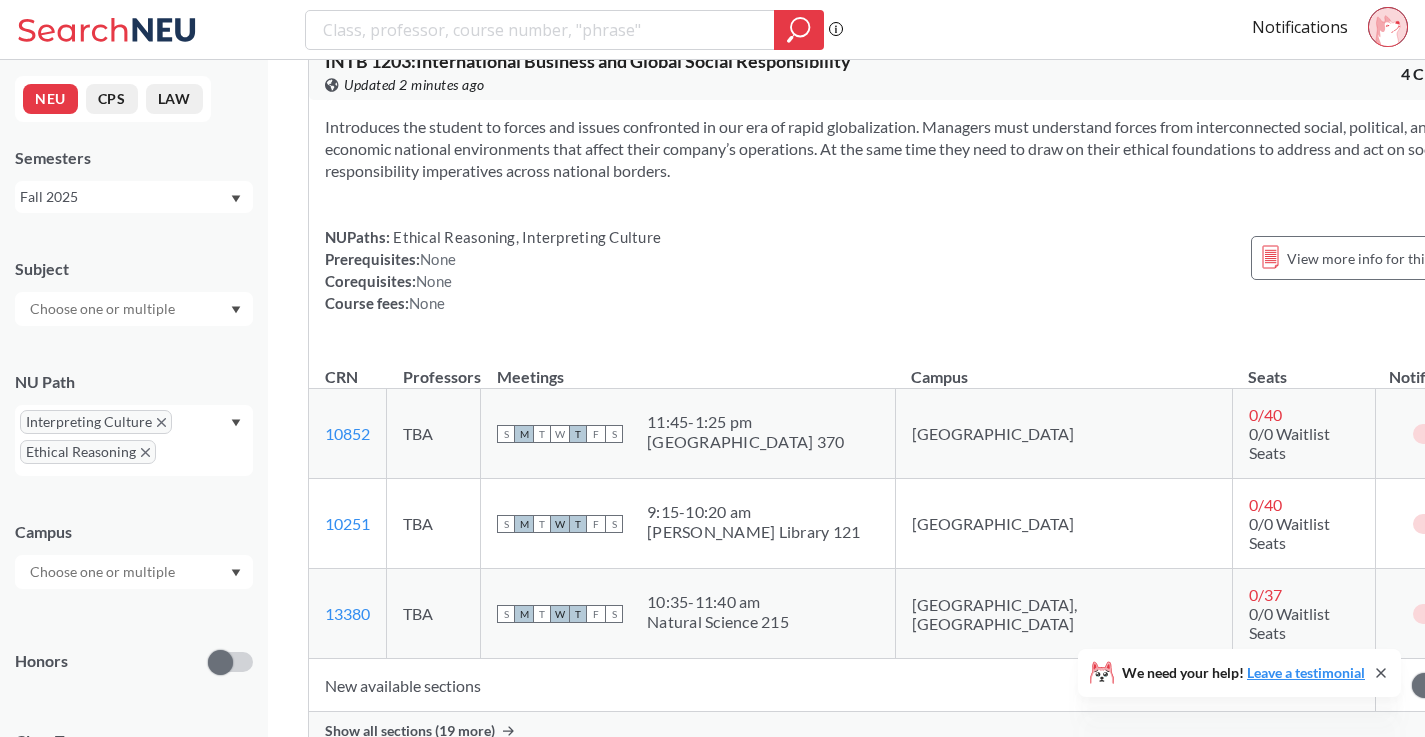 click at bounding box center [1424, 685] 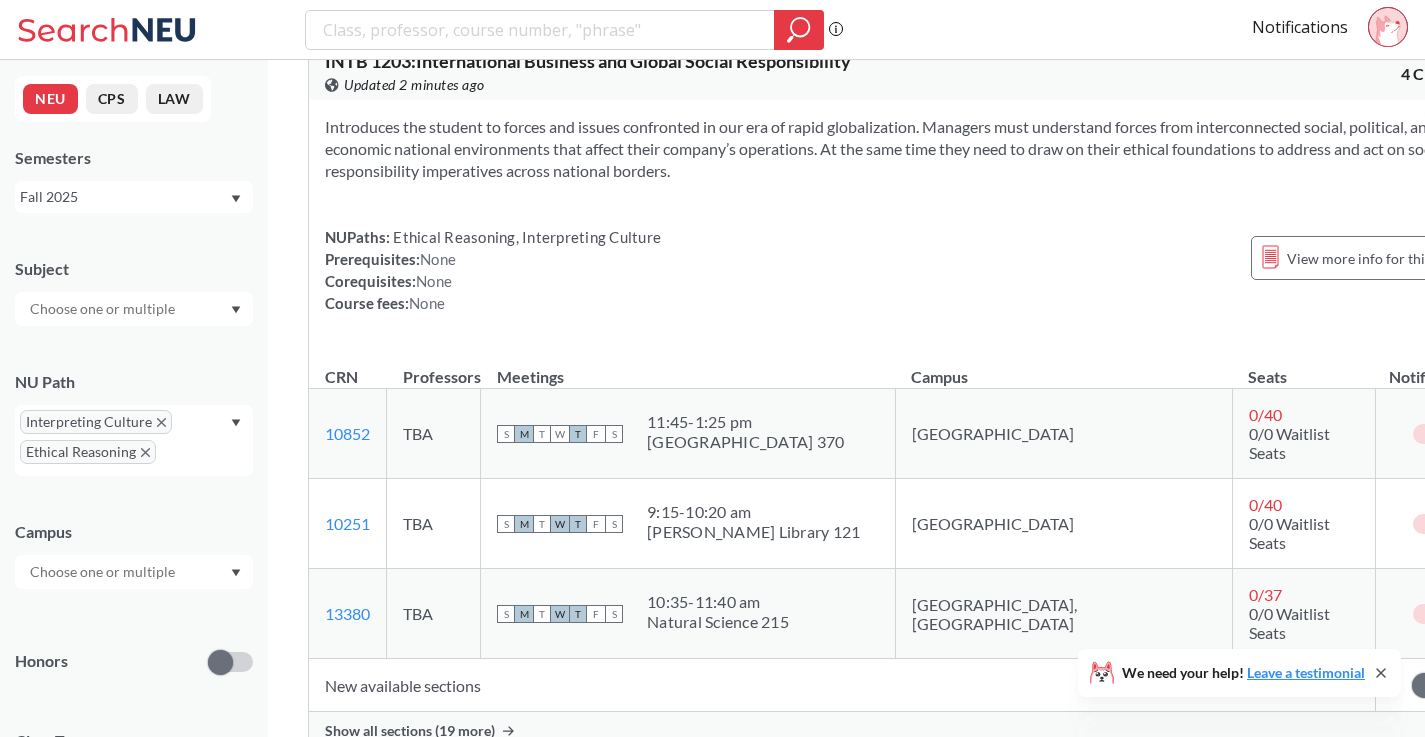 click at bounding box center [1412, 675] 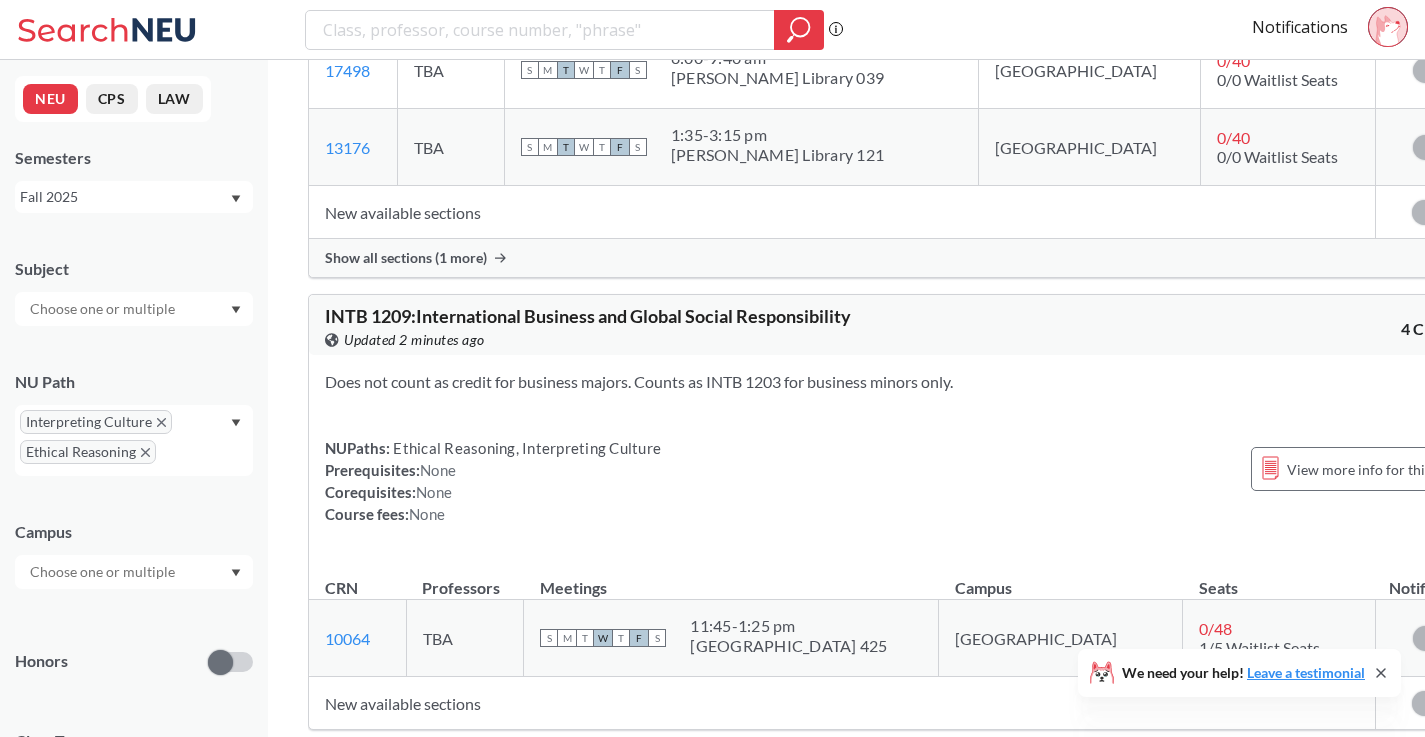 scroll, scrollTop: 21827, scrollLeft: 0, axis: vertical 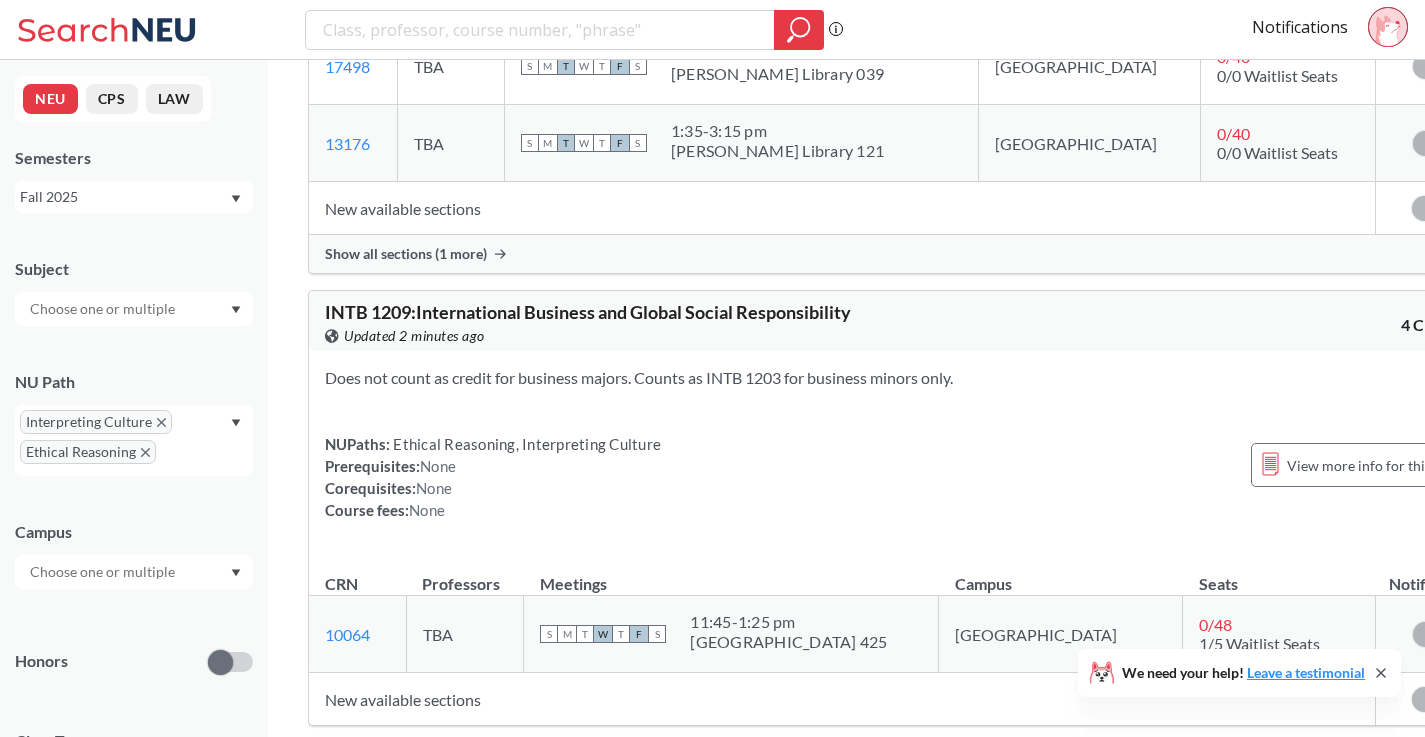 click on "INTB   1209 :  International Business and Global Social Responsibility" at bounding box center (588, 312) 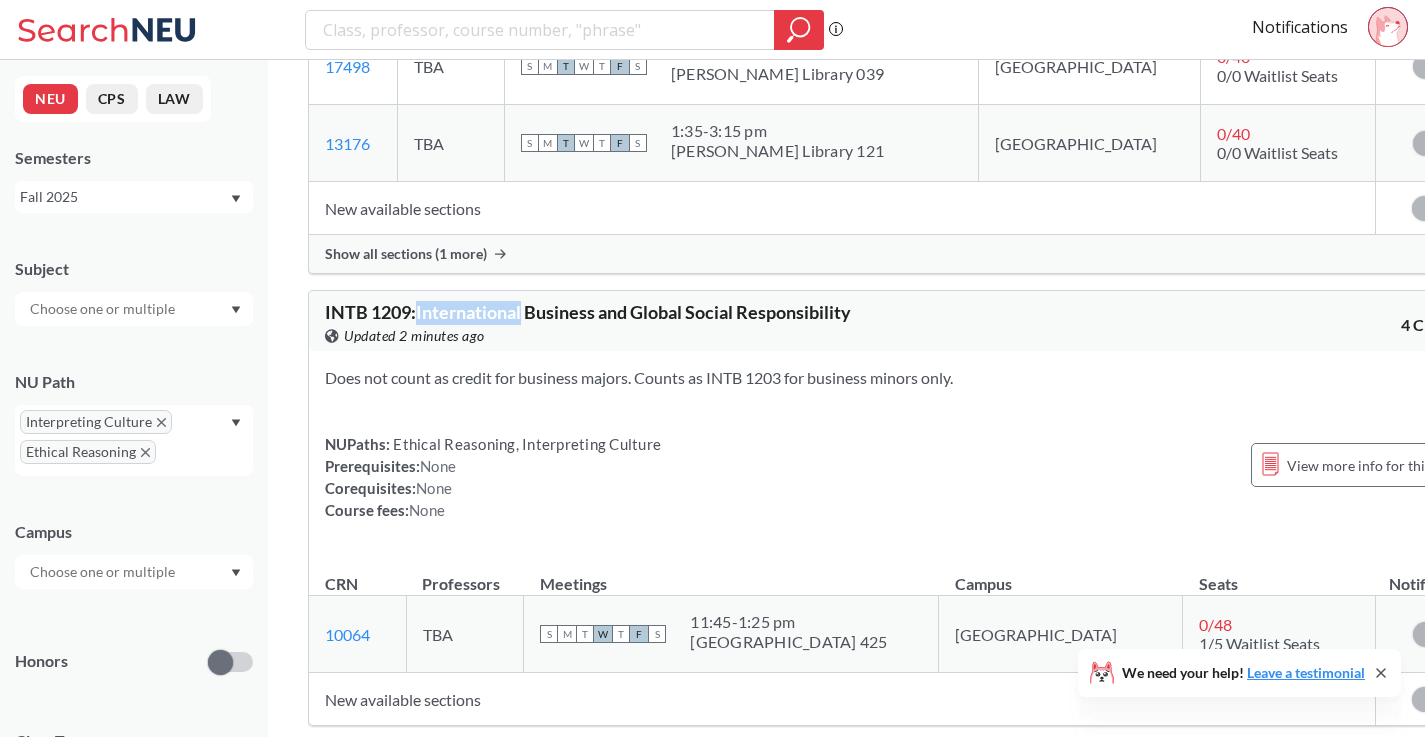 click on "INTB   1209 :  International Business and Global Social Responsibility" at bounding box center (588, 312) 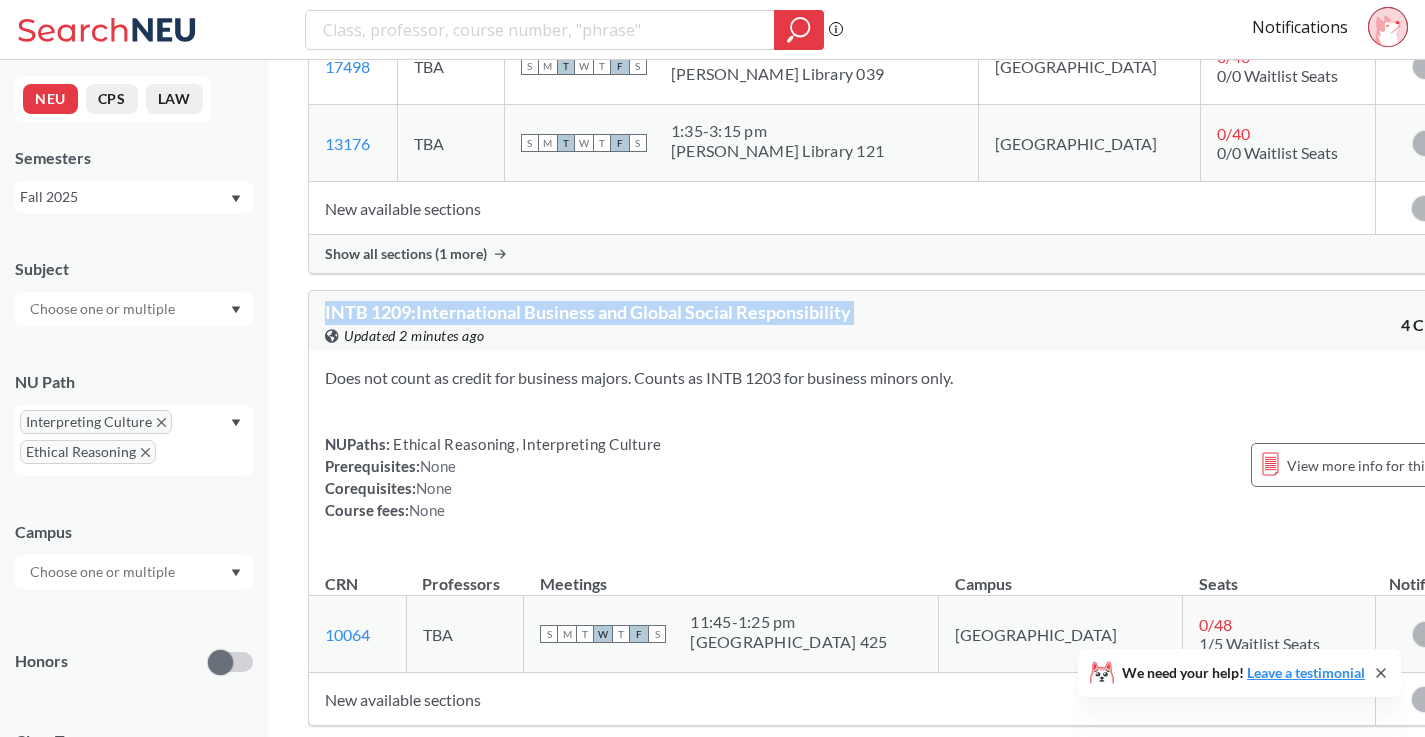 click on "INTB   1209 :  International Business and Global Social Responsibility" at bounding box center [588, 312] 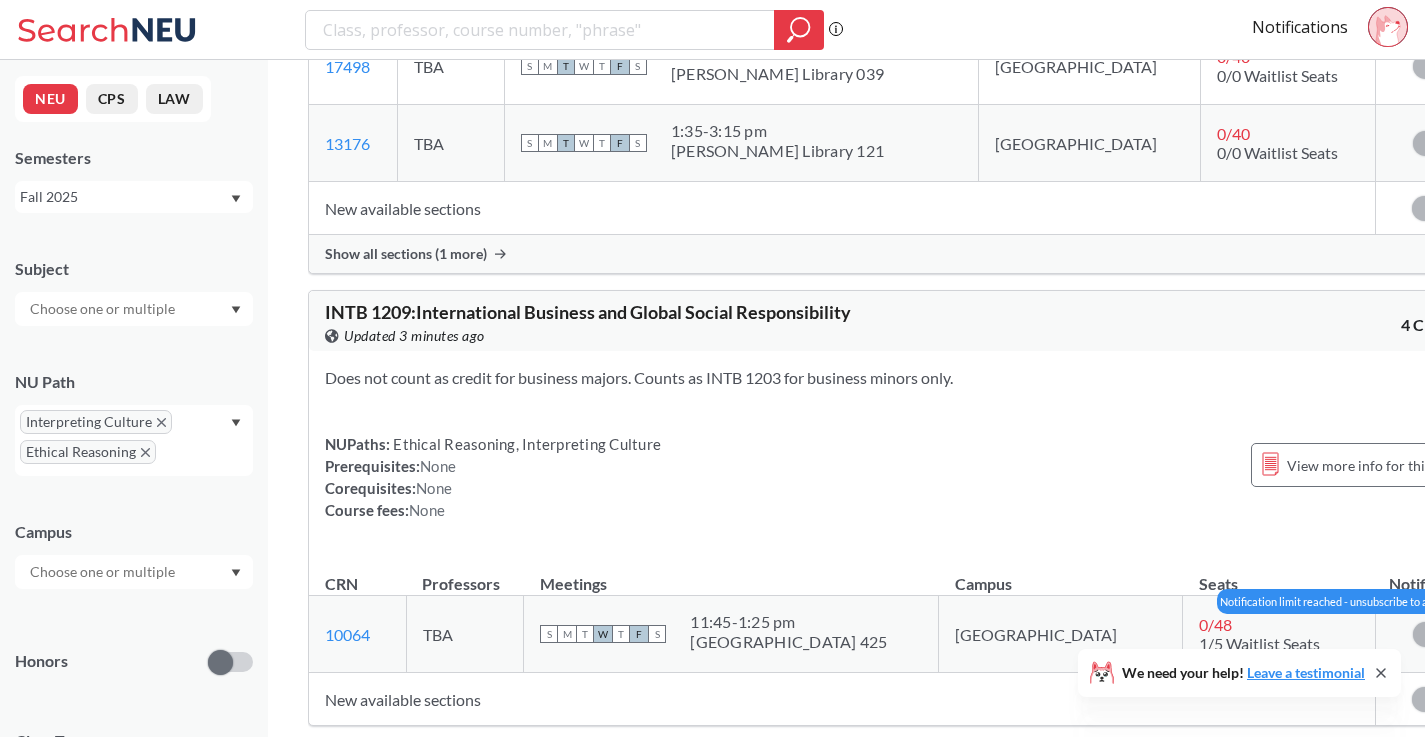 click at bounding box center (1425, 634) 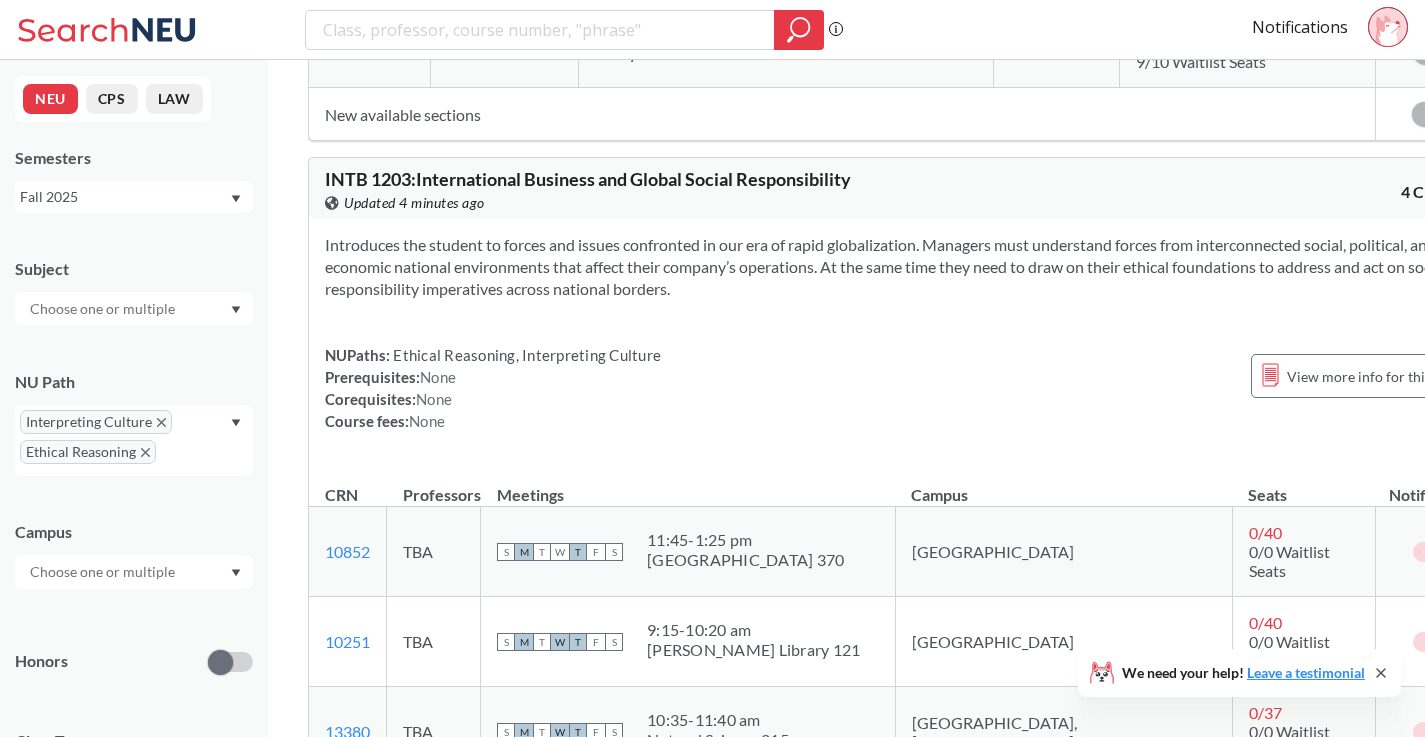 scroll, scrollTop: 20559, scrollLeft: 0, axis: vertical 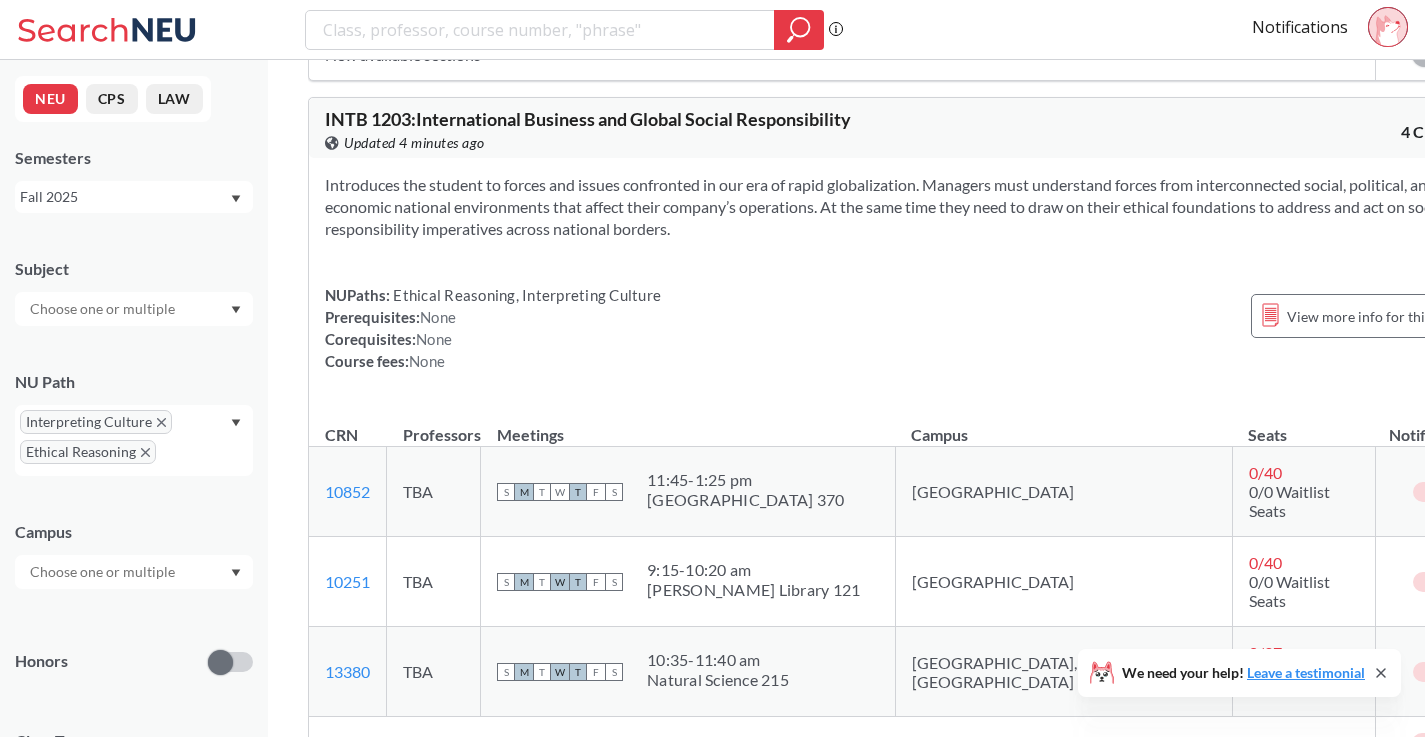 click on "Show all sections (19 more)" at bounding box center [410, 789] 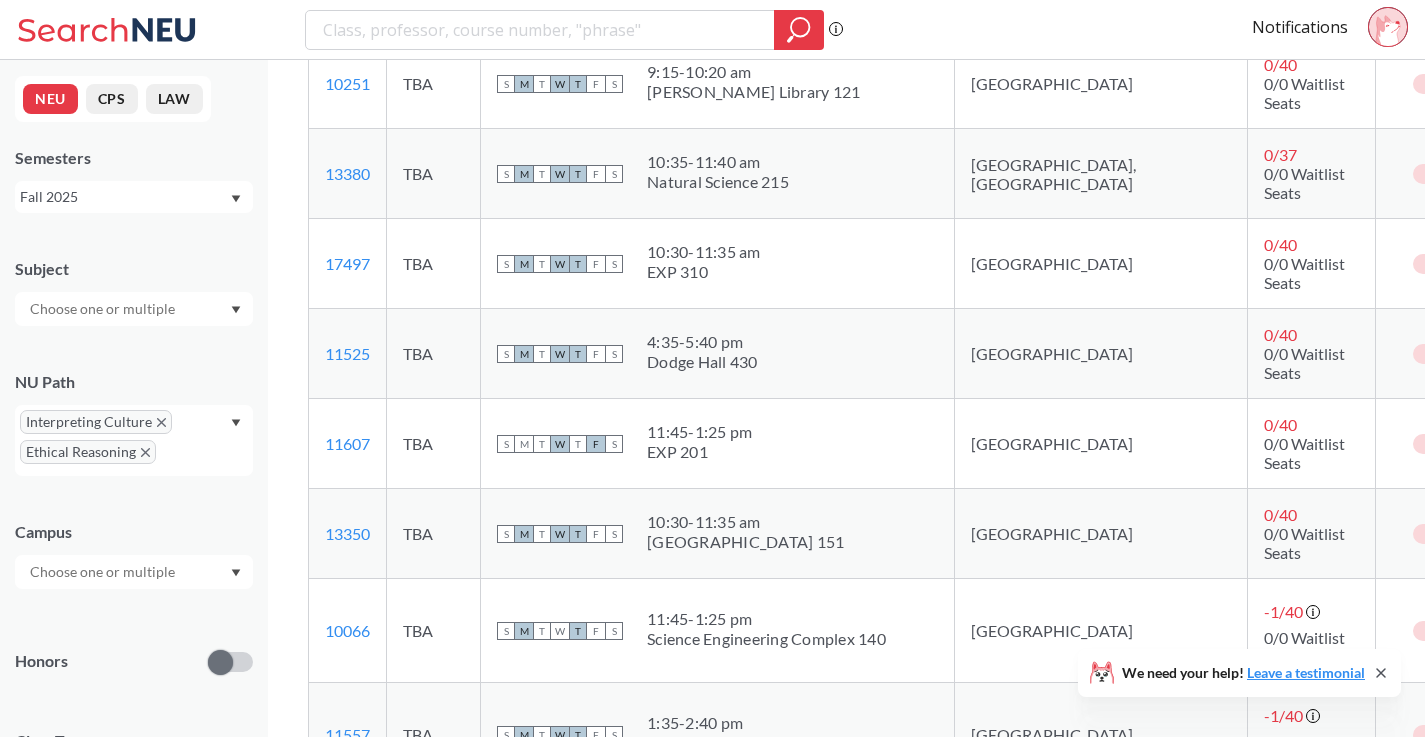scroll, scrollTop: 21092, scrollLeft: 0, axis: vertical 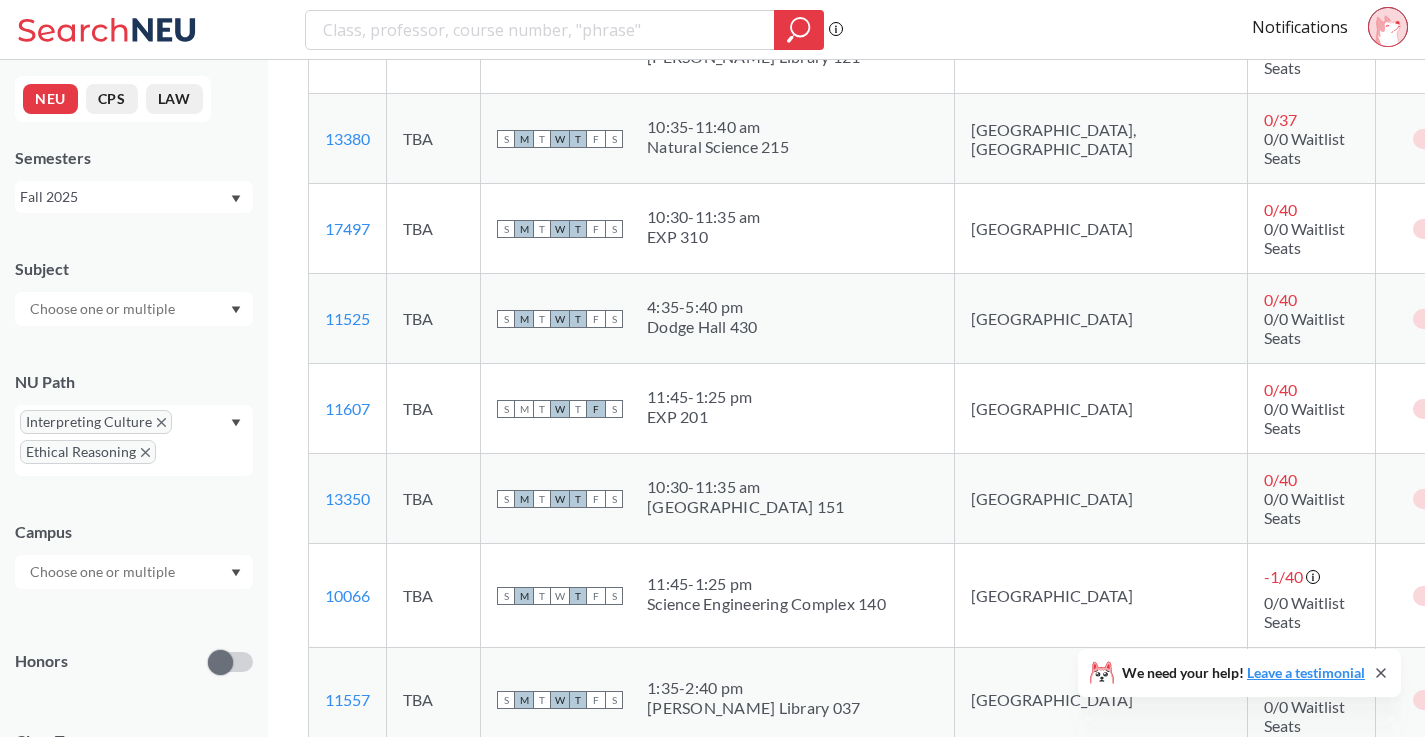 click at bounding box center (1445, 699) 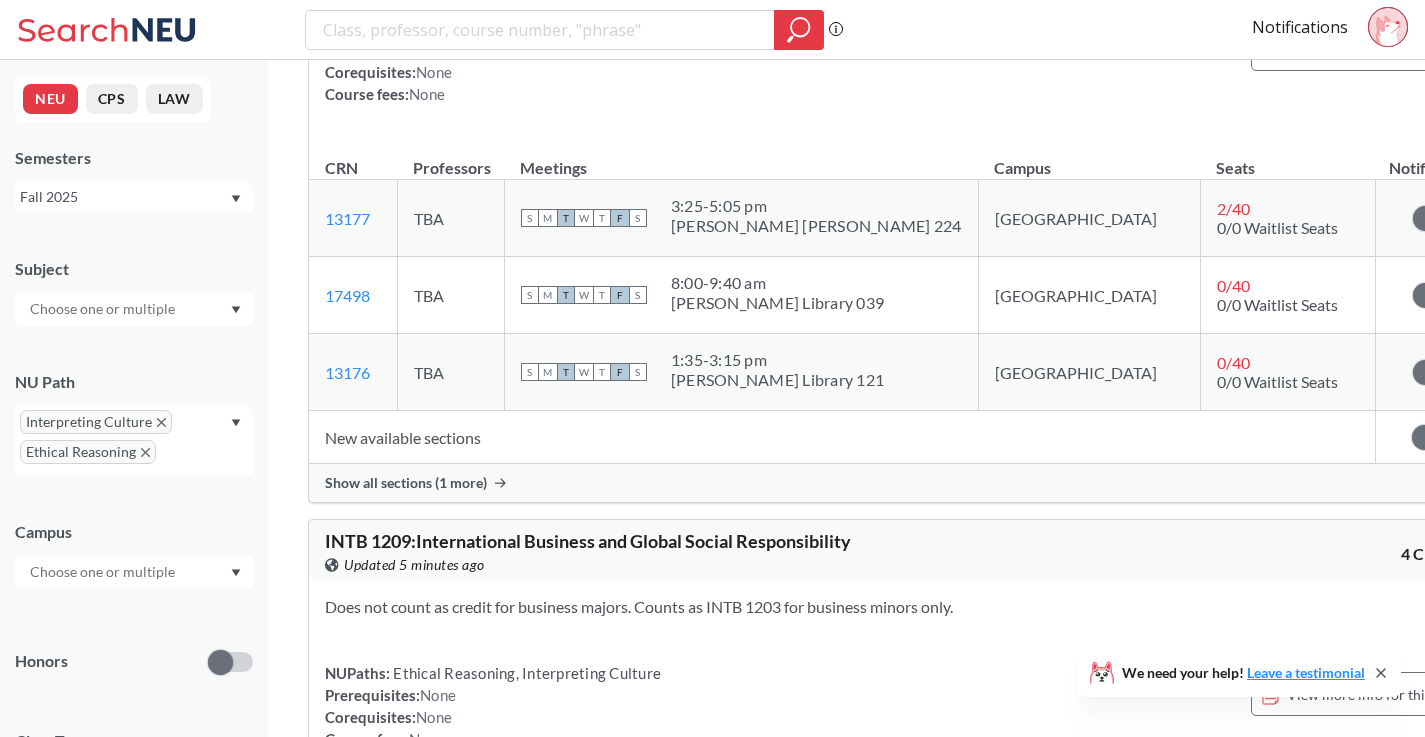 scroll, scrollTop: 23487, scrollLeft: 0, axis: vertical 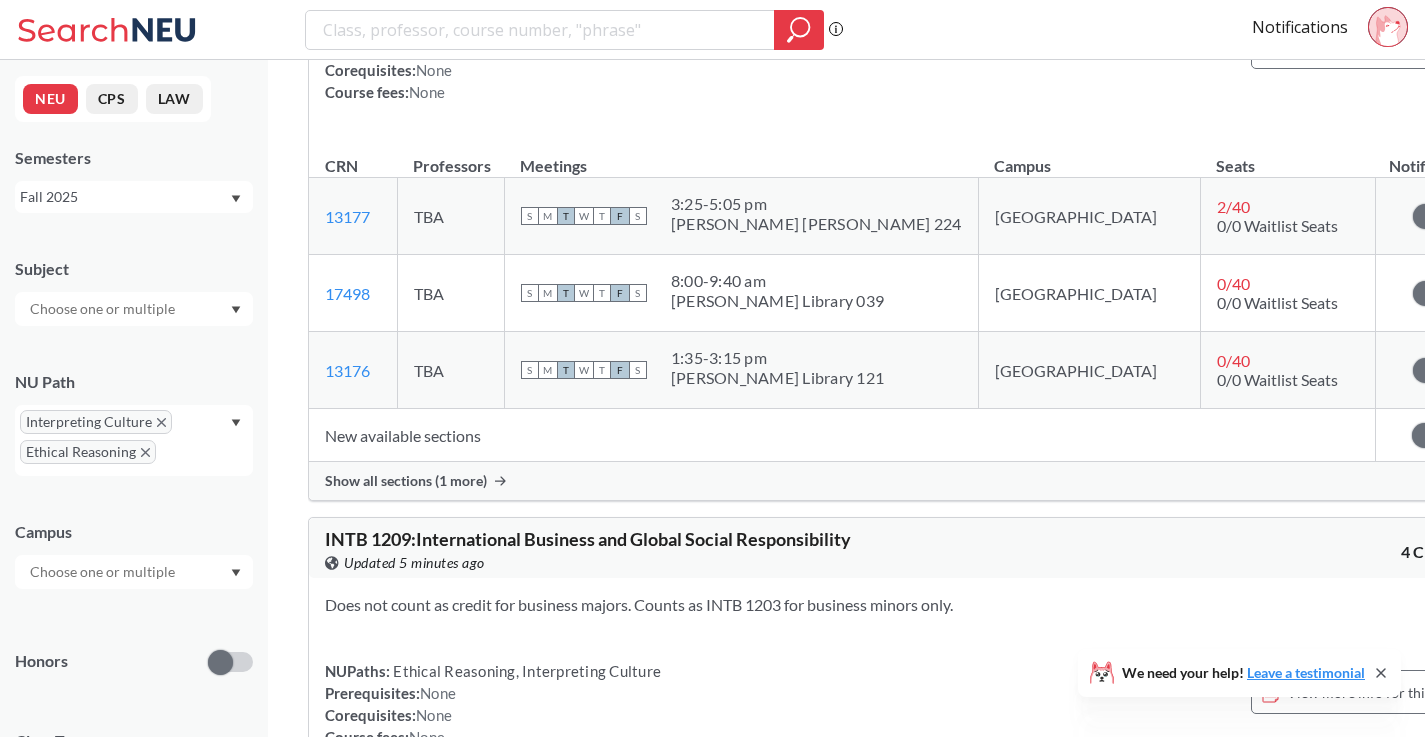 click at bounding box center [1425, 861] 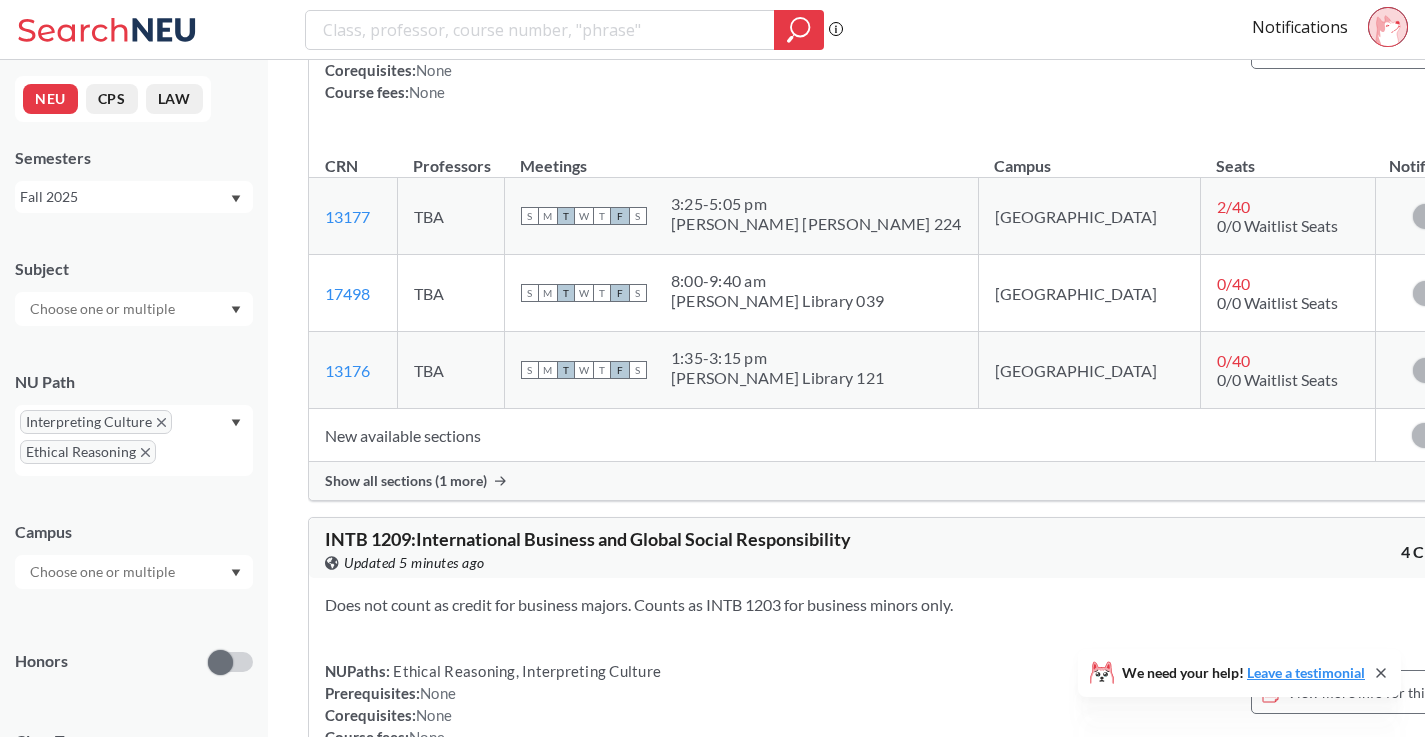 click at bounding box center (1424, 926) 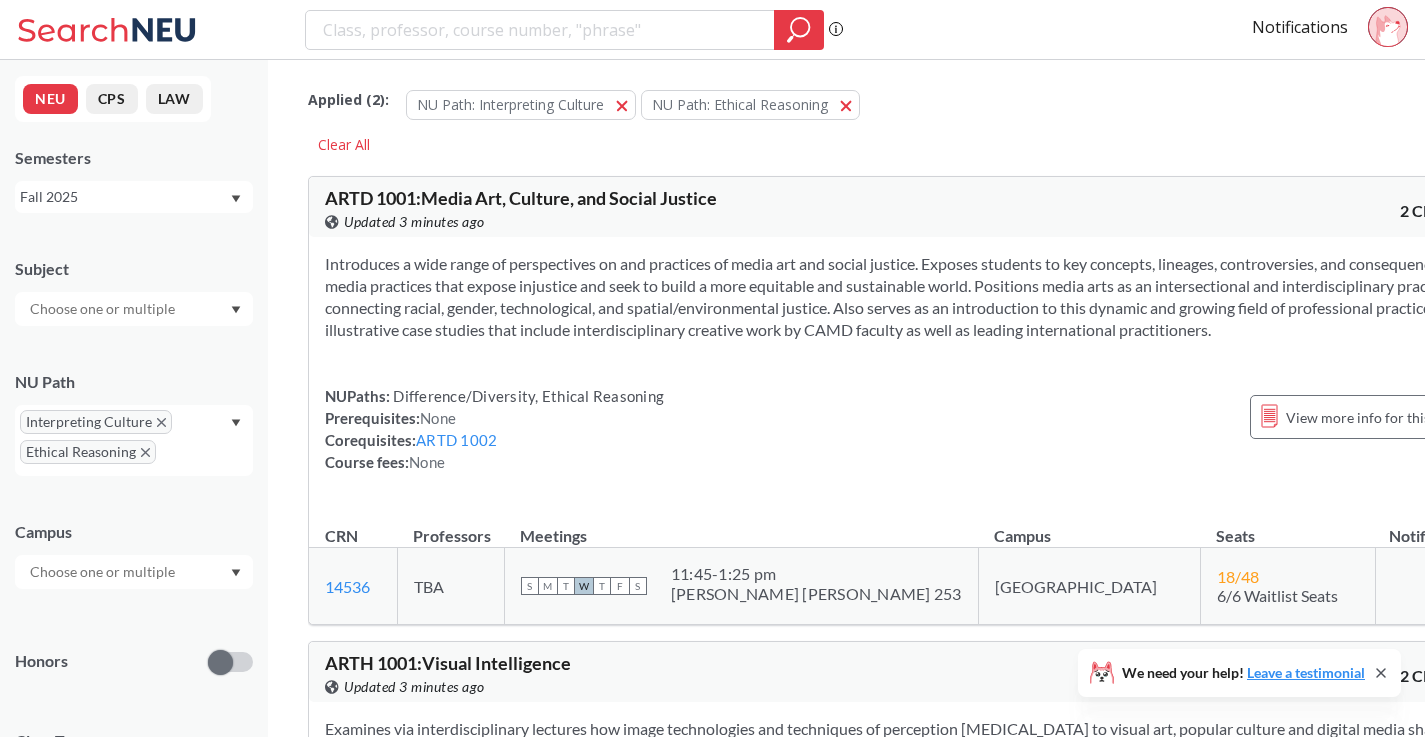 scroll, scrollTop: 0, scrollLeft: 0, axis: both 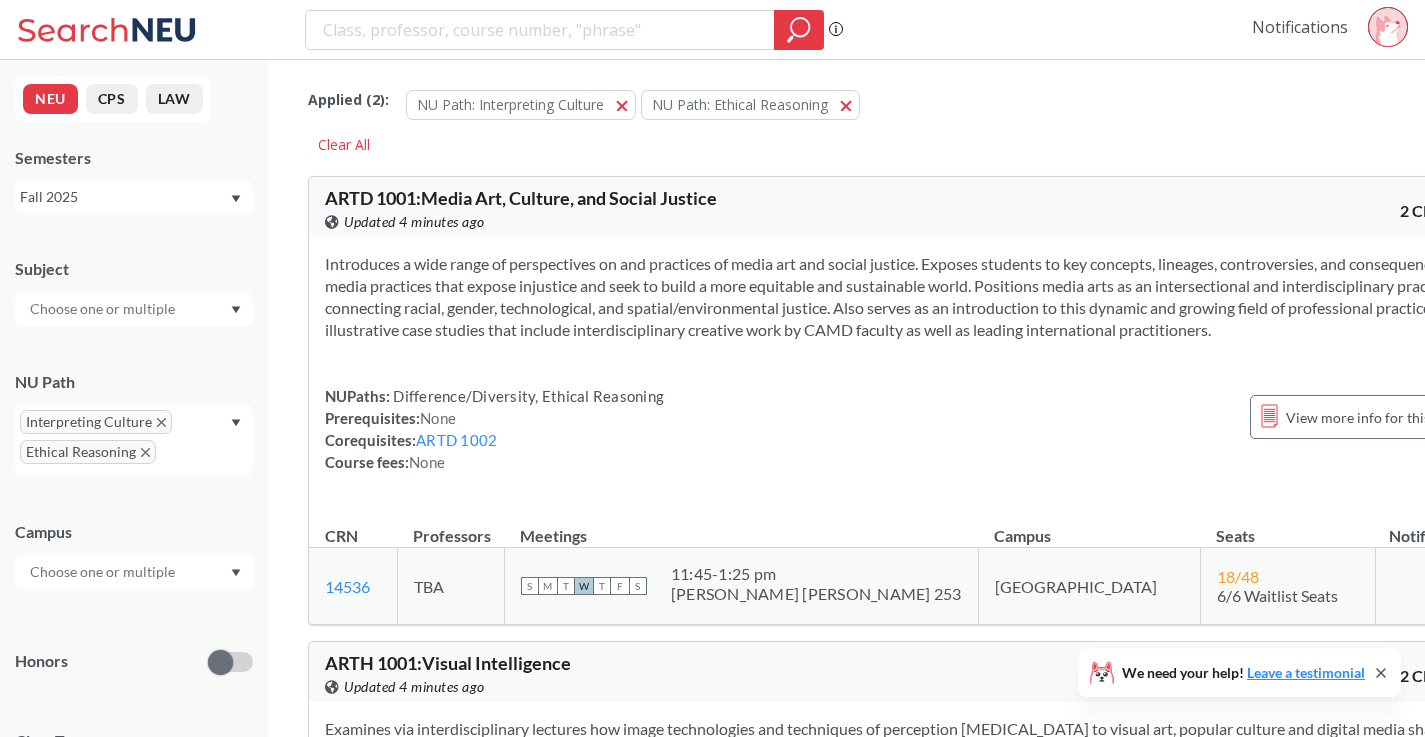 click on "Notifications" at bounding box center (1300, 27) 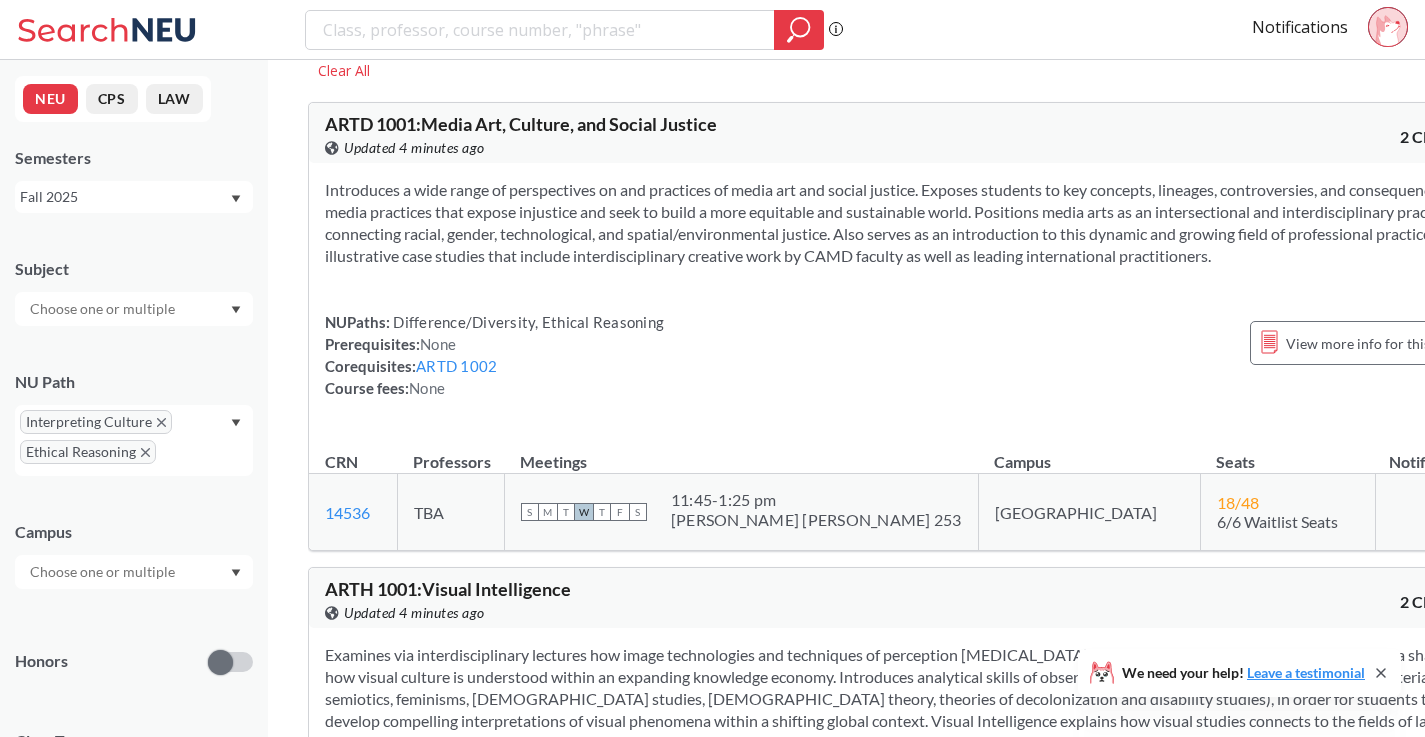 scroll, scrollTop: 84, scrollLeft: 0, axis: vertical 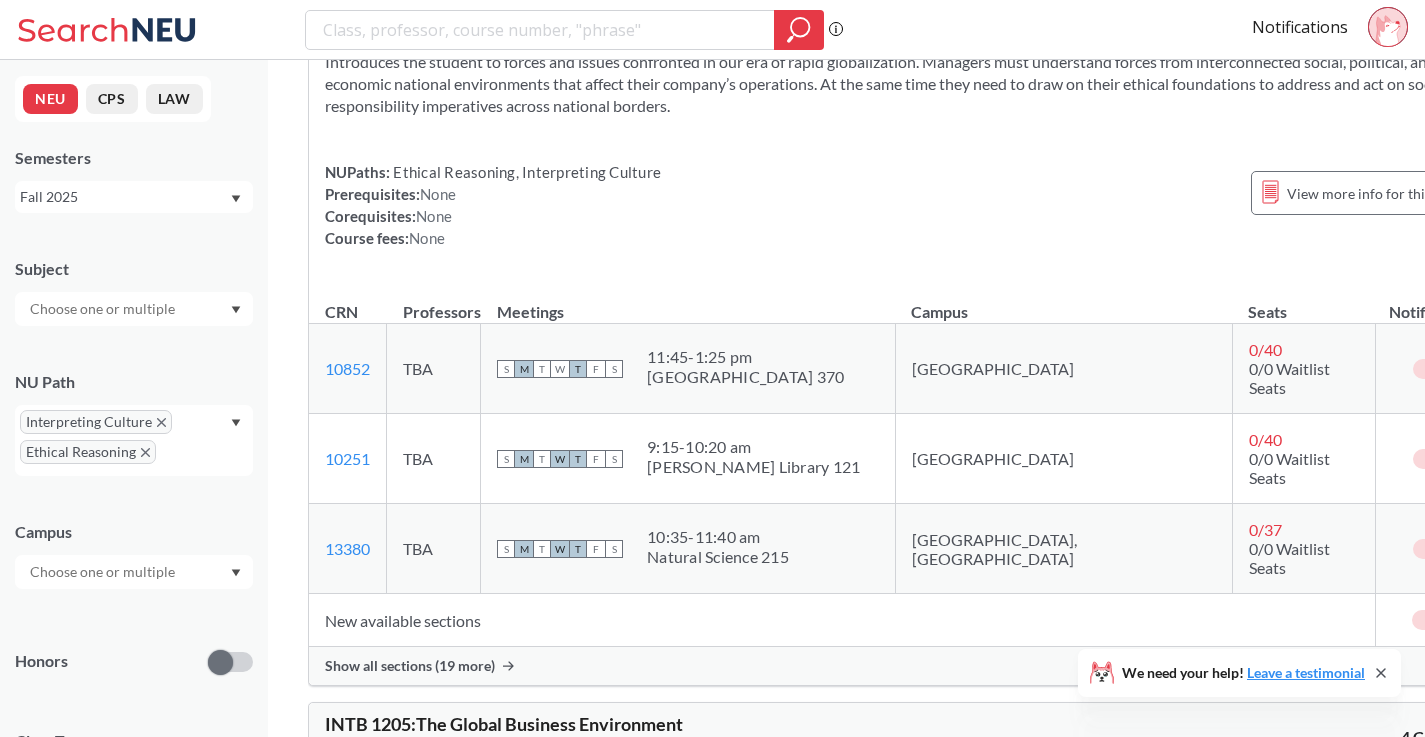 click on "Show all sections (19 more)" at bounding box center [410, 666] 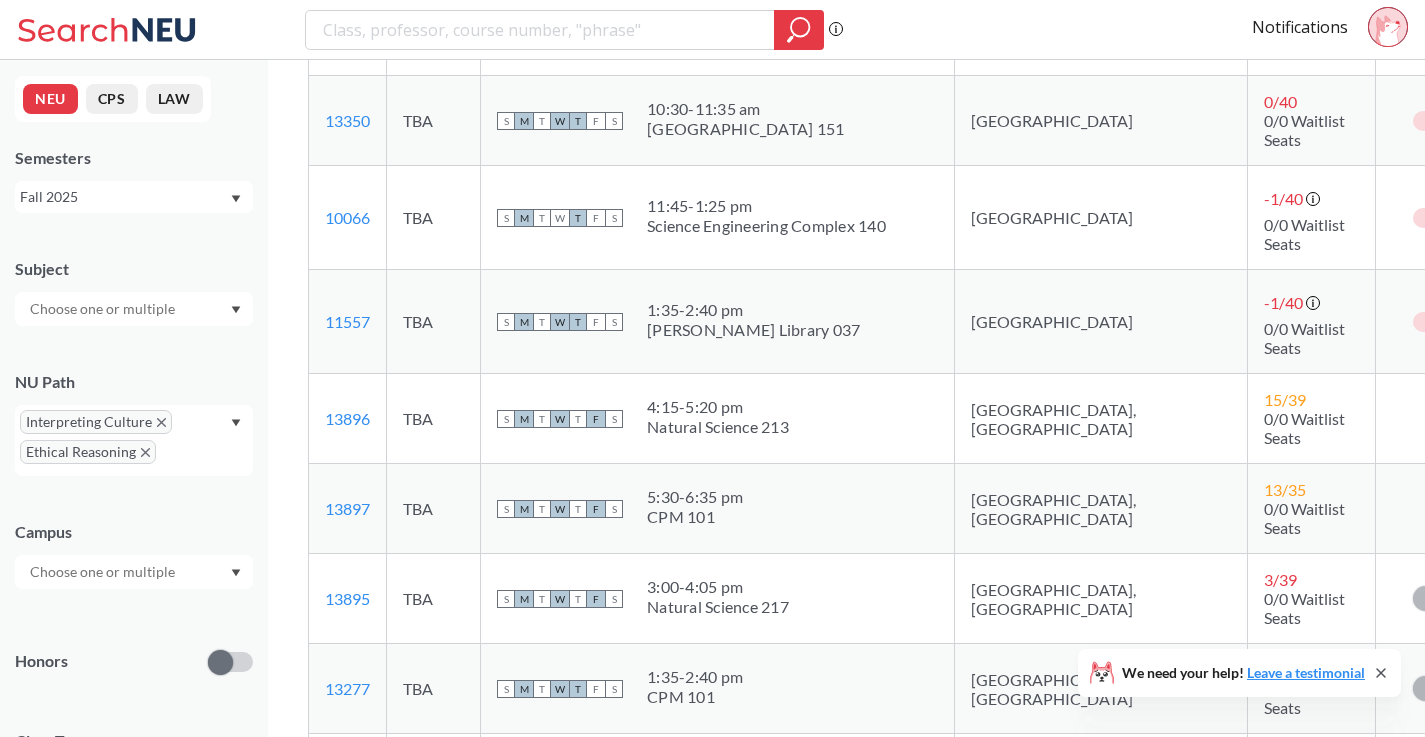 scroll, scrollTop: 21457, scrollLeft: 0, axis: vertical 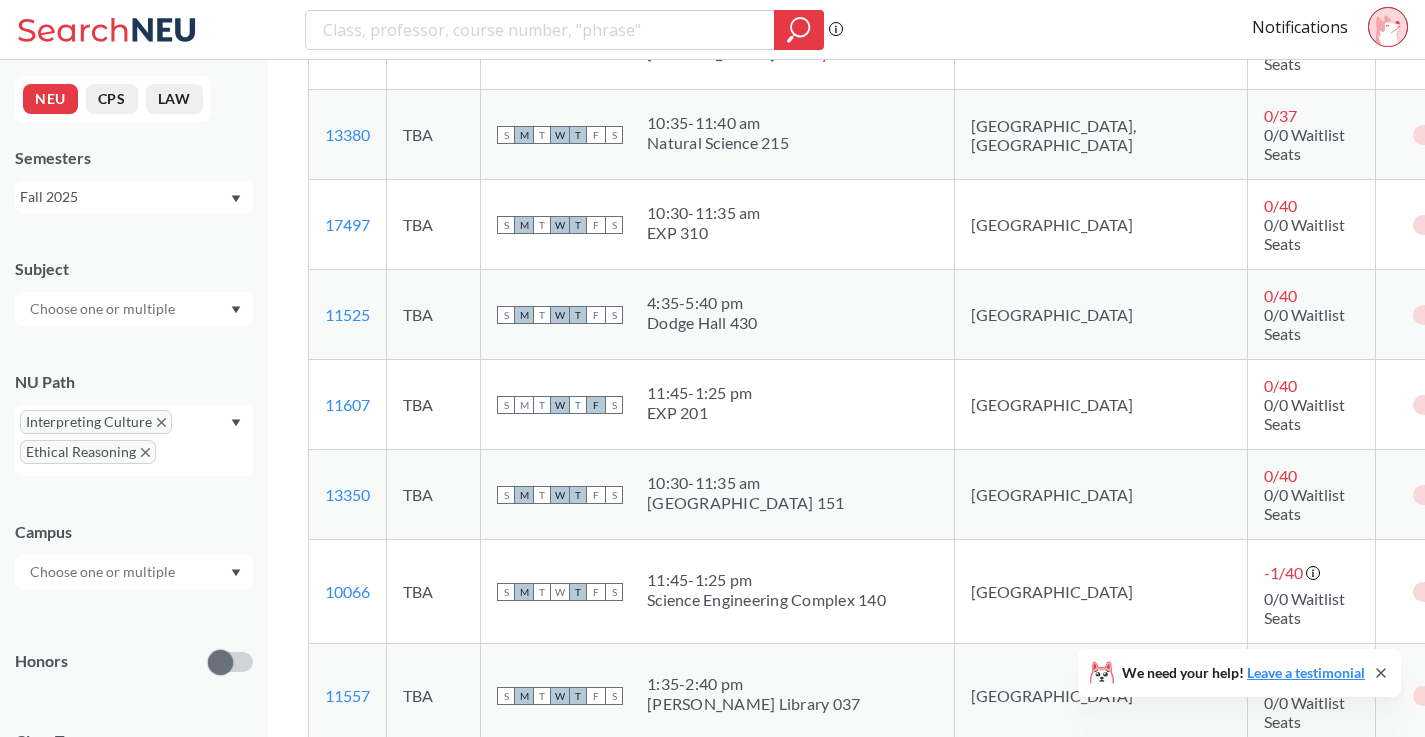 click at bounding box center (1445, 695) 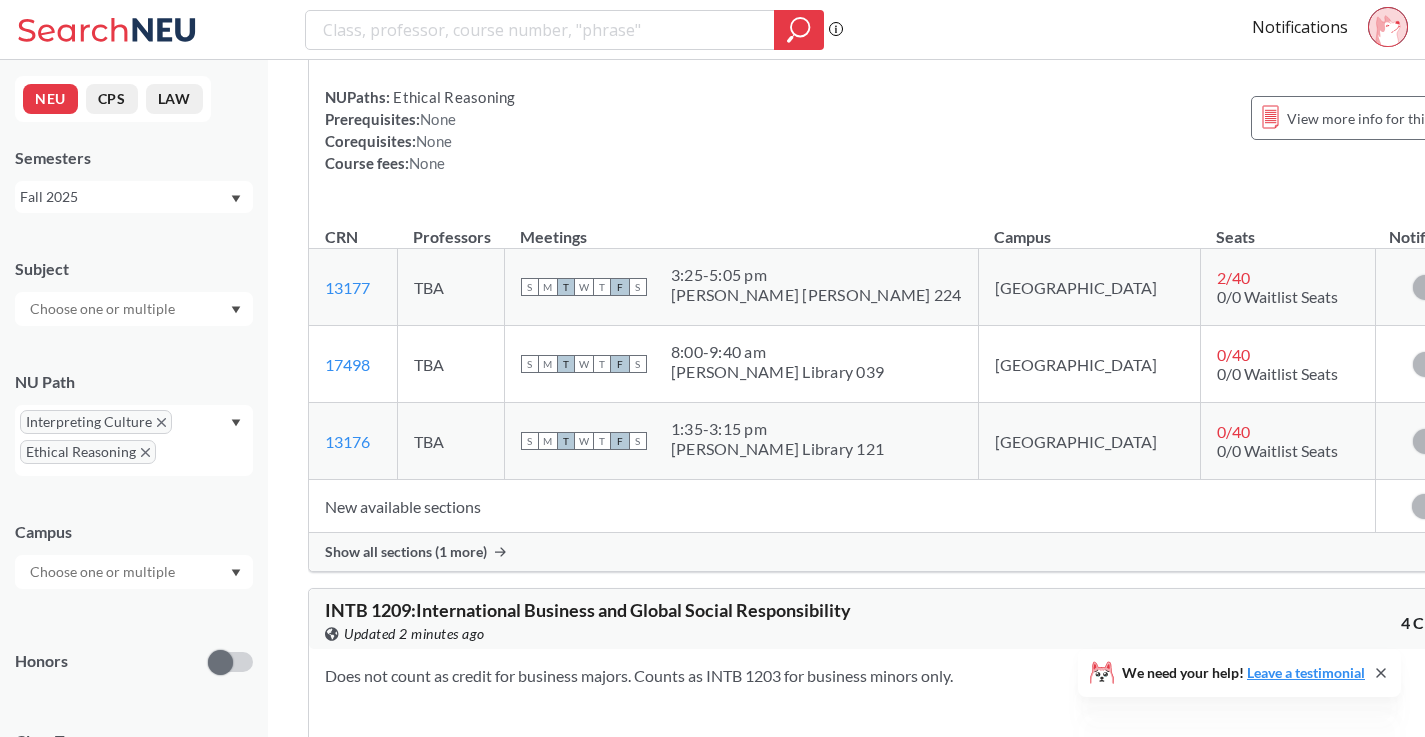 scroll, scrollTop: 23405, scrollLeft: 0, axis: vertical 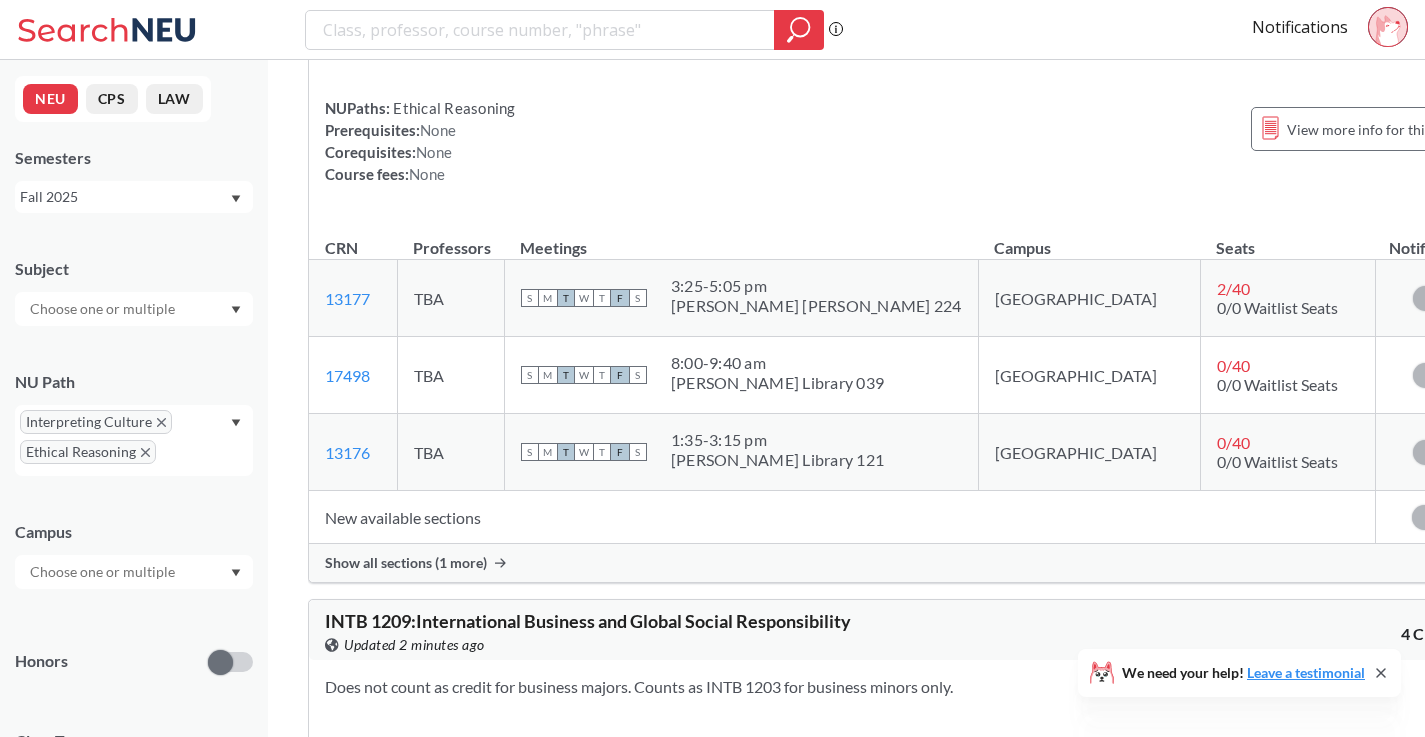 click at bounding box center [1424, 1008] 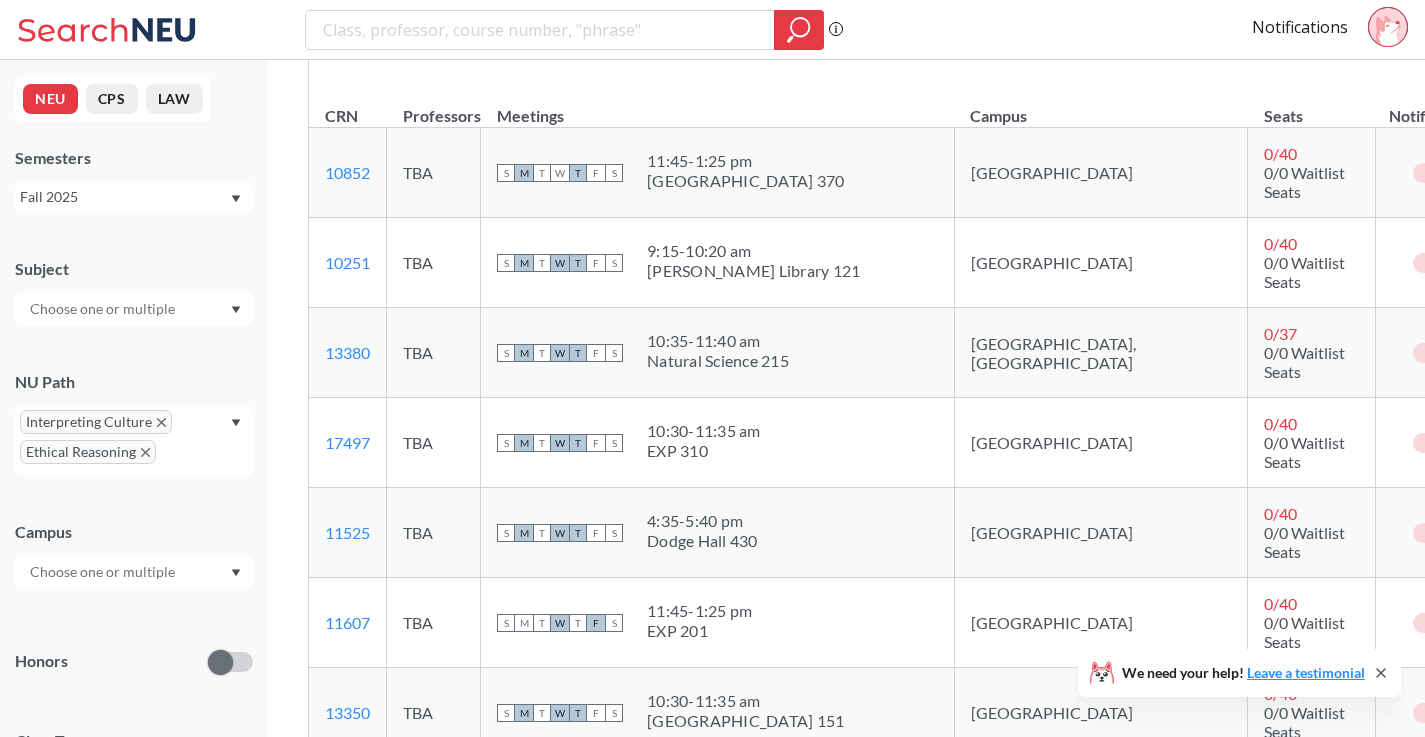 scroll, scrollTop: 20869, scrollLeft: 0, axis: vertical 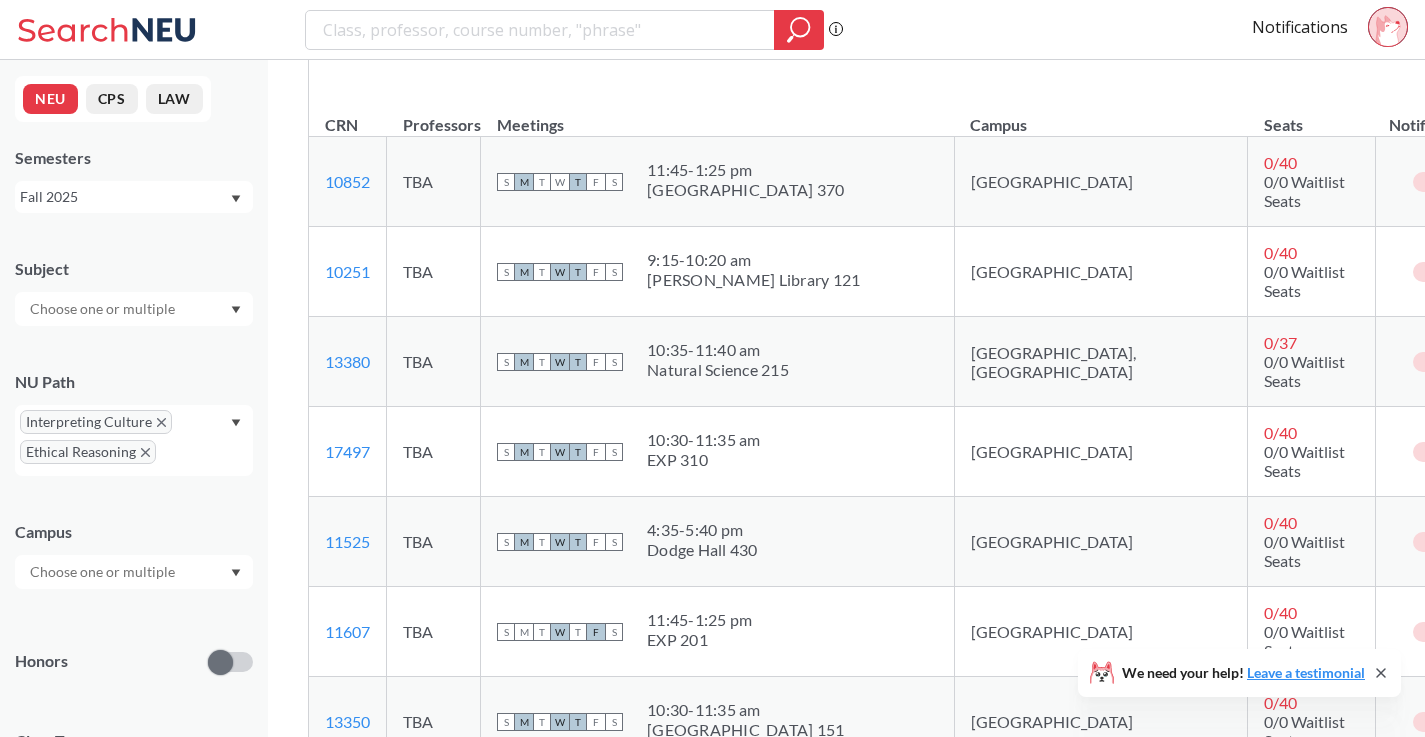 click at bounding box center [1445, 541] 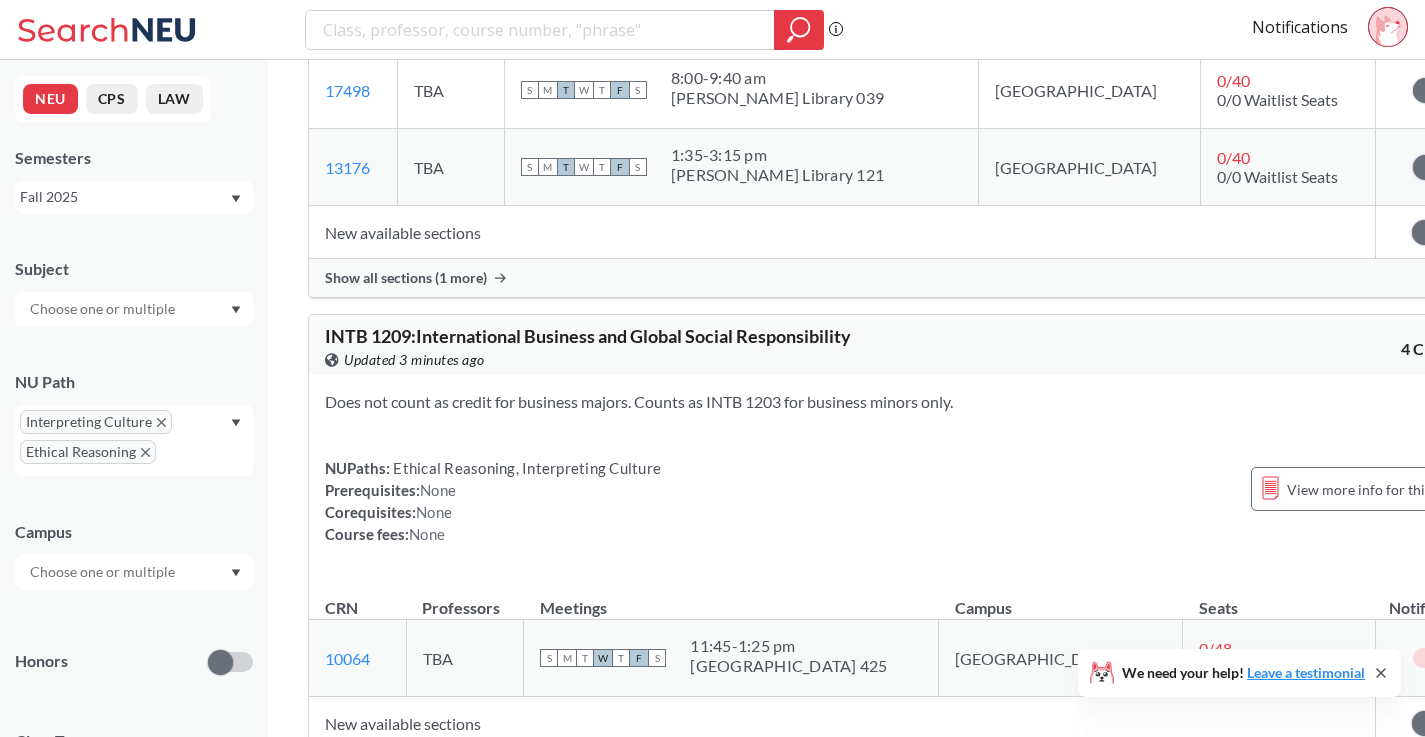 scroll, scrollTop: 23683, scrollLeft: 0, axis: vertical 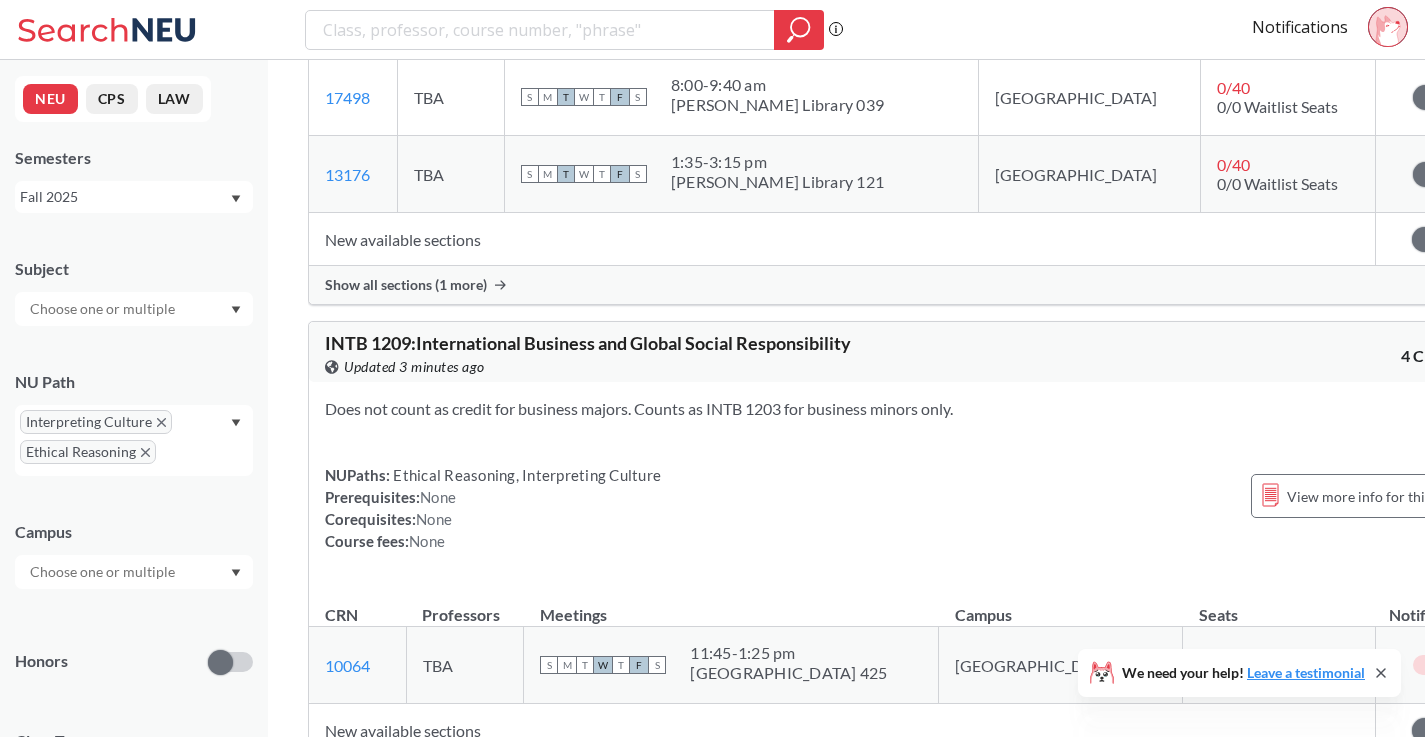 click at bounding box center [1424, 730] 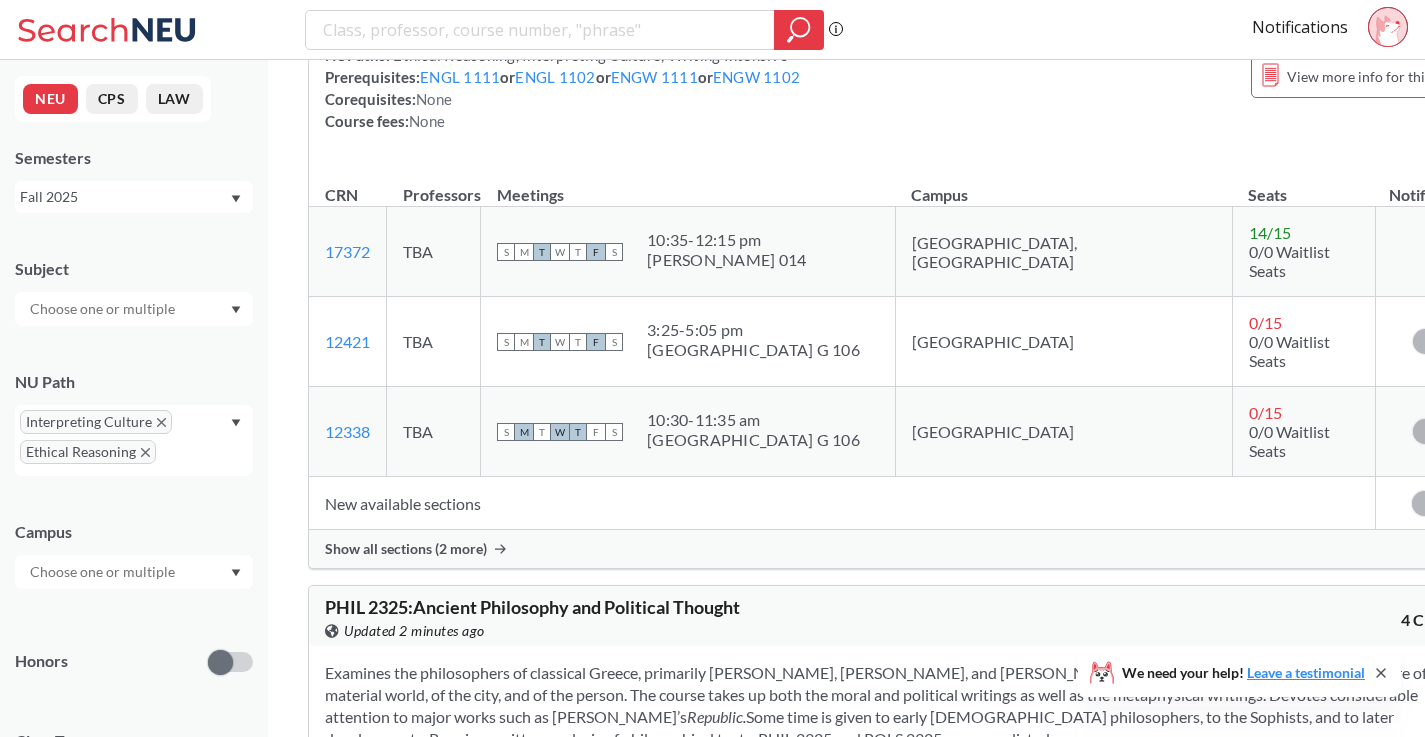 scroll, scrollTop: 62735, scrollLeft: 0, axis: vertical 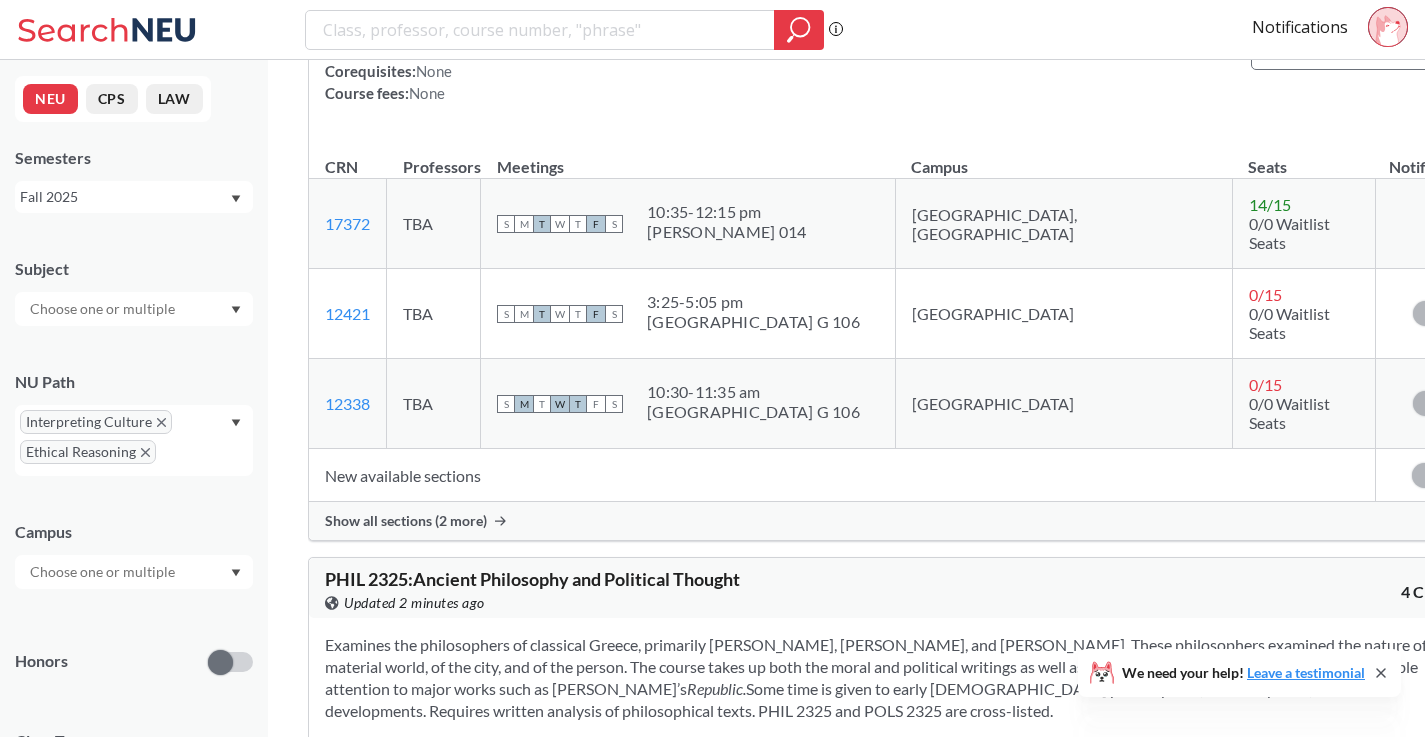 click on "Show all sections (2 more)" at bounding box center [406, 521] 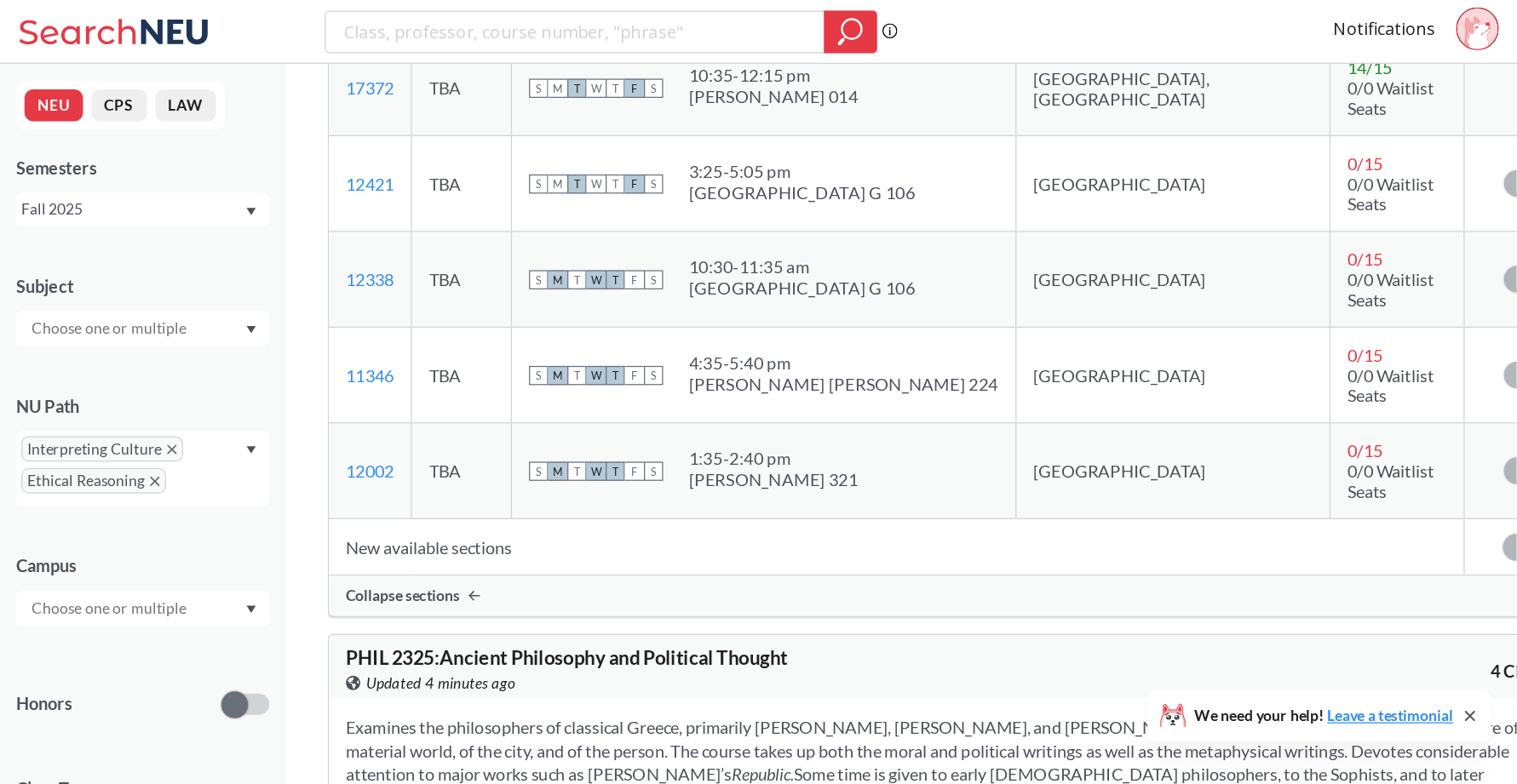 scroll, scrollTop: 53523, scrollLeft: 0, axis: vertical 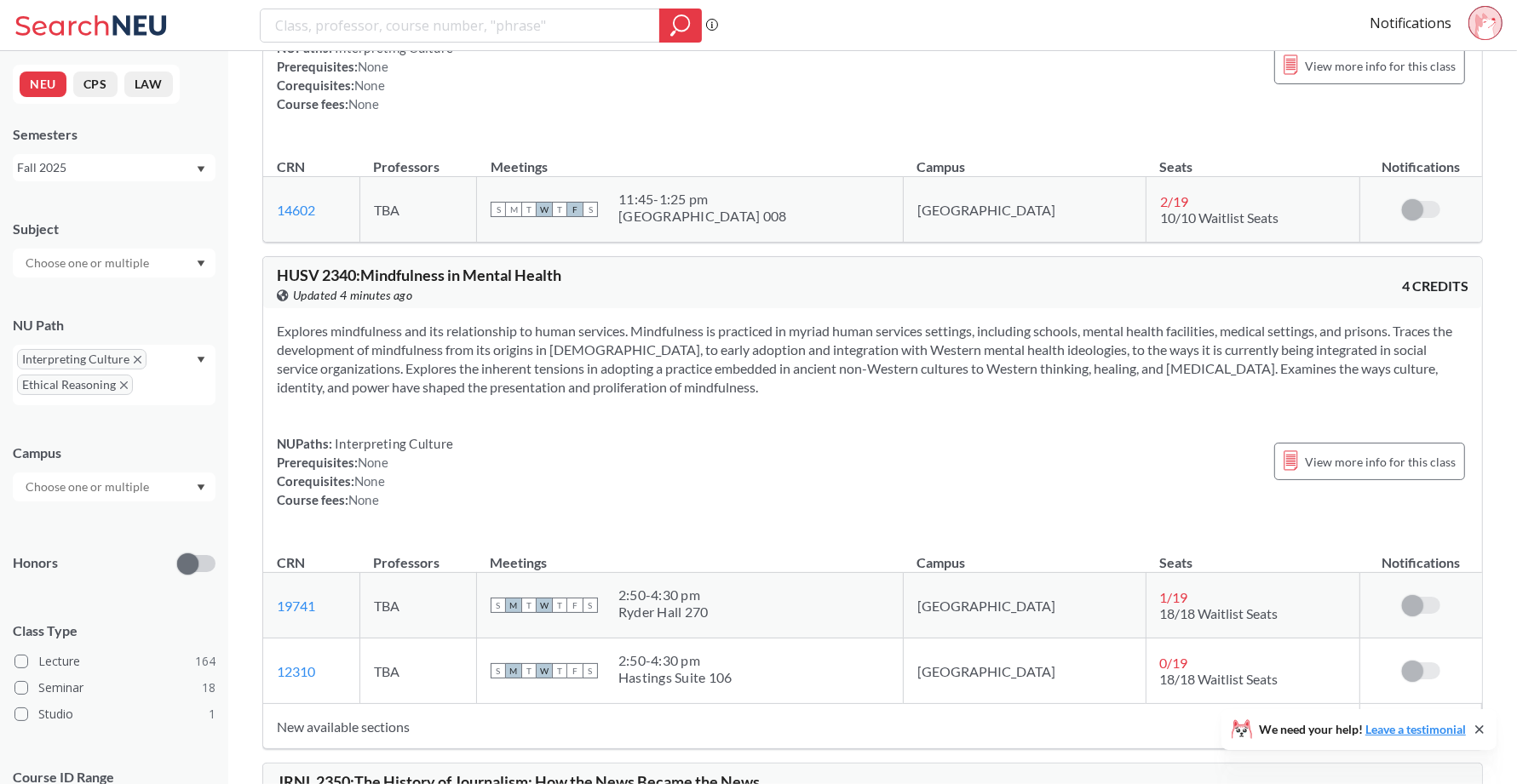 click on "Explores mindfulness and its relationship to human services. Mindfulness is practiced in myriad human services settings, including schools, mental health facilities, medical settings, and prisons. Traces the development of mindfulness from its origins in Buddhism, to early adoption and integration with Western mental health ideologies, to the ways it is currently being integrated in social service organizations. Explores the inherent tensions in adopting a practice embedded in ancient non-Western cultures to Western thinking, healing, and psychotherapy. Examines the ways culture, identity, and power have shaped the presentation and proliferation of mindfulness.
NUPaths:   Interpreting Culture Prerequisites:  None Corequisites:  None Course fees:  None View more info for this class" at bounding box center [872, 422] 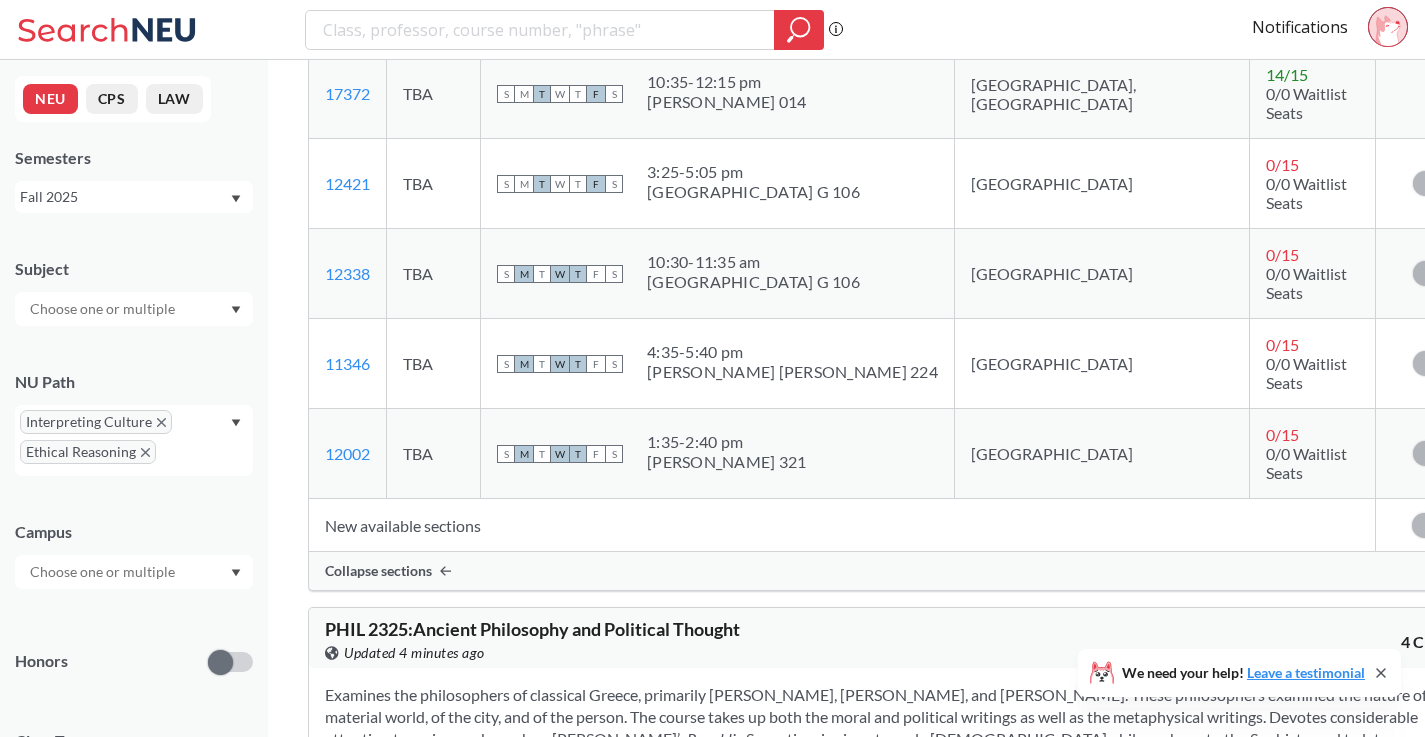 scroll, scrollTop: 62869, scrollLeft: 0, axis: vertical 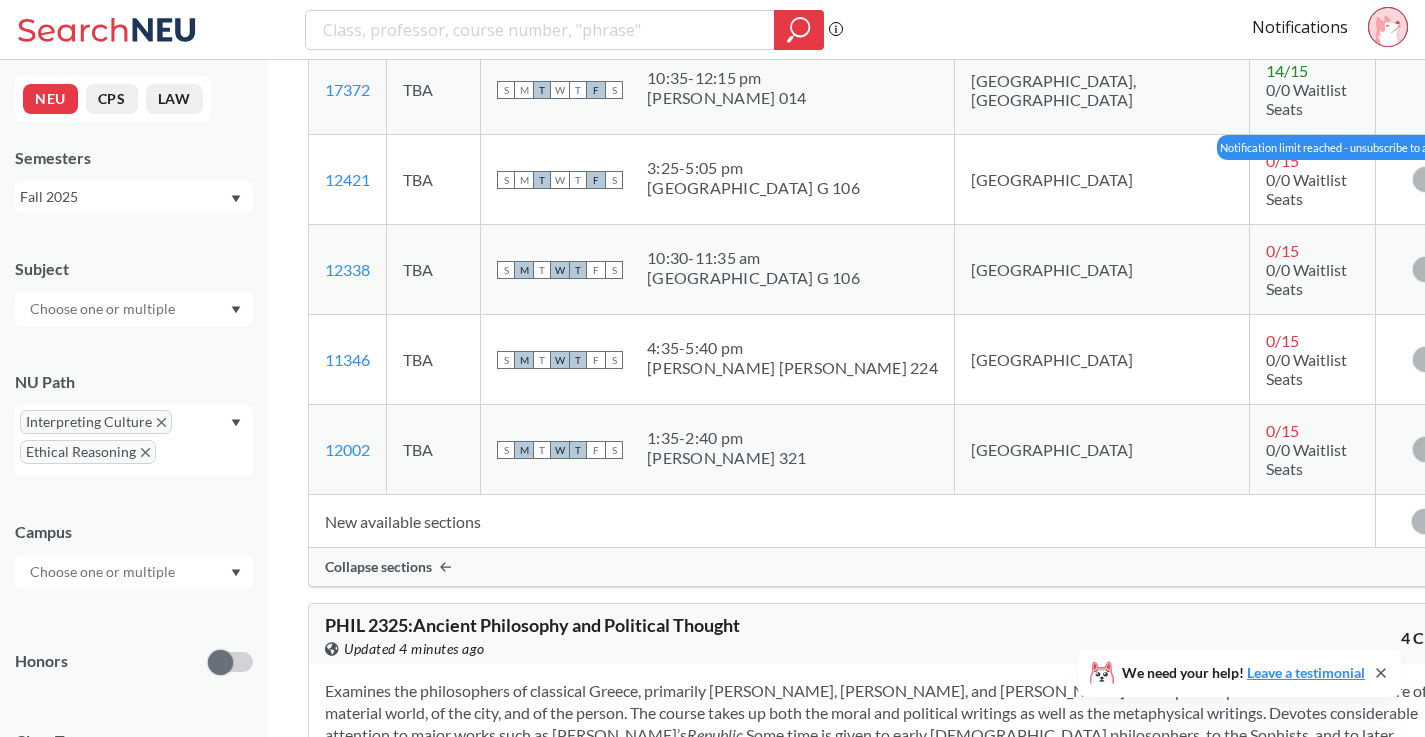 click at bounding box center [1425, 179] 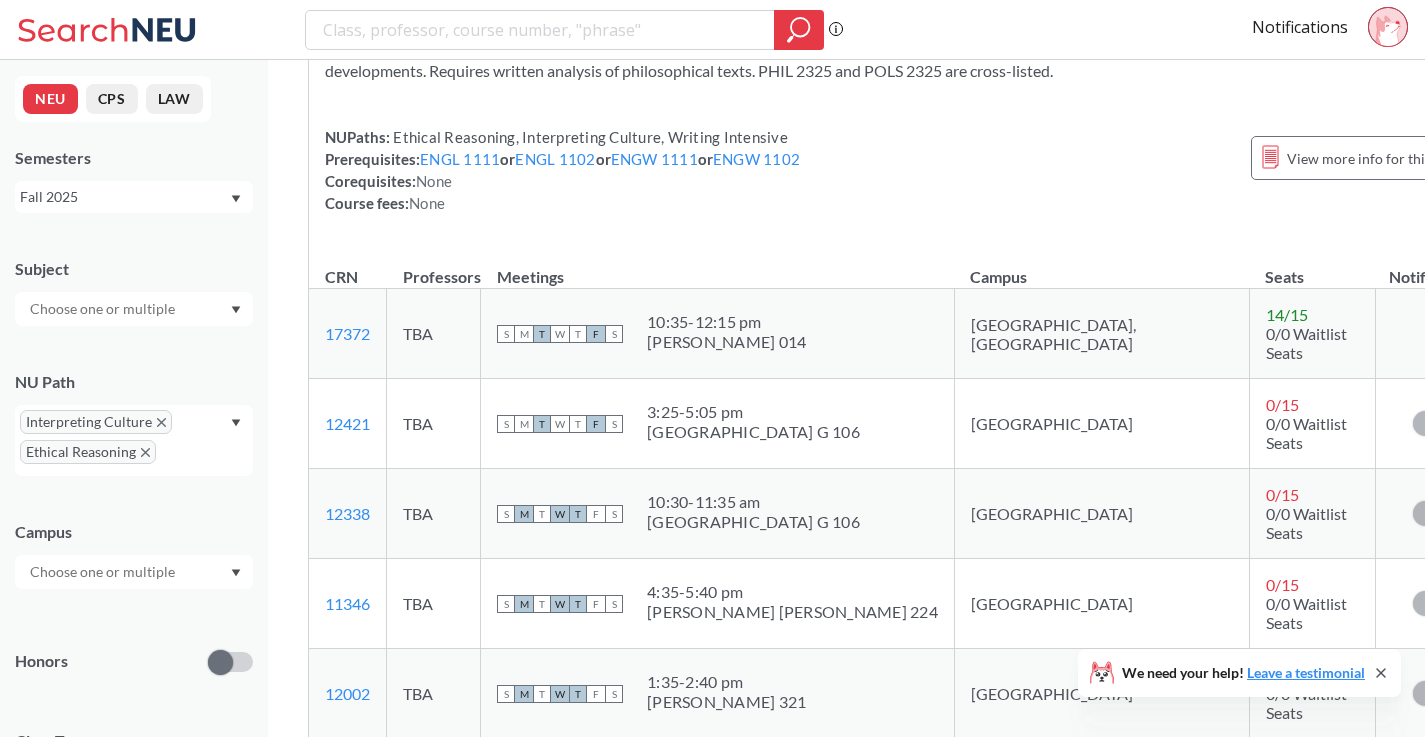 scroll, scrollTop: 62605, scrollLeft: 0, axis: vertical 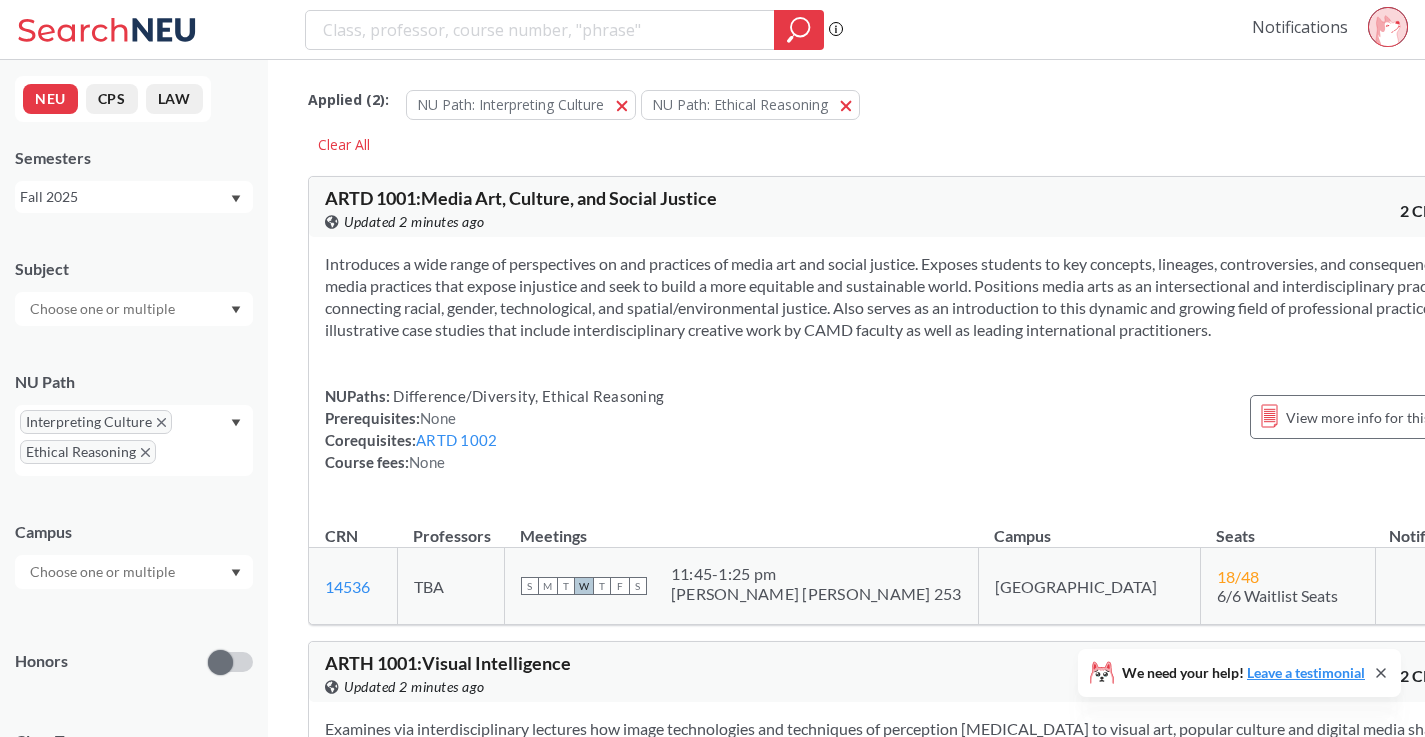 click on "Notifications" at bounding box center [1300, 27] 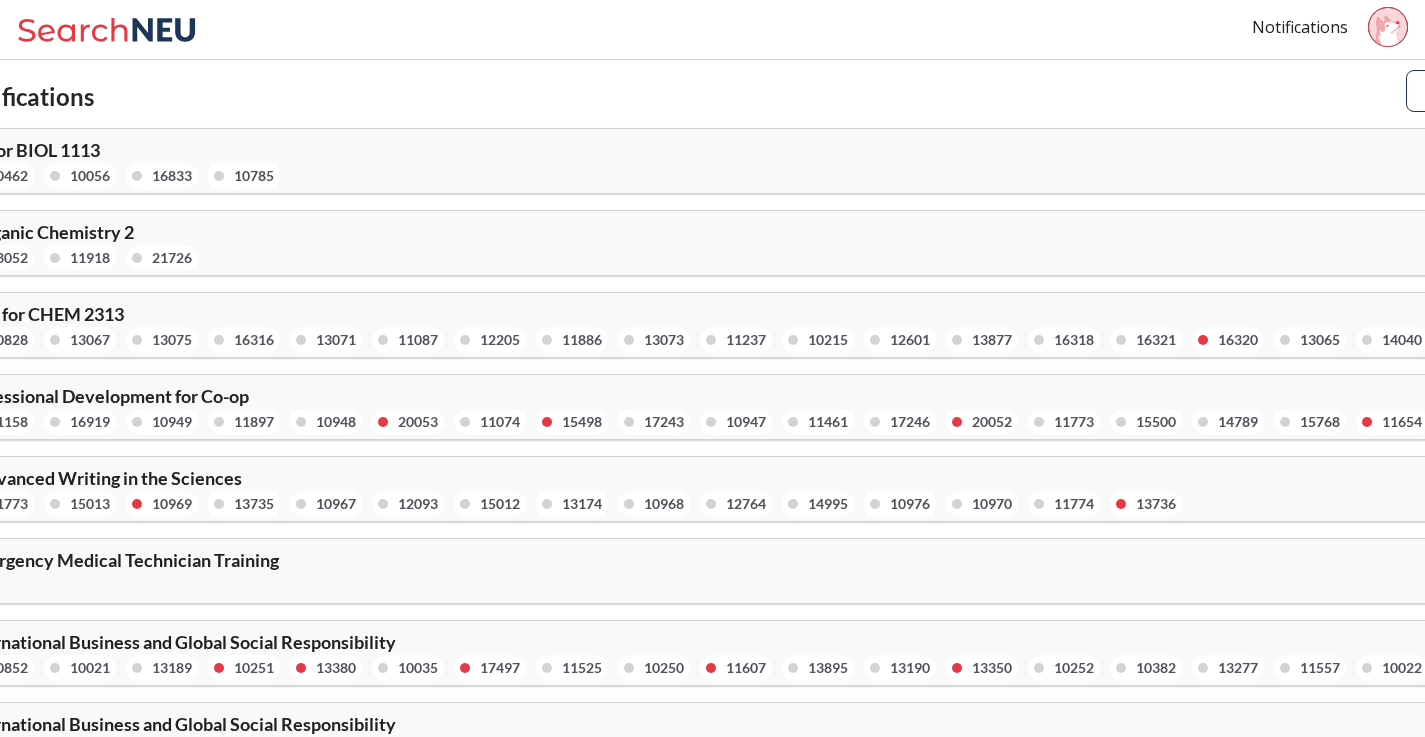 click on "10949" at bounding box center (172, 422) 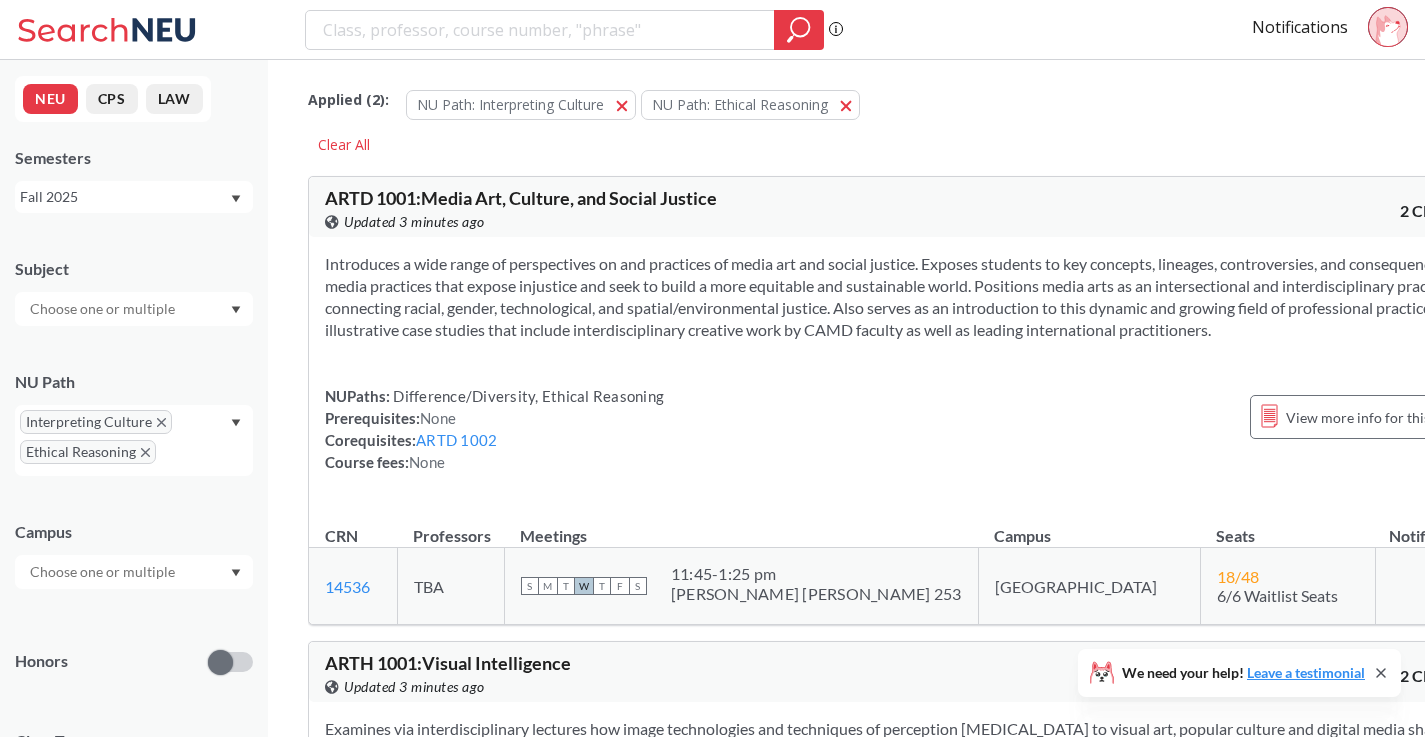 click at bounding box center [540, 30] 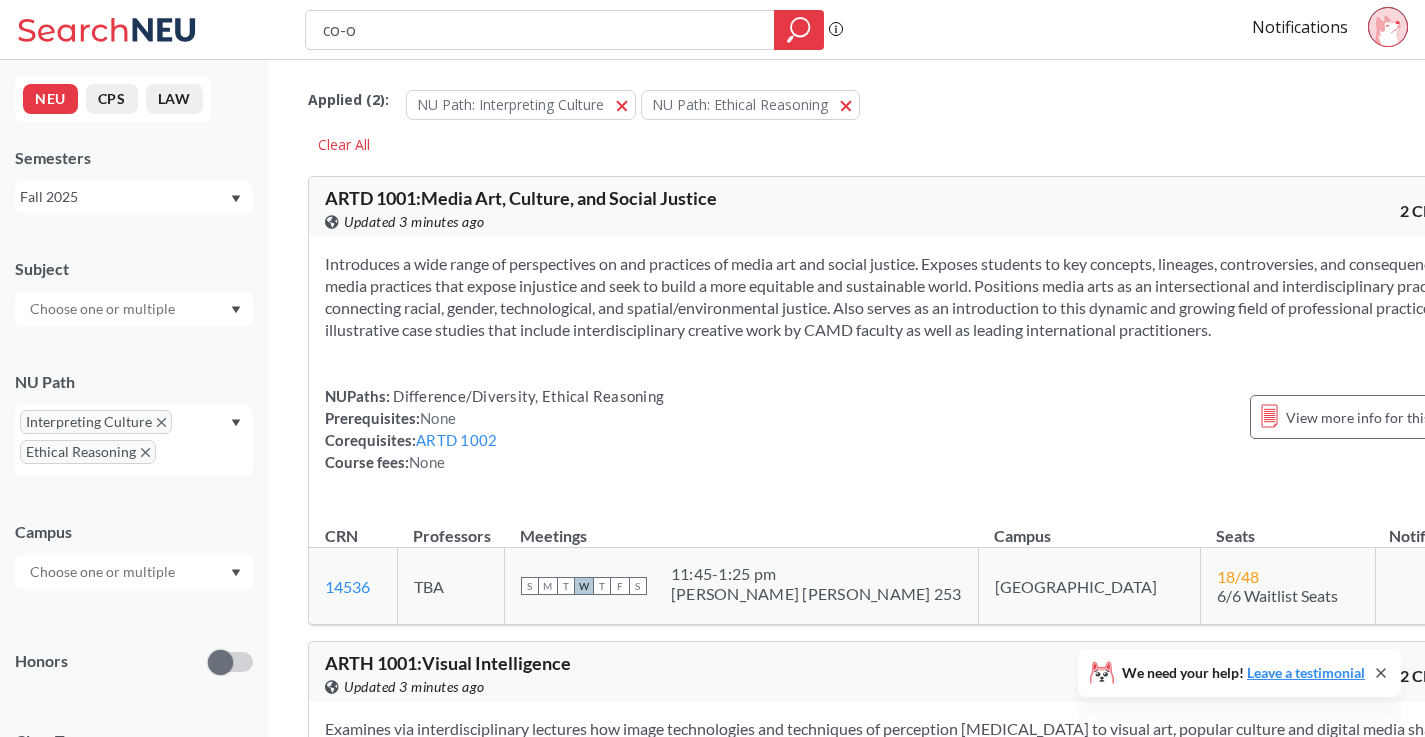 type on "co-op" 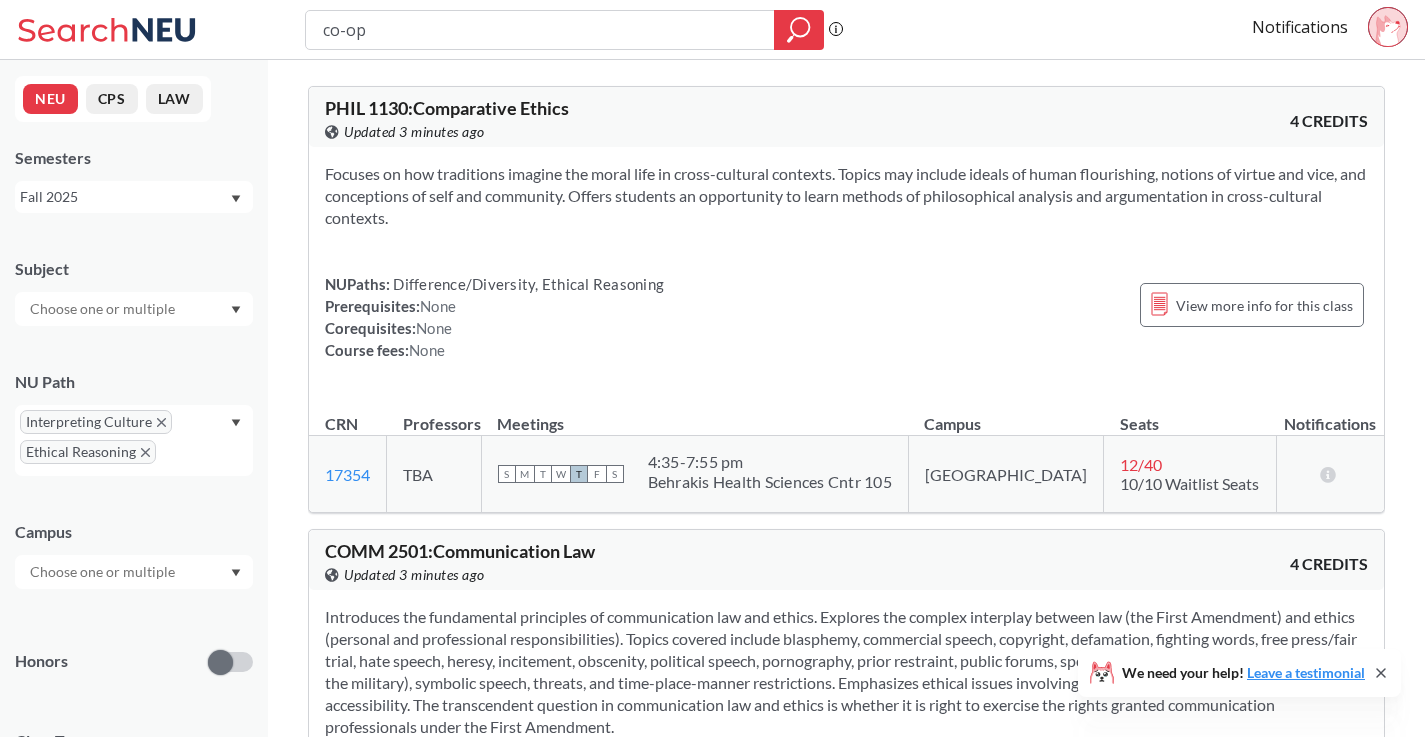 scroll, scrollTop: 0, scrollLeft: 0, axis: both 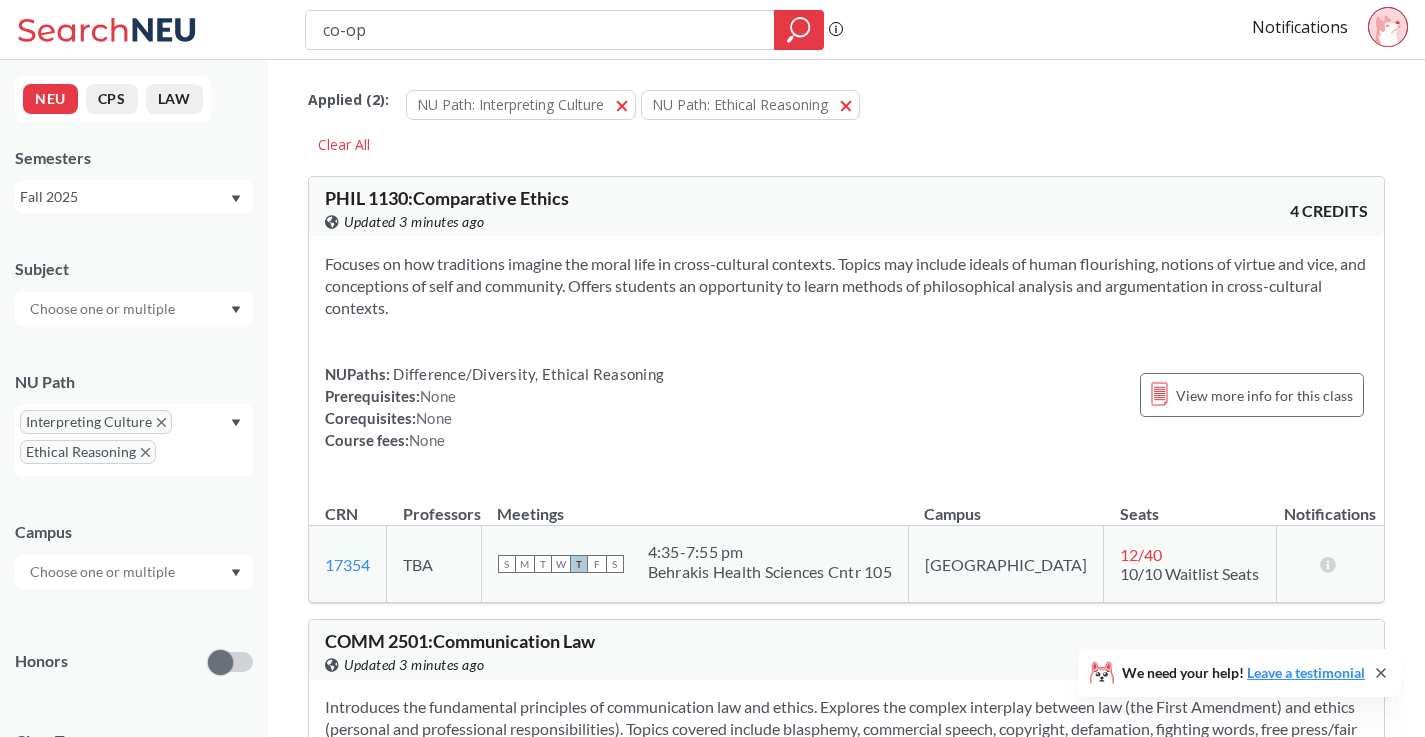click on "co-op" at bounding box center [540, 30] 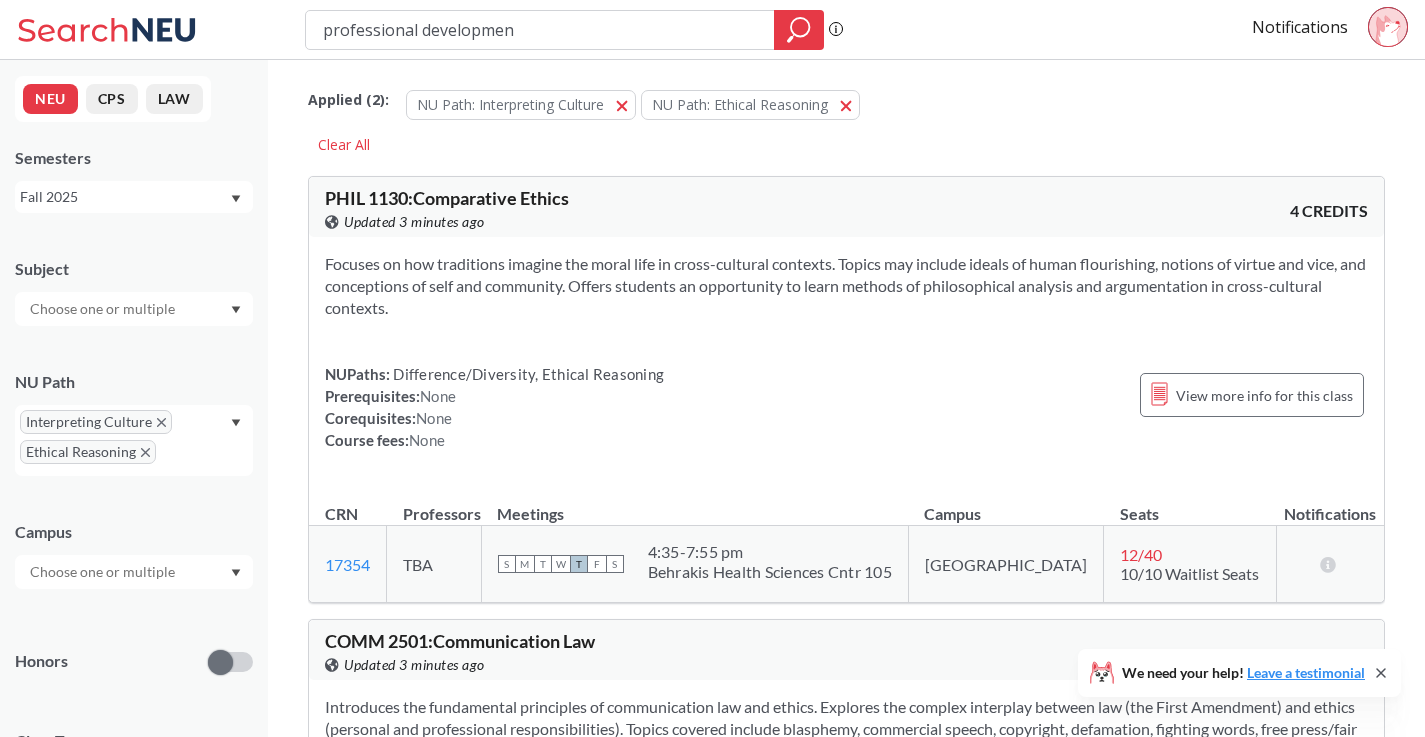 type on "professional development" 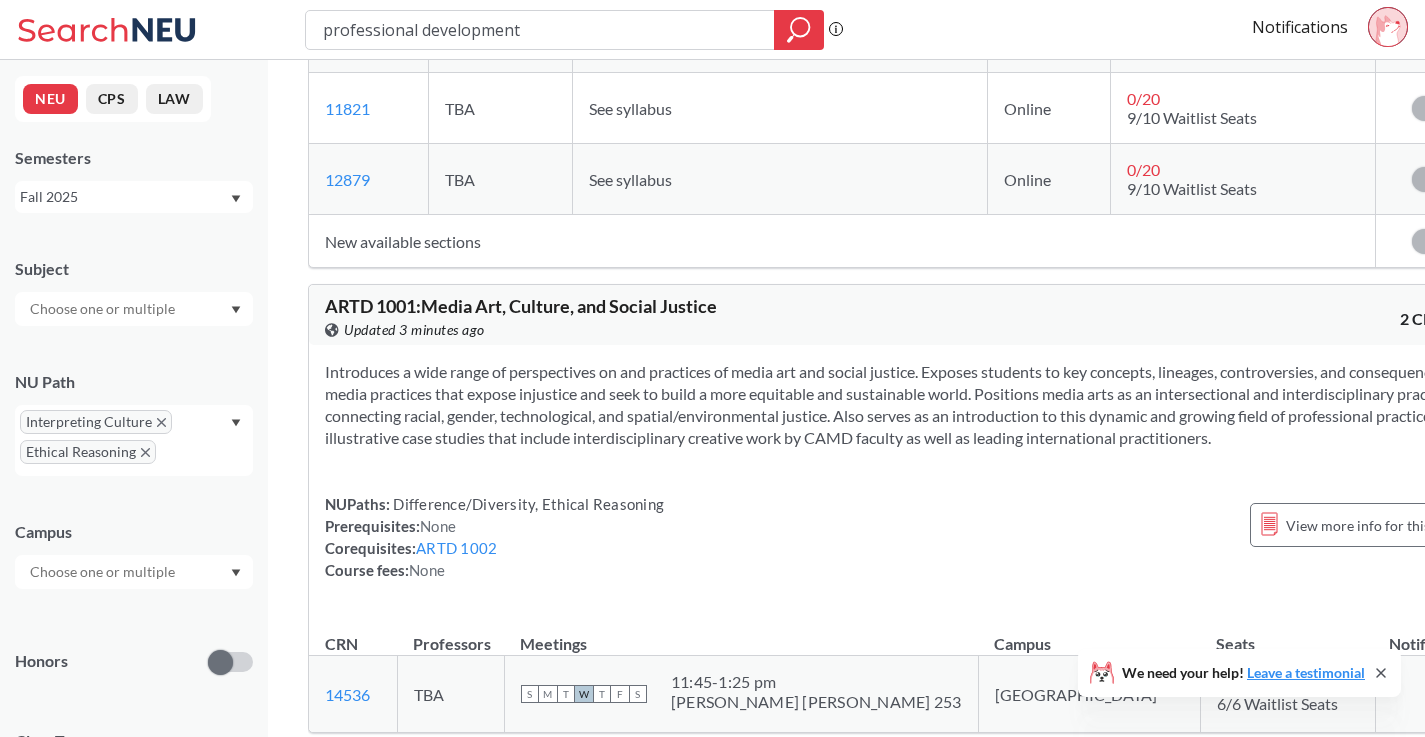 scroll, scrollTop: 741, scrollLeft: 0, axis: vertical 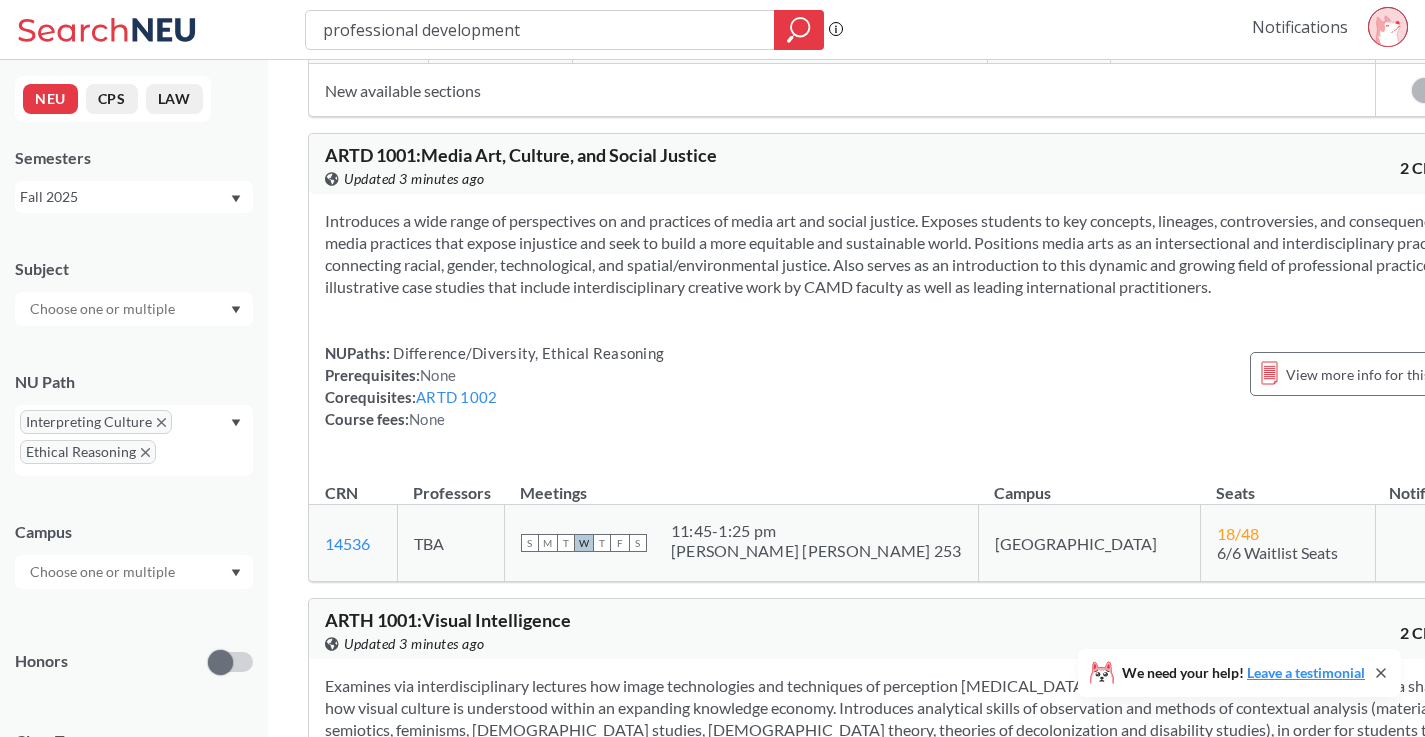click on "Notifications" at bounding box center [1300, 27] 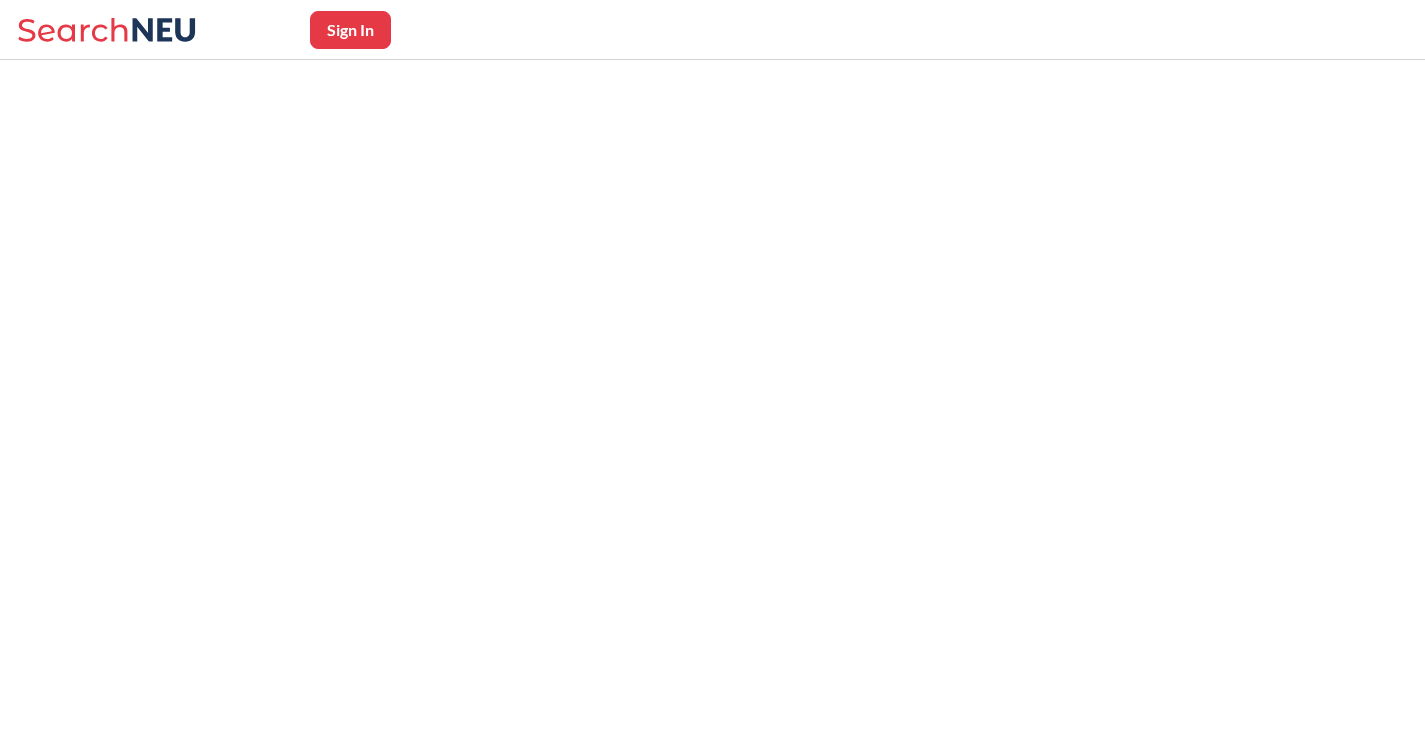 scroll, scrollTop: 0, scrollLeft: 0, axis: both 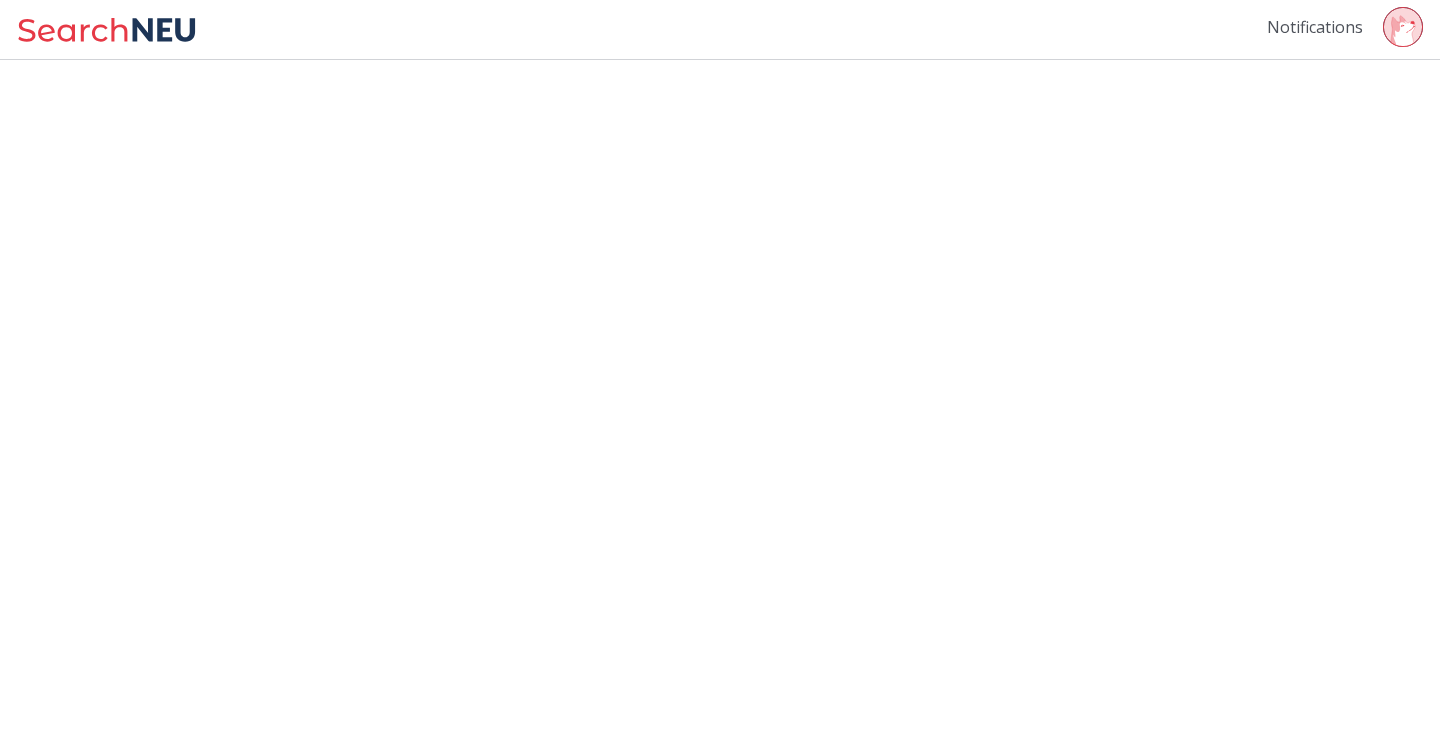 click on "Notifications" at bounding box center [1315, 27] 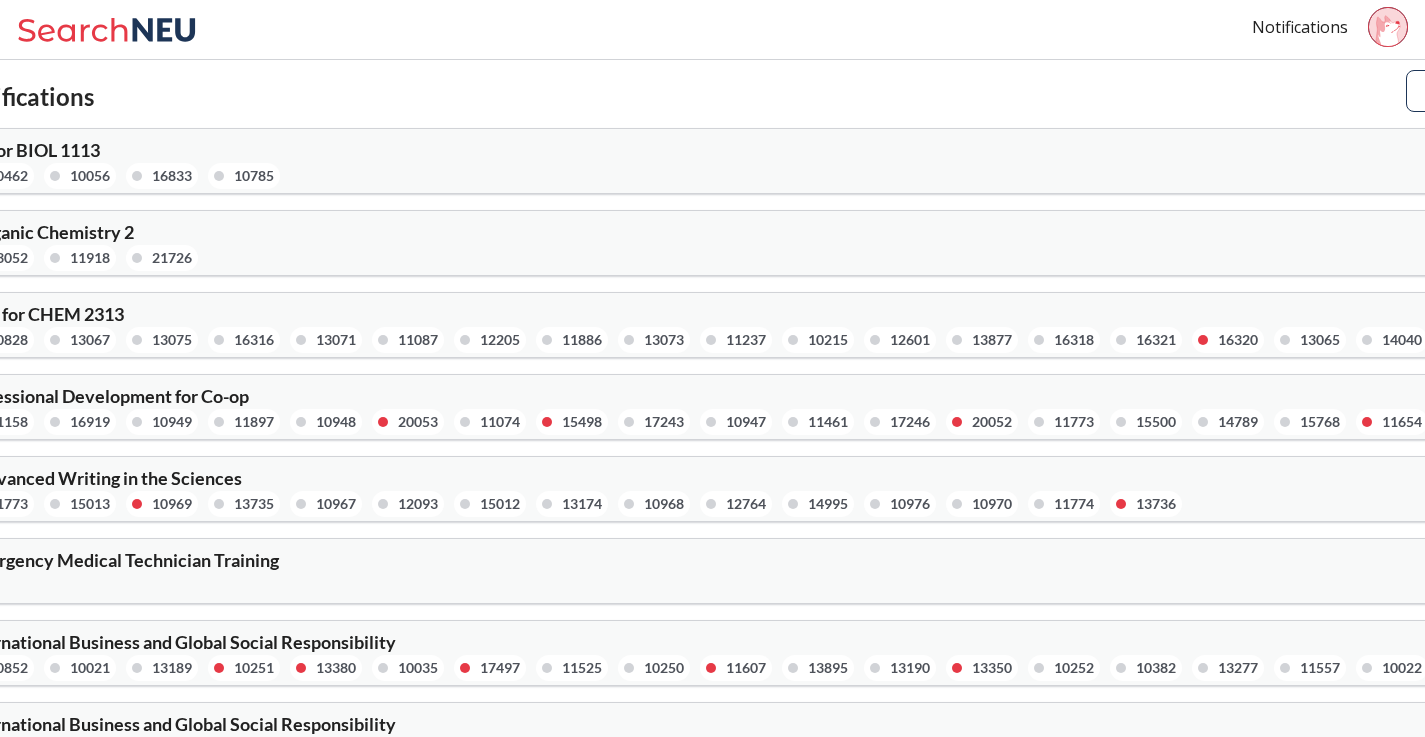 click on "15498" at bounding box center [582, 422] 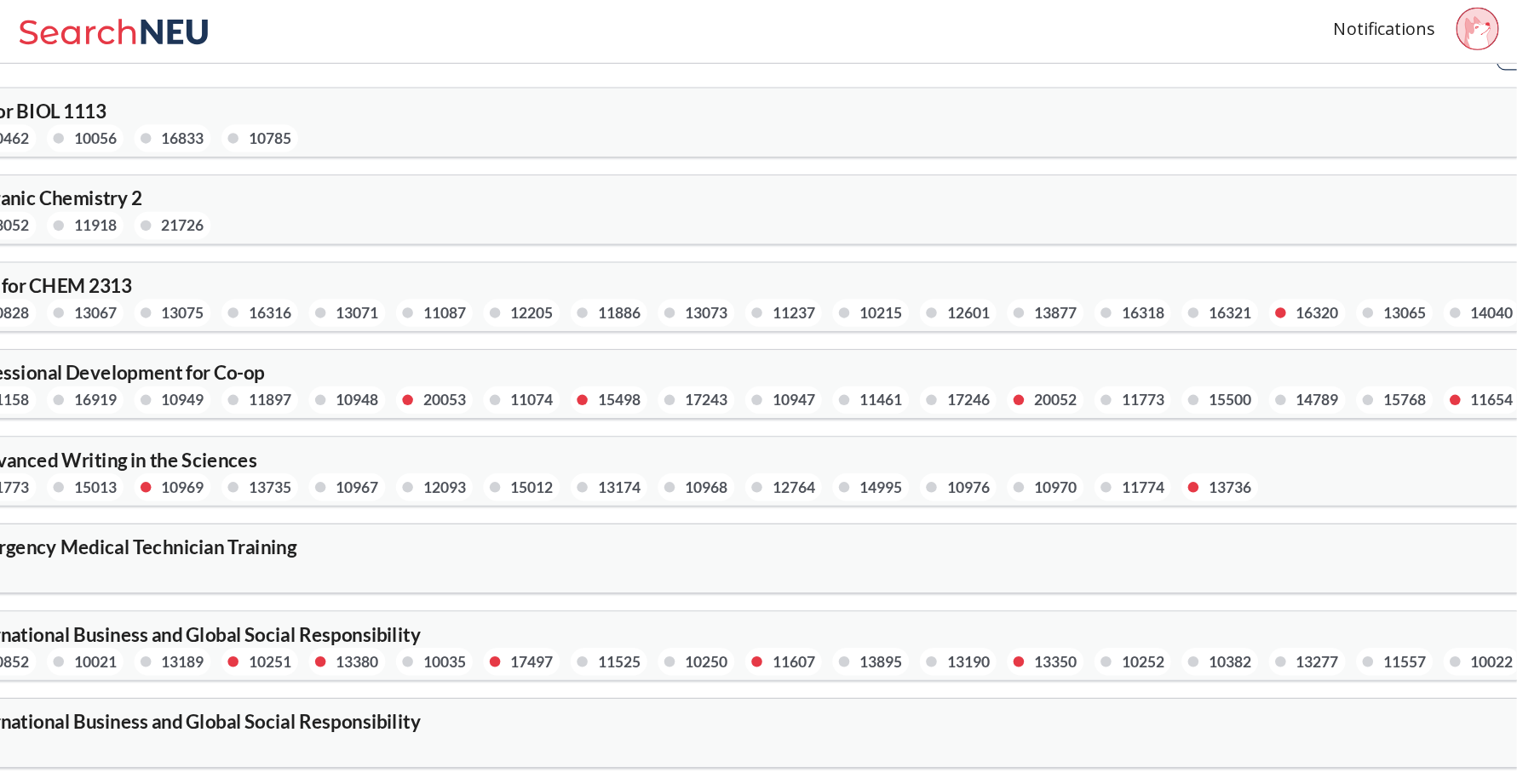 scroll, scrollTop: 0, scrollLeft: 0, axis: both 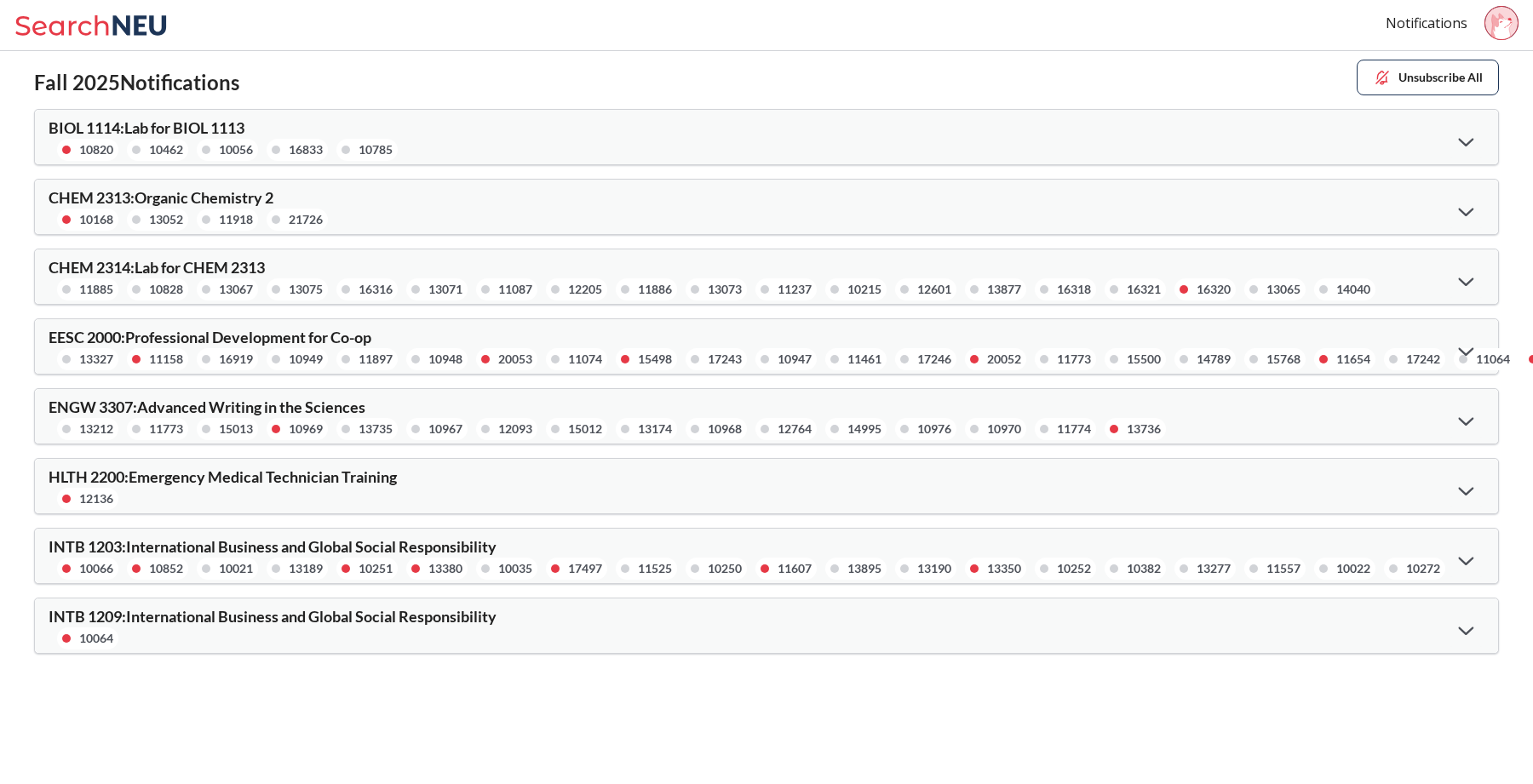 click 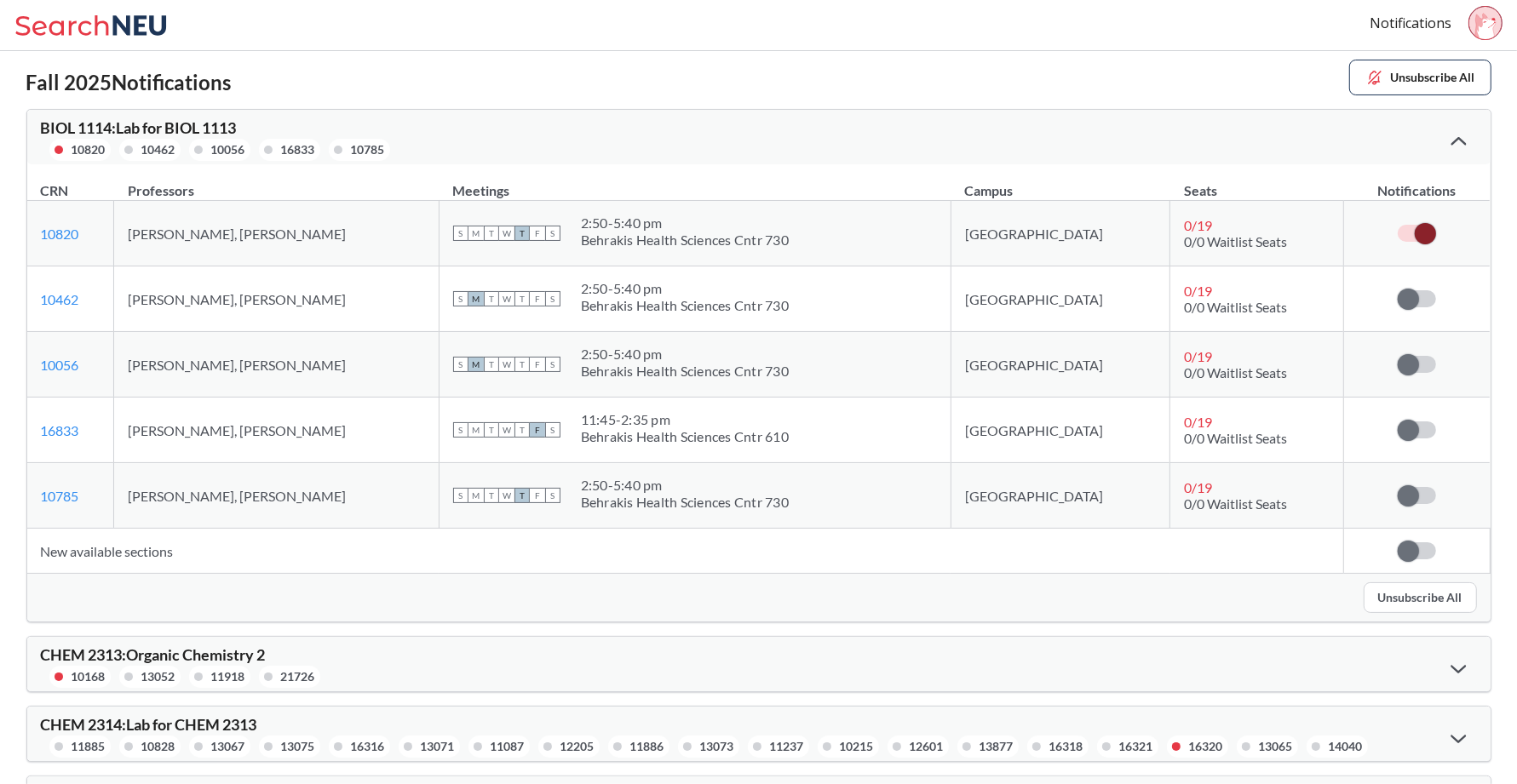 click at bounding box center [1425, 233] 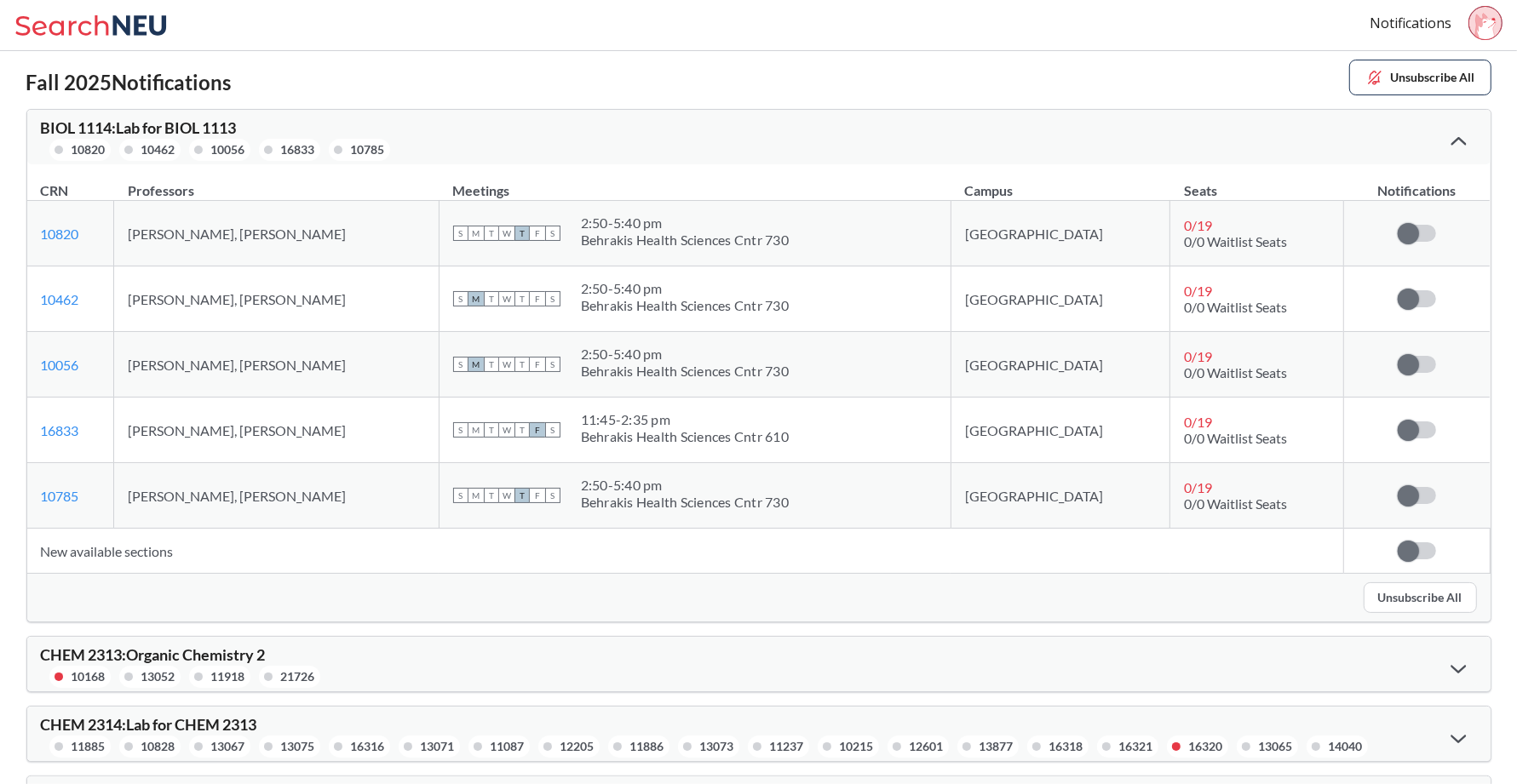 click on "Unsubscribe All" at bounding box center (1420, 598) 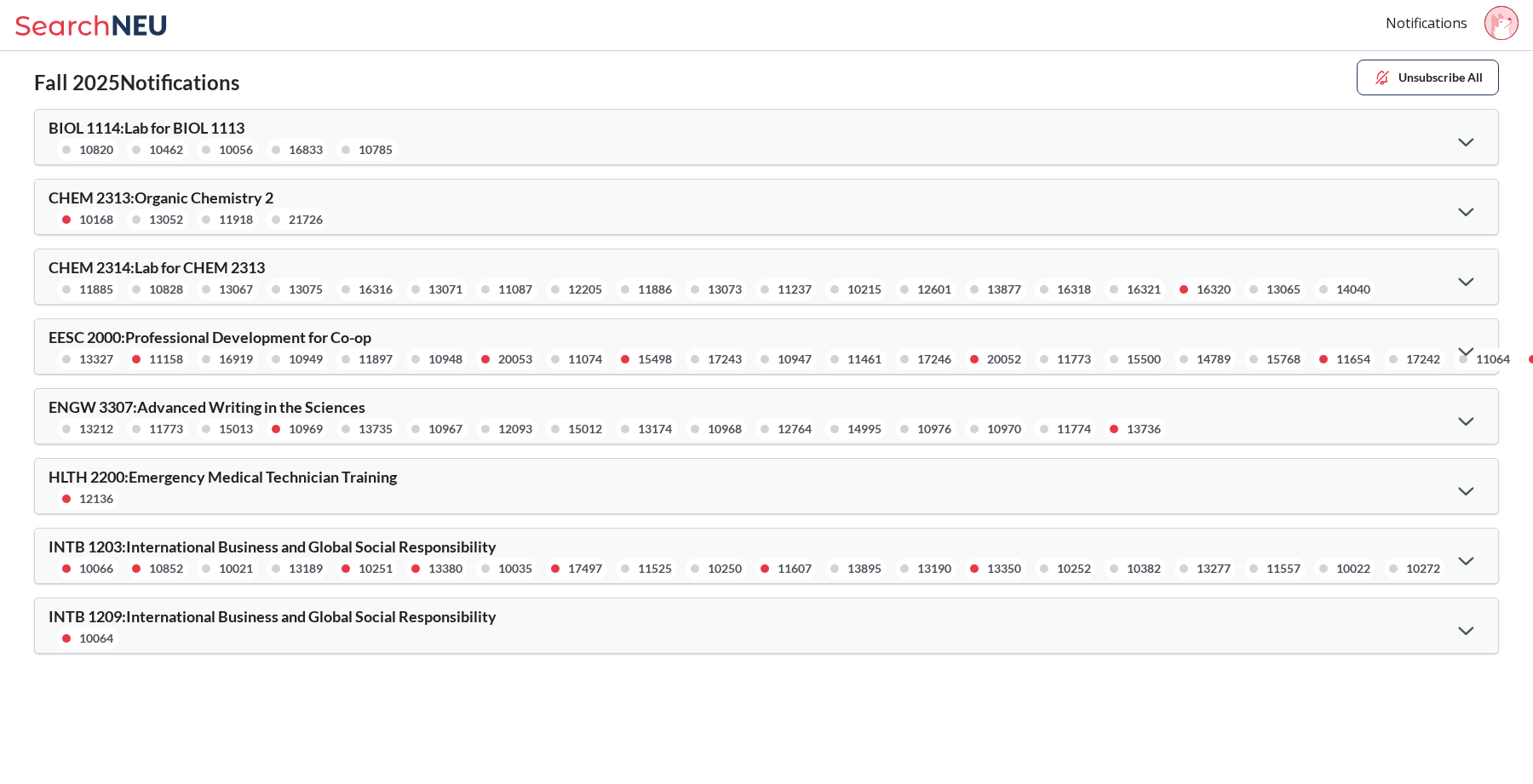 click 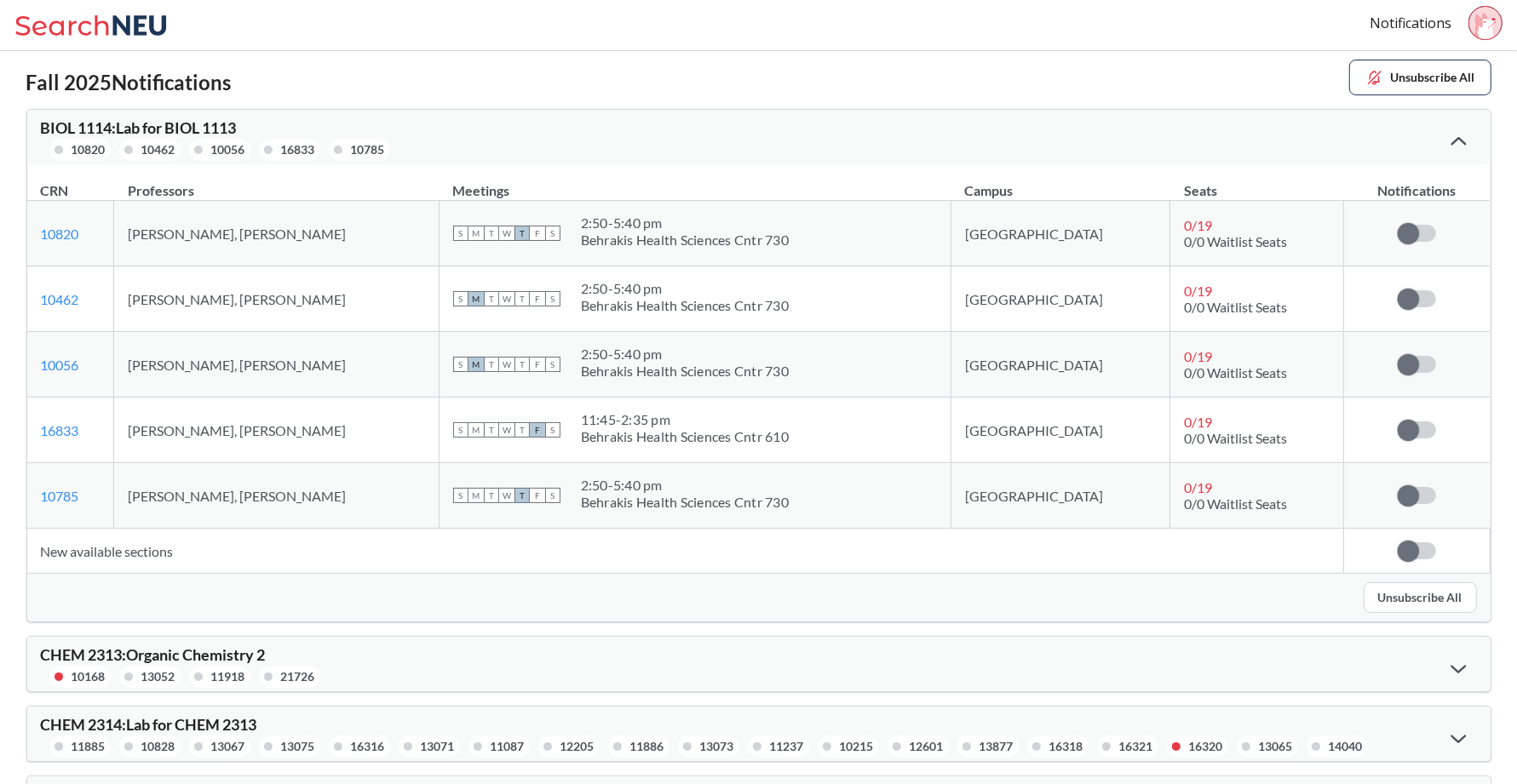 click on "Unsubscribe All" at bounding box center (1420, 598) 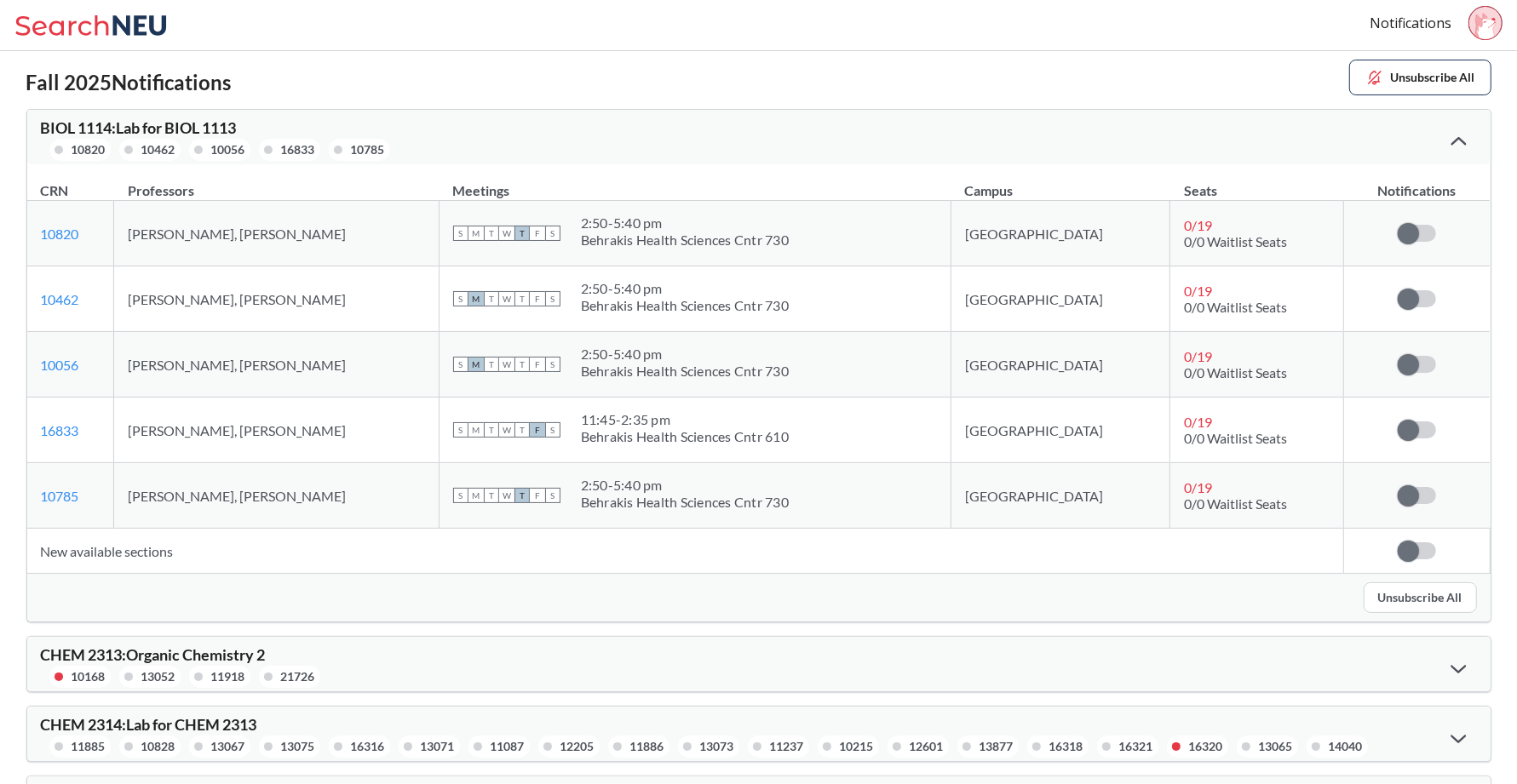 click 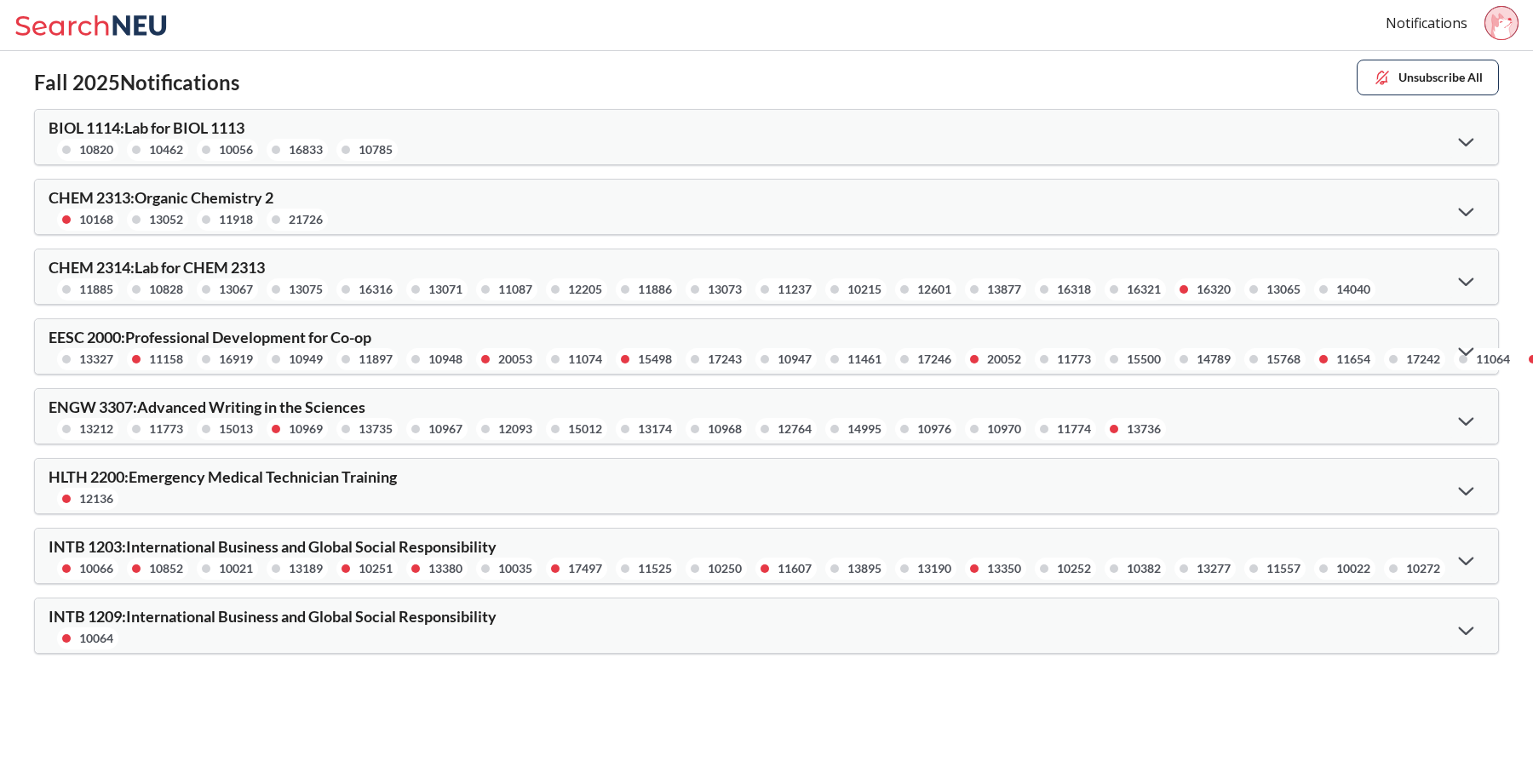 click 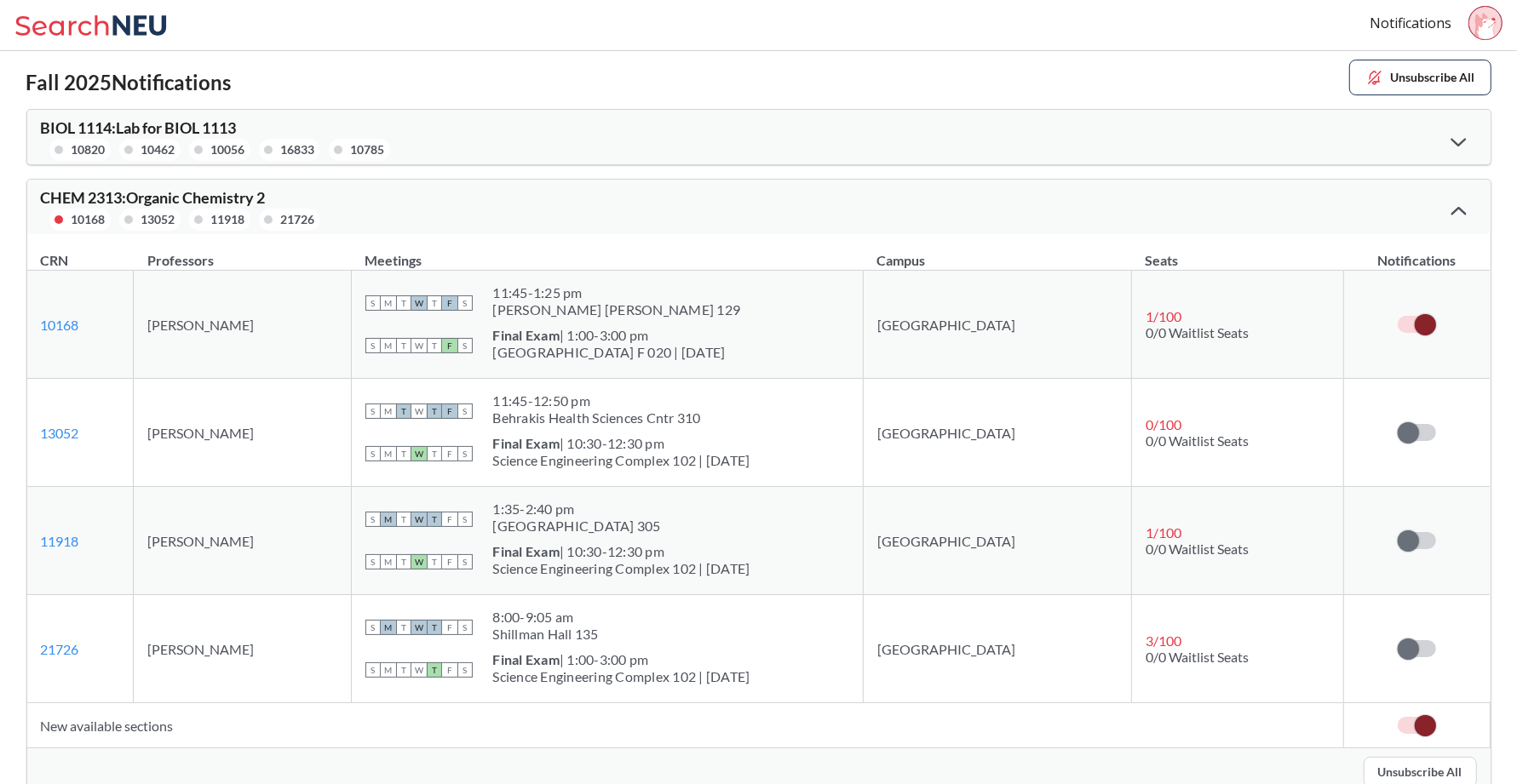 click at bounding box center [1425, 324] 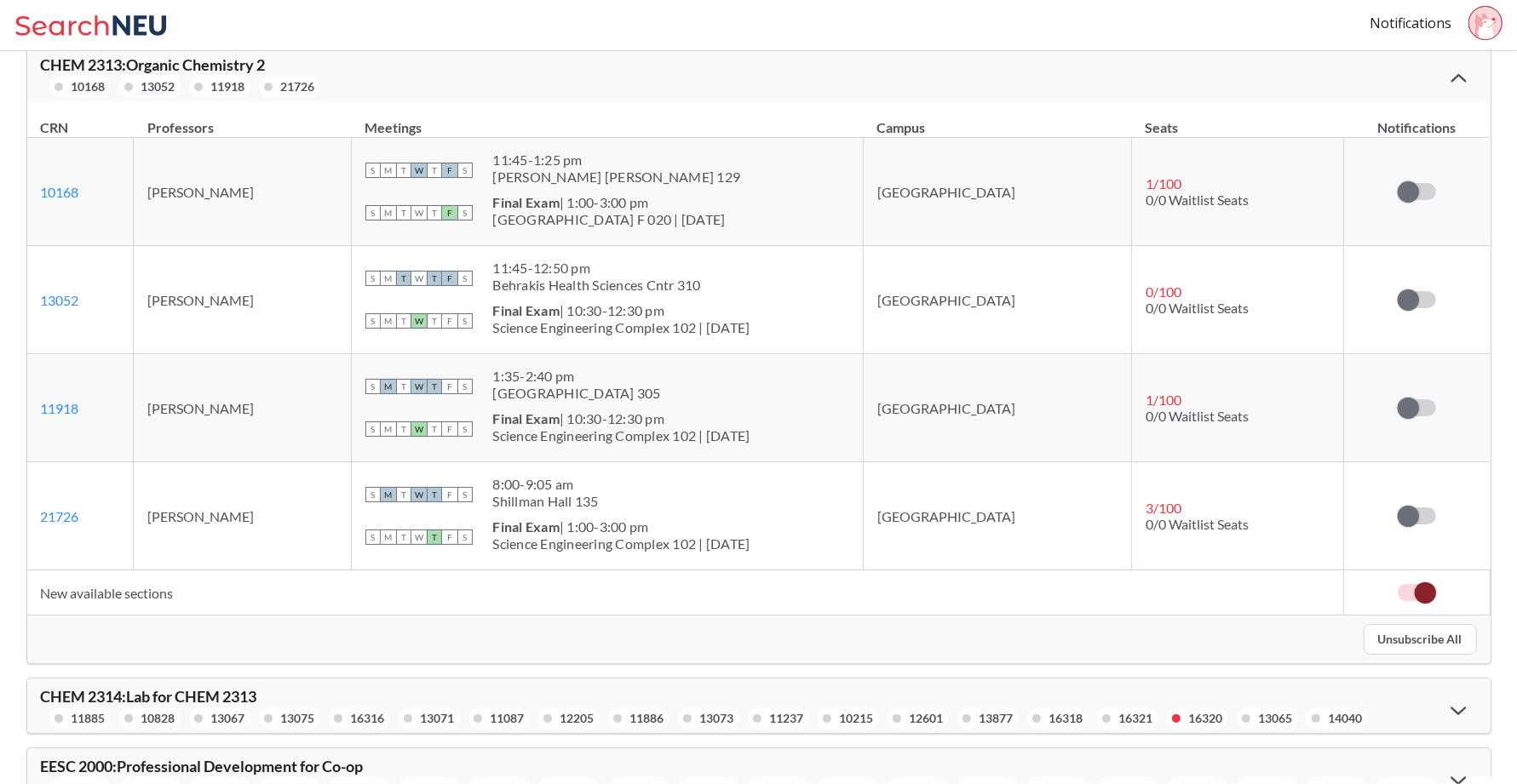 scroll, scrollTop: 170, scrollLeft: 0, axis: vertical 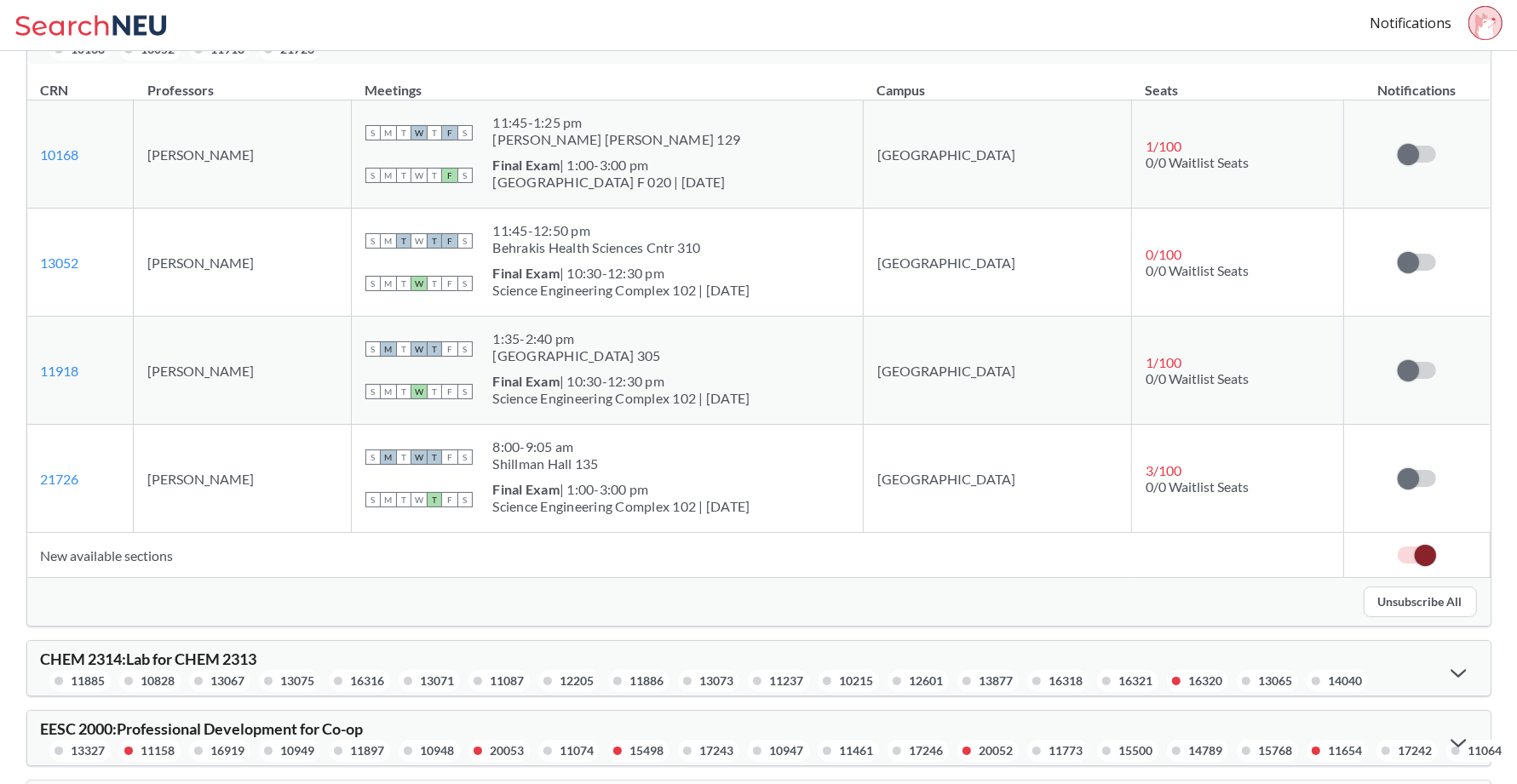 click on "Unsubscribe All" at bounding box center (1420, 602) 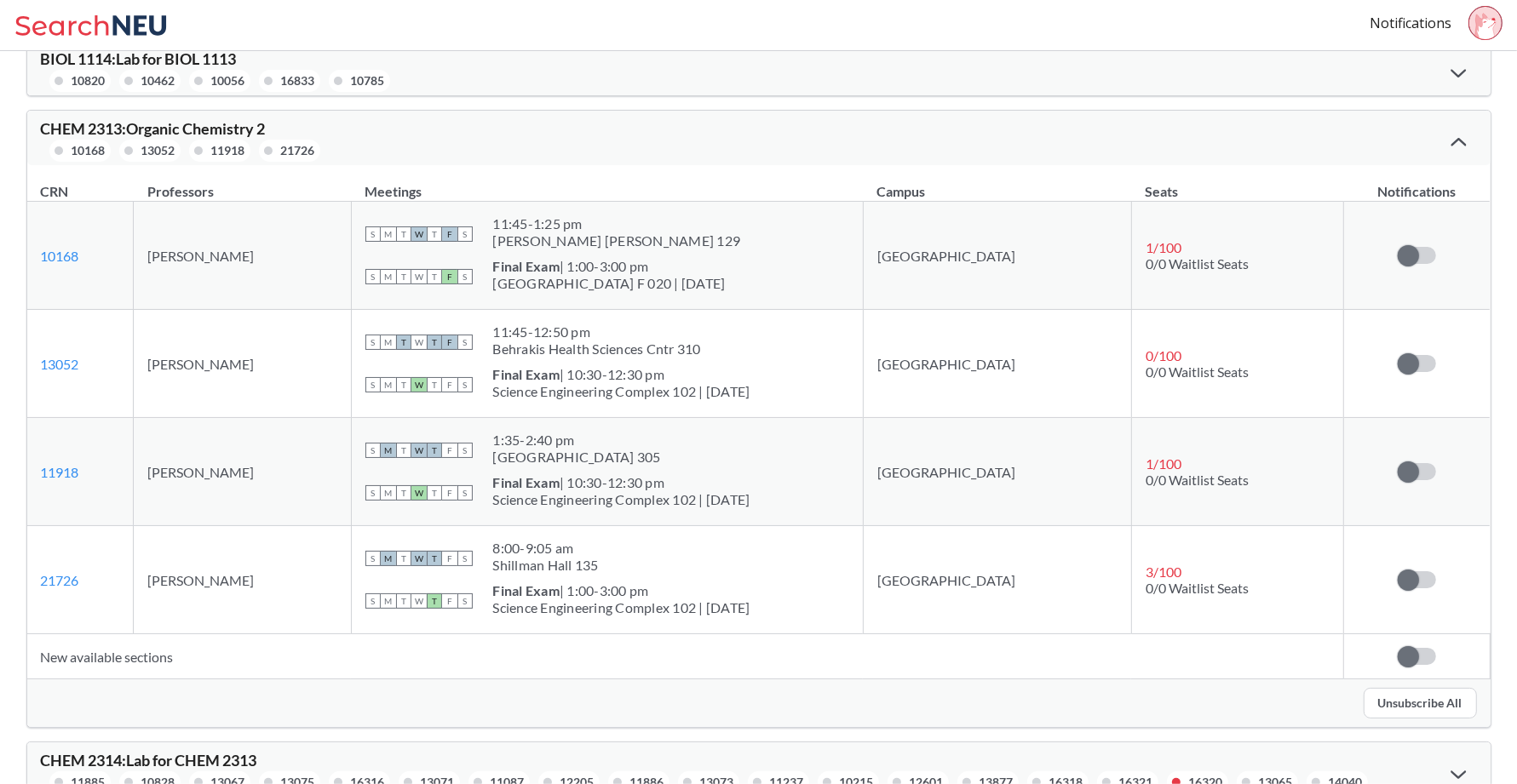 scroll, scrollTop: 58, scrollLeft: 0, axis: vertical 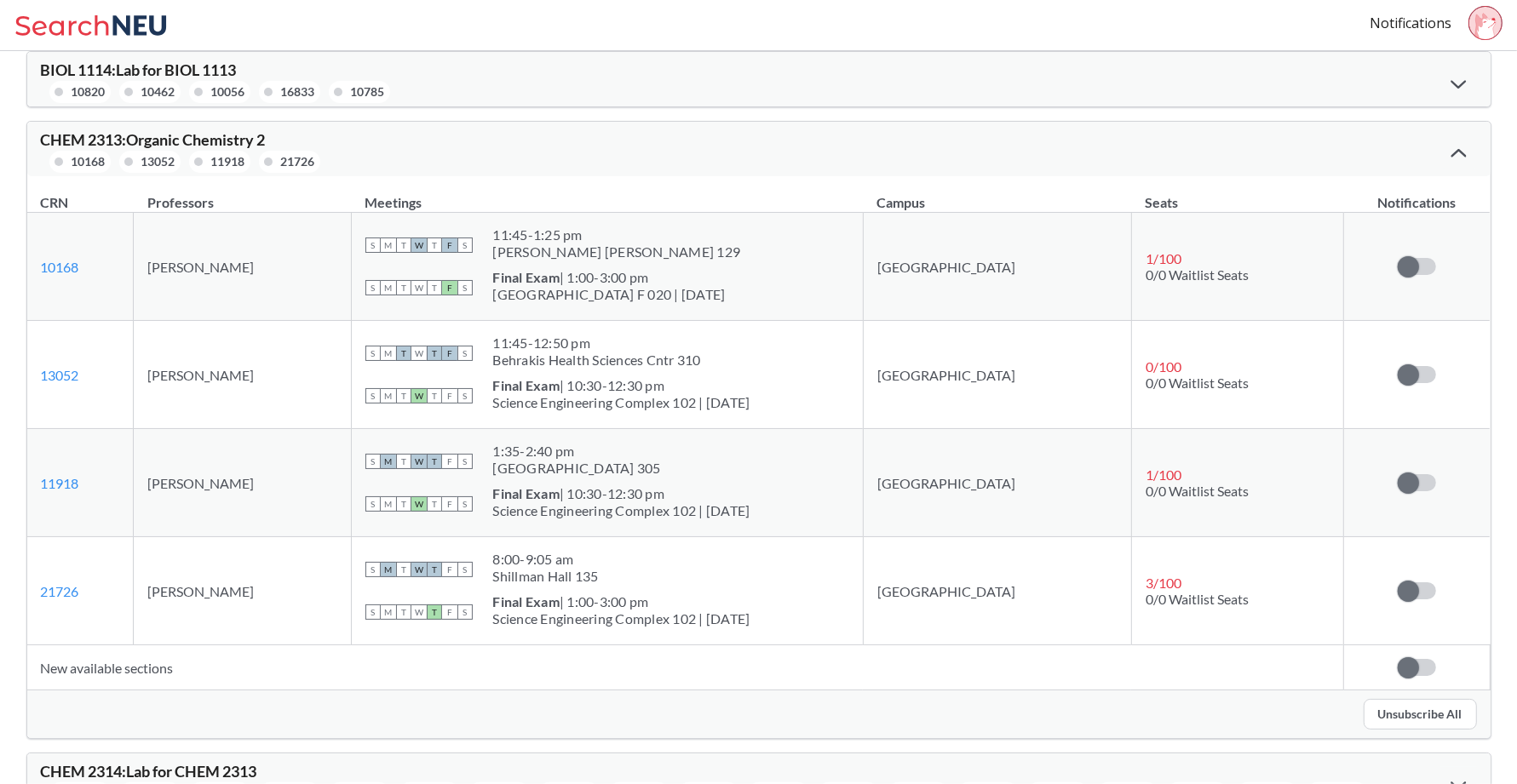 click 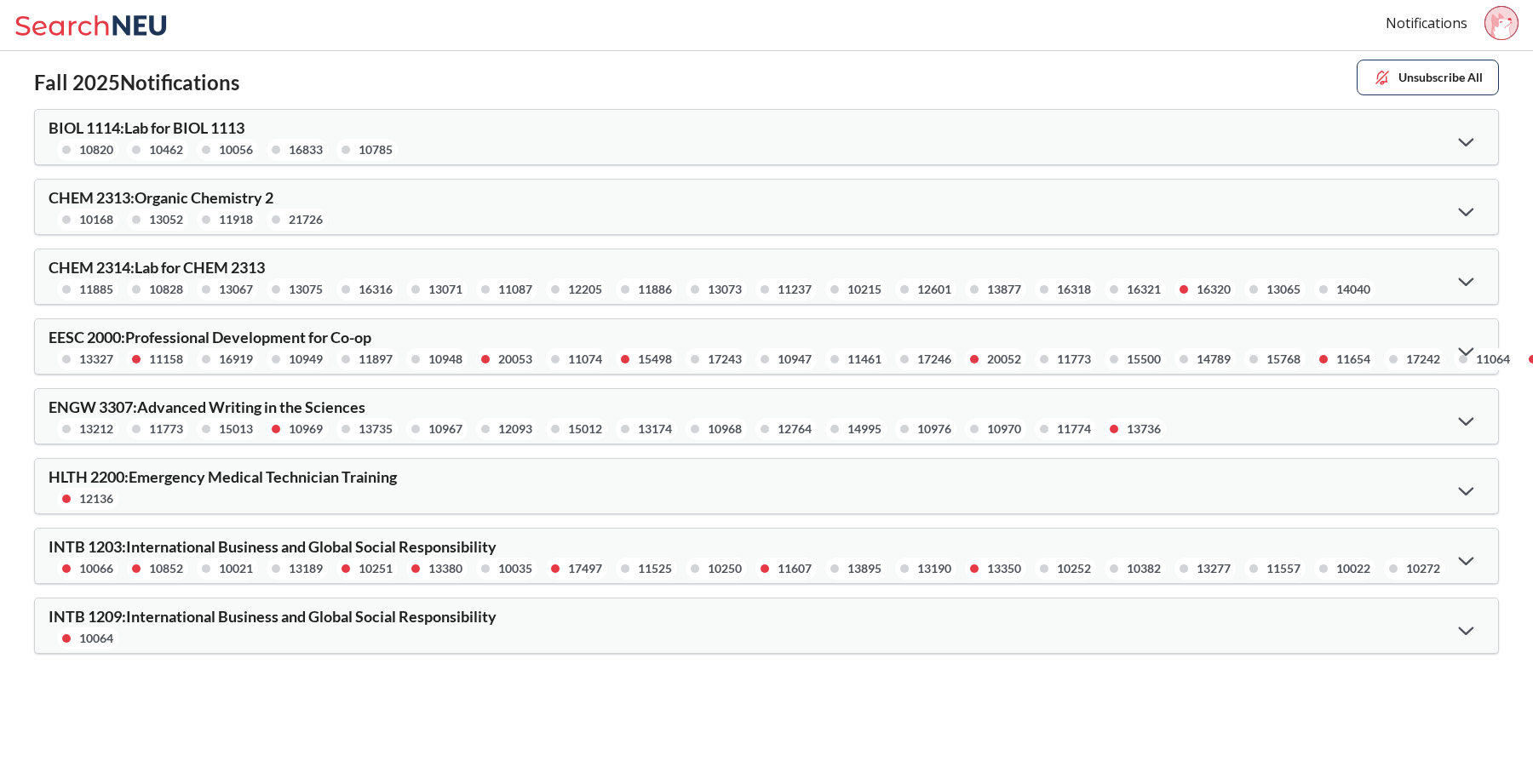 click 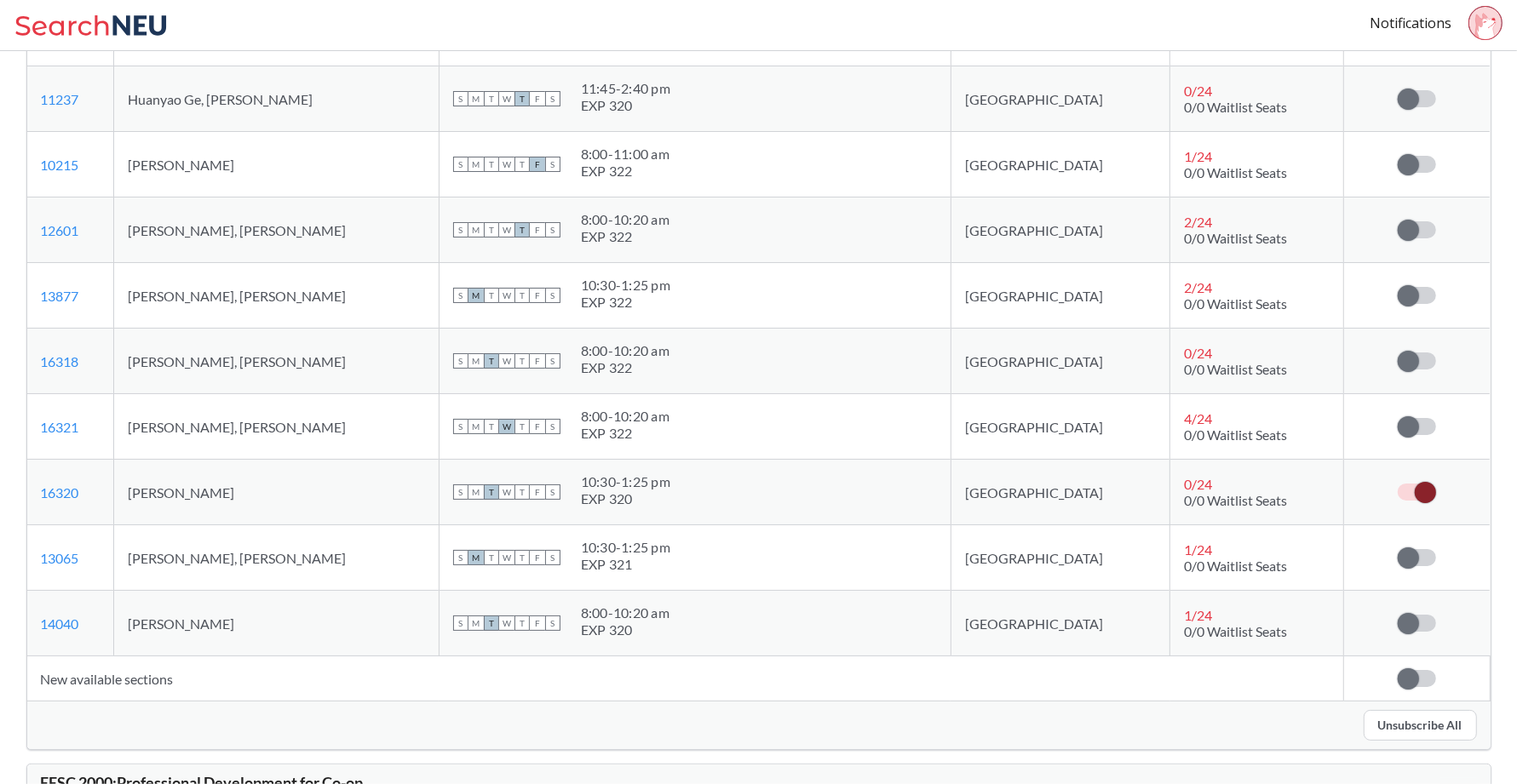 scroll, scrollTop: 999, scrollLeft: 0, axis: vertical 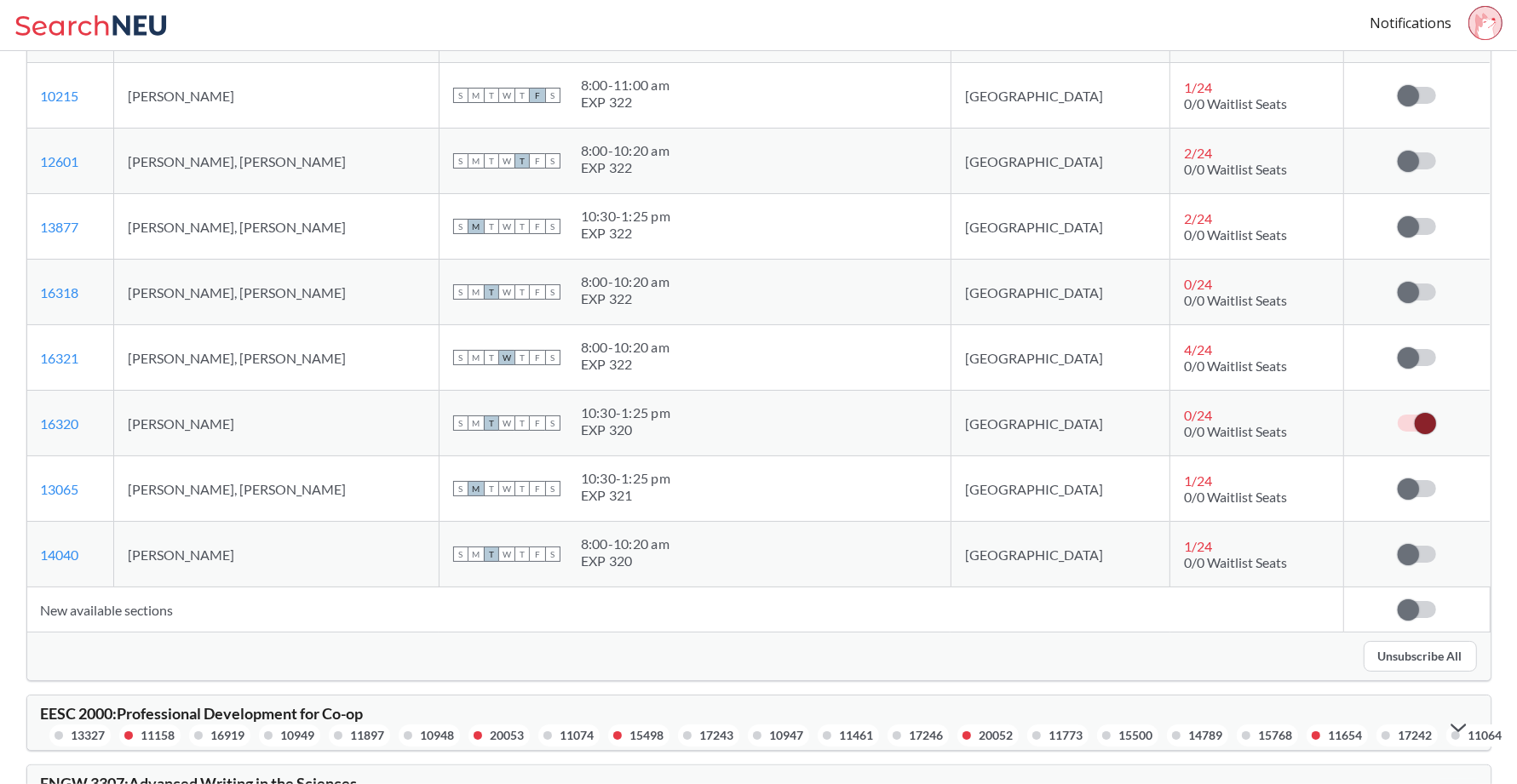 click at bounding box center (1425, 423) 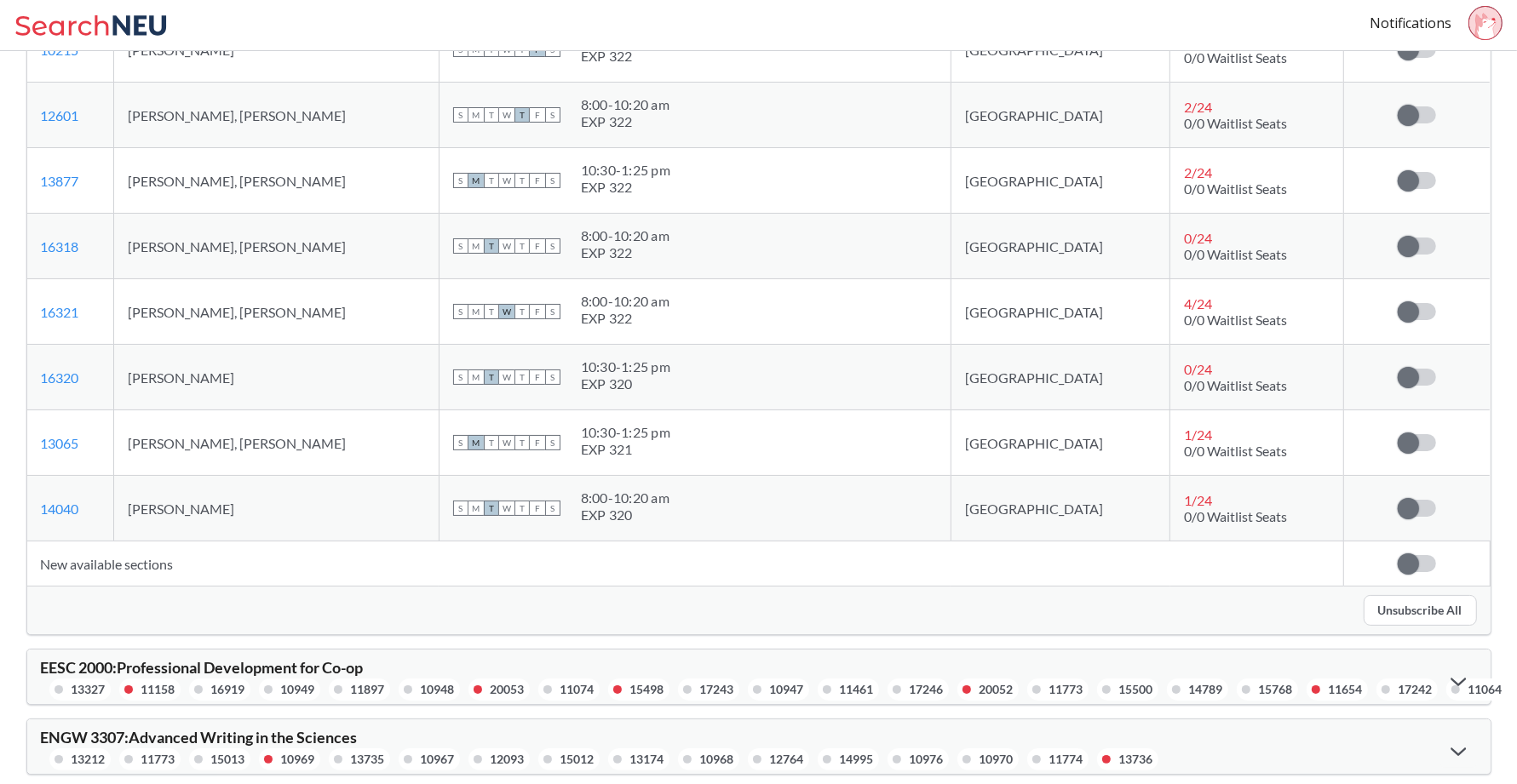 scroll, scrollTop: 1058, scrollLeft: 0, axis: vertical 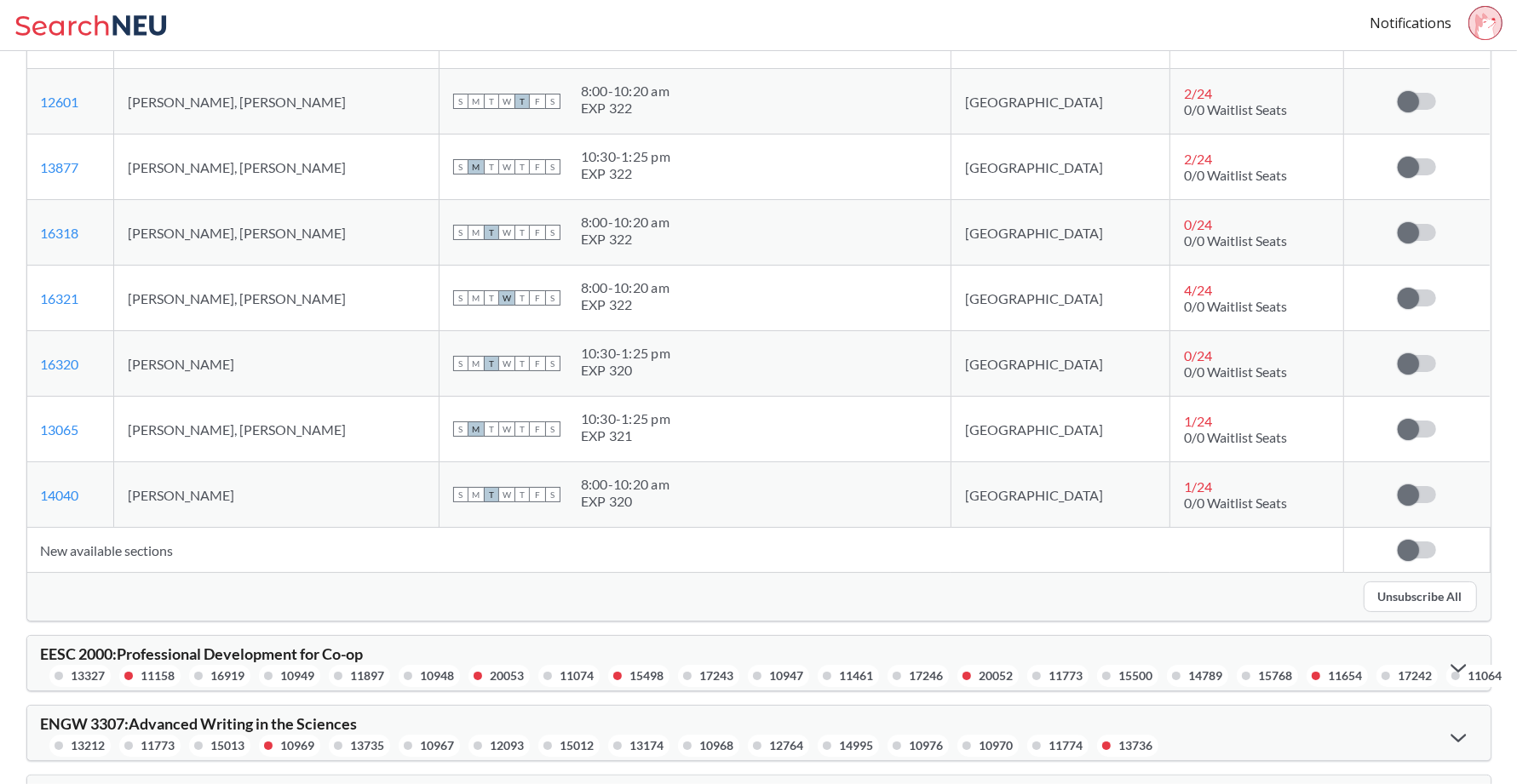 click on "Unsubscribe All" at bounding box center [1420, 597] 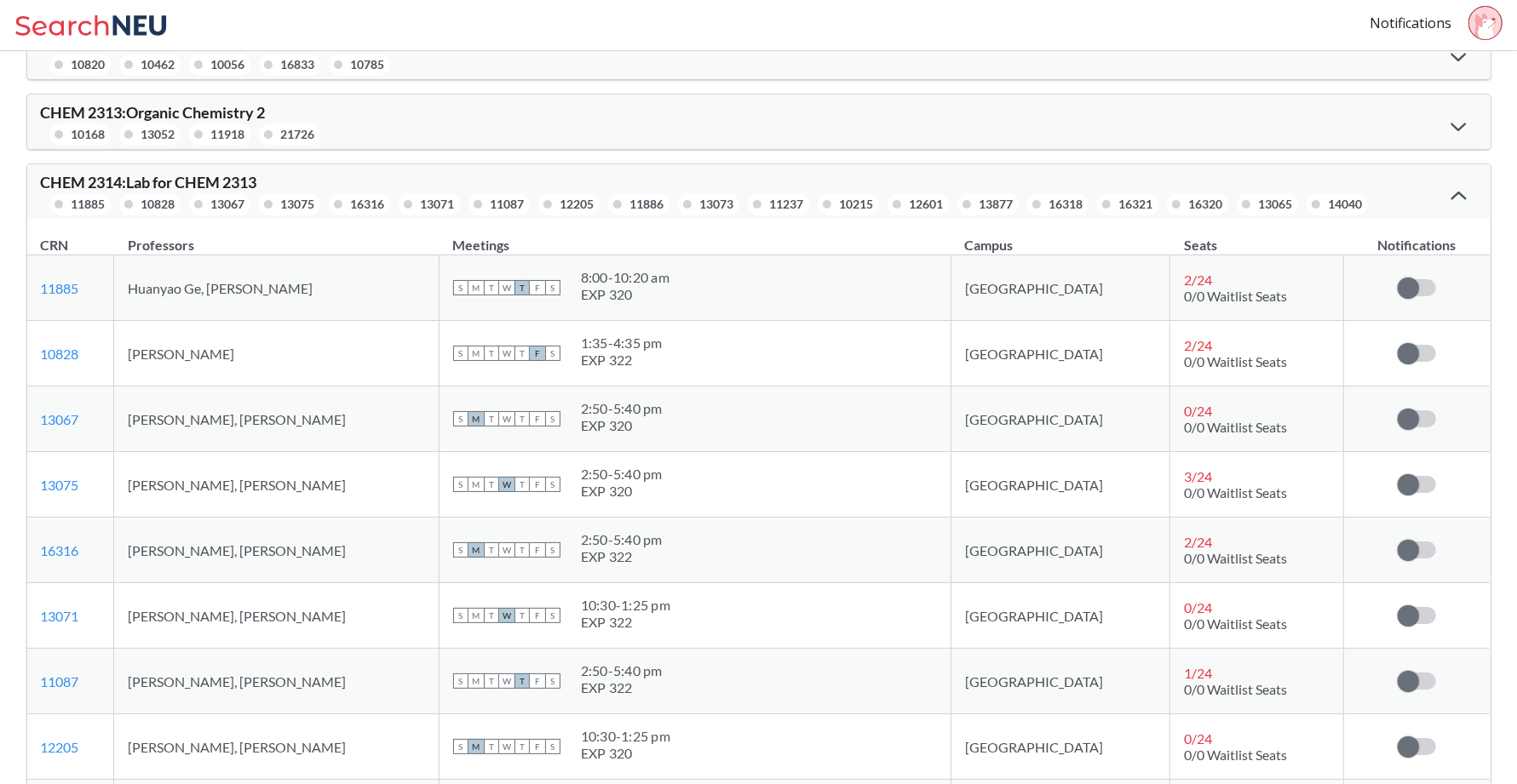 scroll, scrollTop: 0, scrollLeft: 0, axis: both 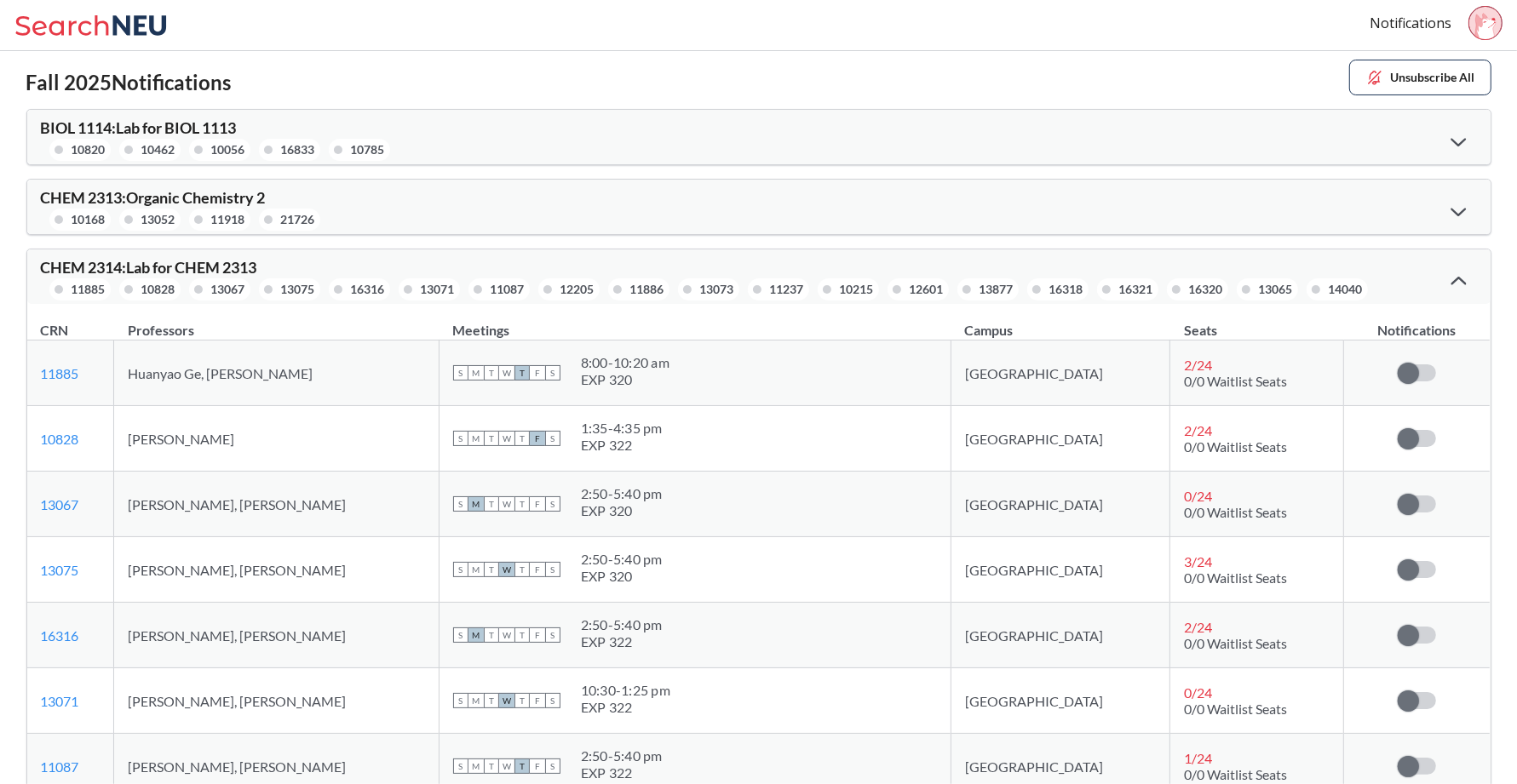 click at bounding box center (1458, 280) 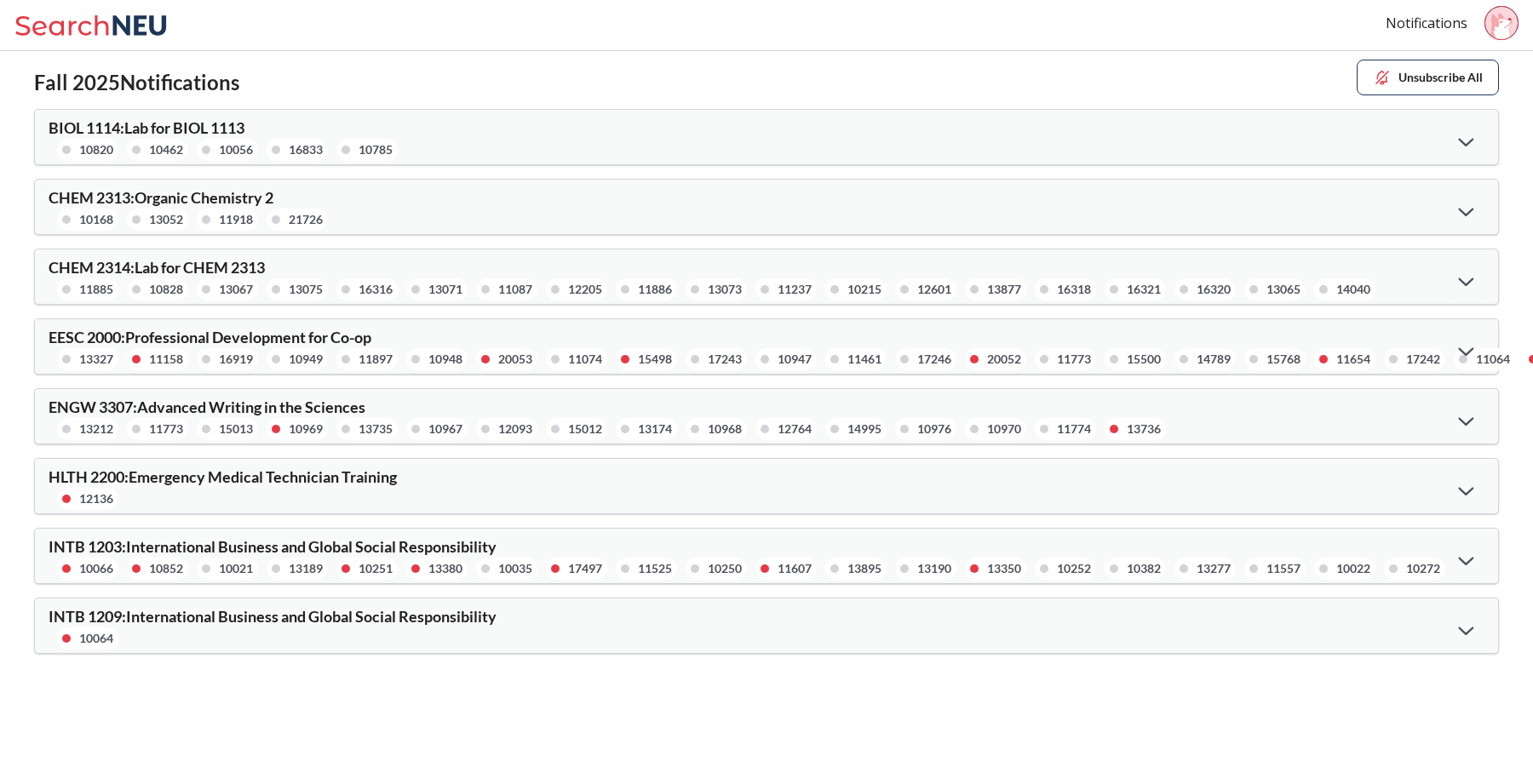 click 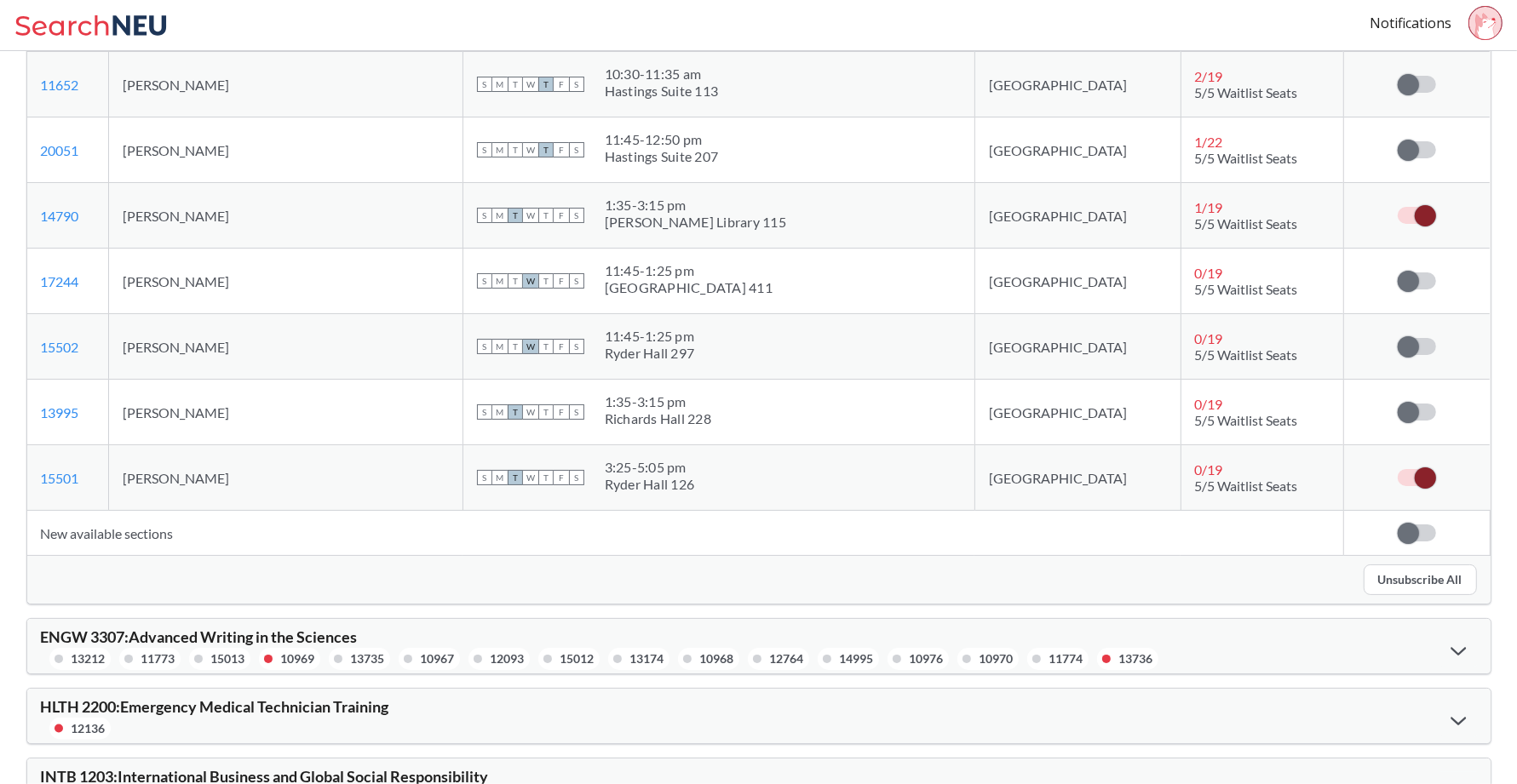 scroll, scrollTop: 1897, scrollLeft: 0, axis: vertical 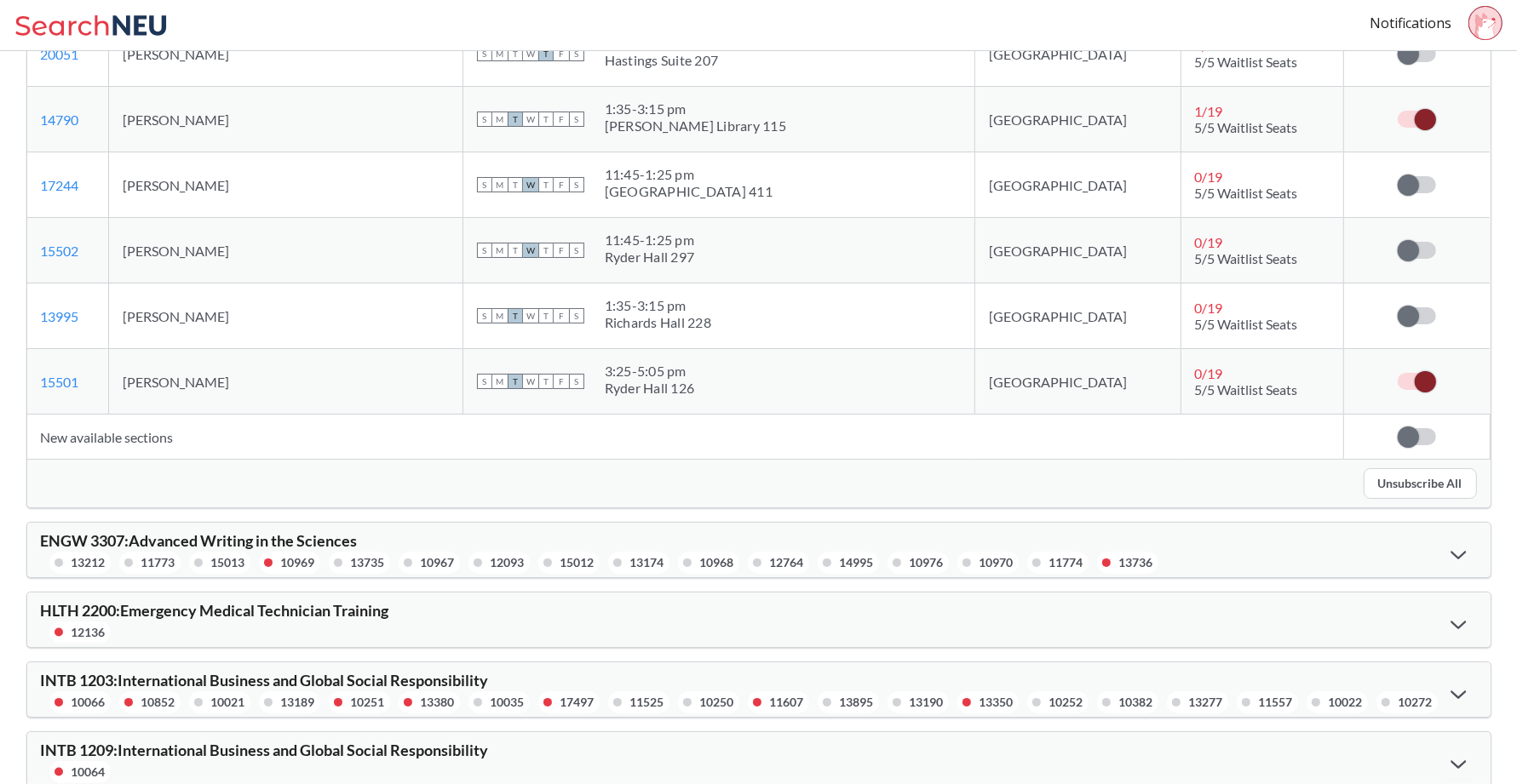 click on "Unsubscribe All" at bounding box center (1420, 484) 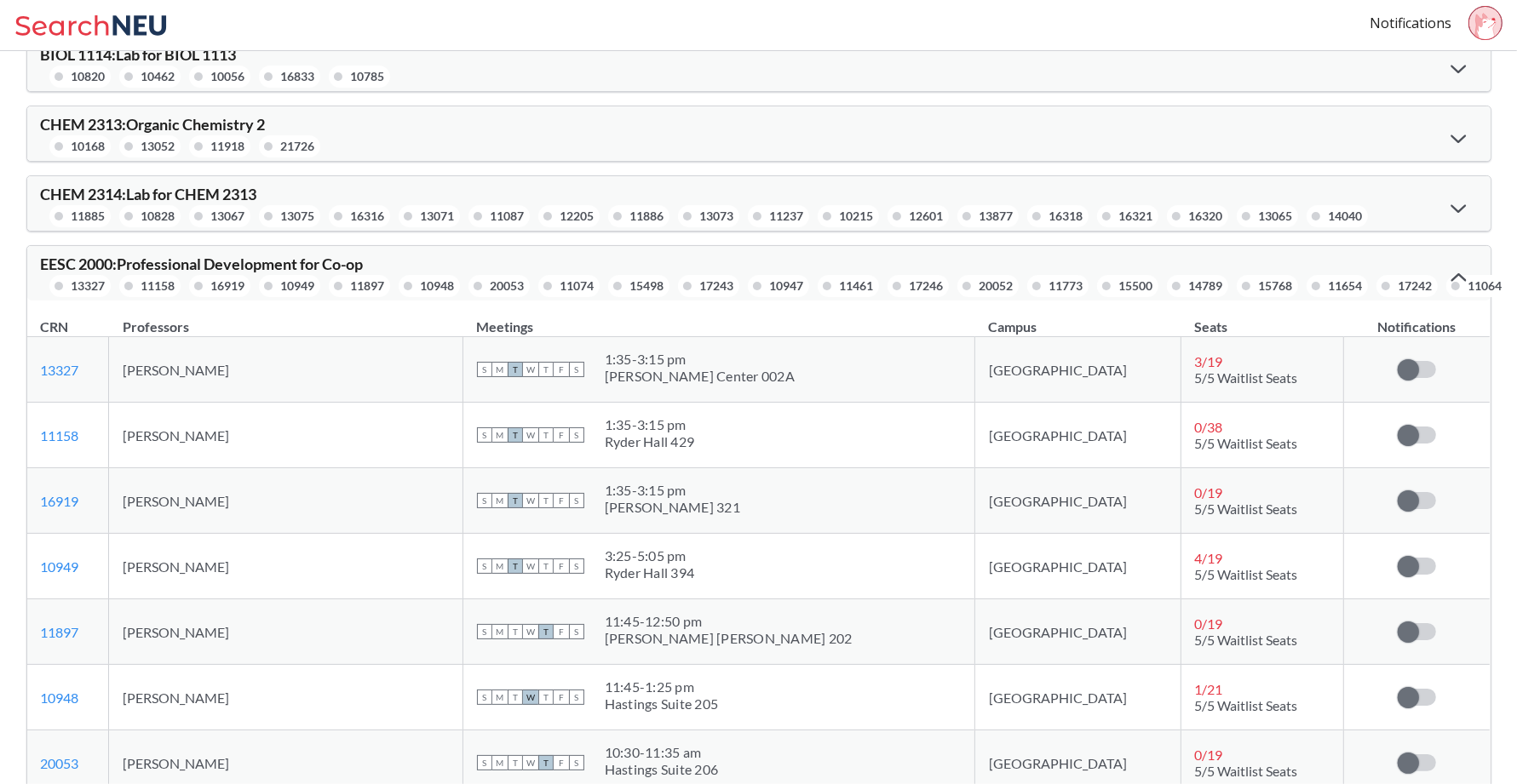 scroll, scrollTop: 25, scrollLeft: 0, axis: vertical 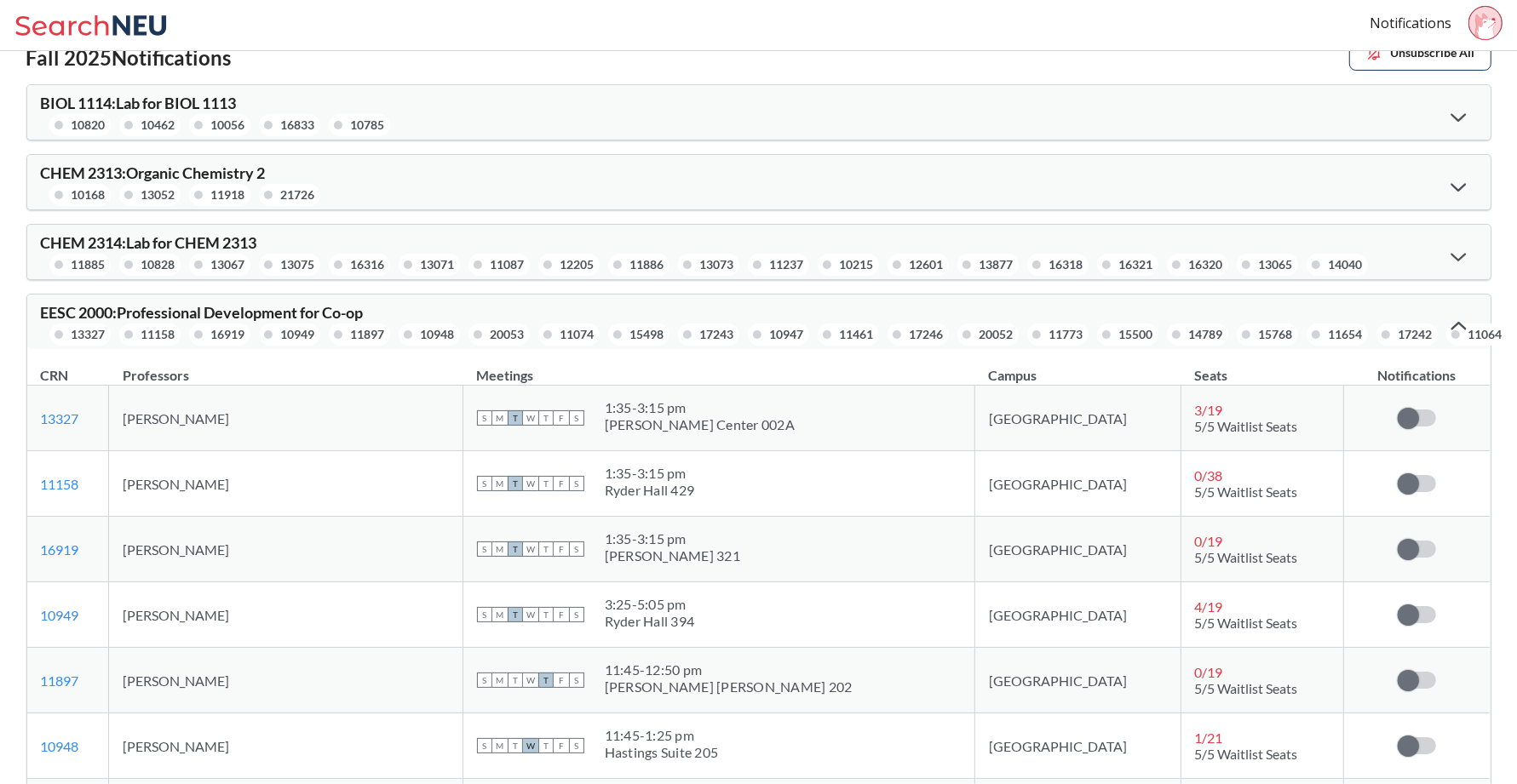 click at bounding box center (1458, 325) 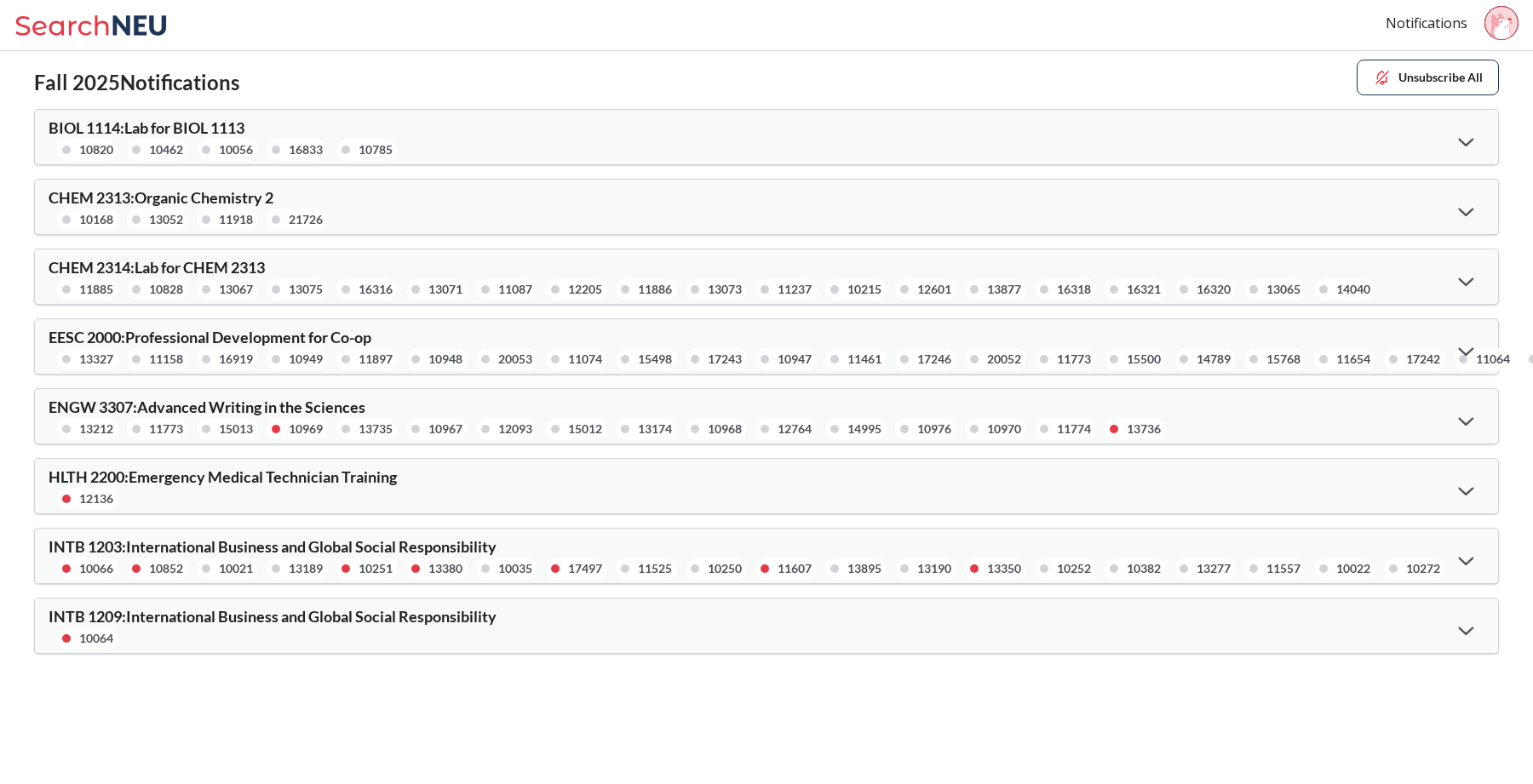 click 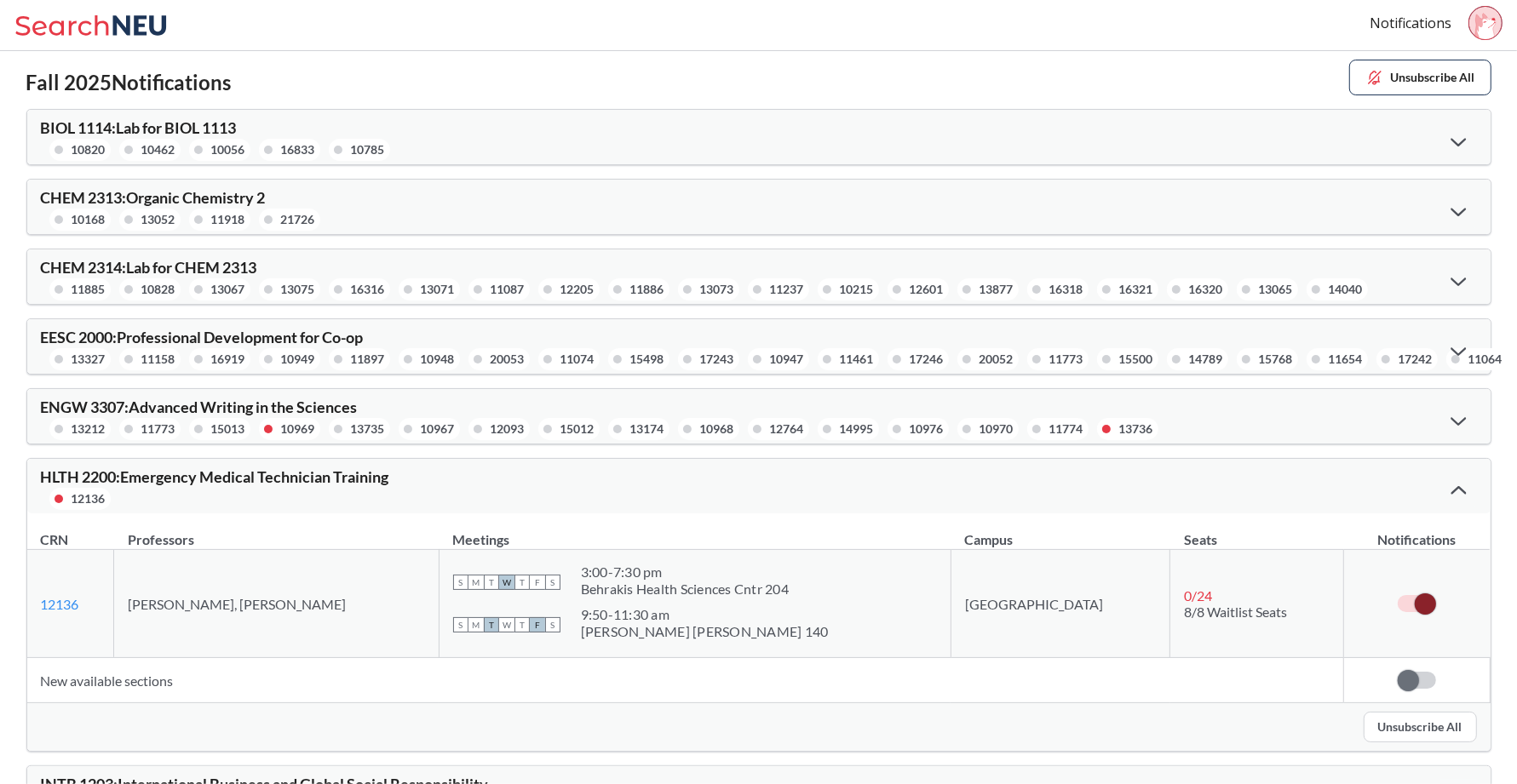 scroll, scrollTop: 57, scrollLeft: 0, axis: vertical 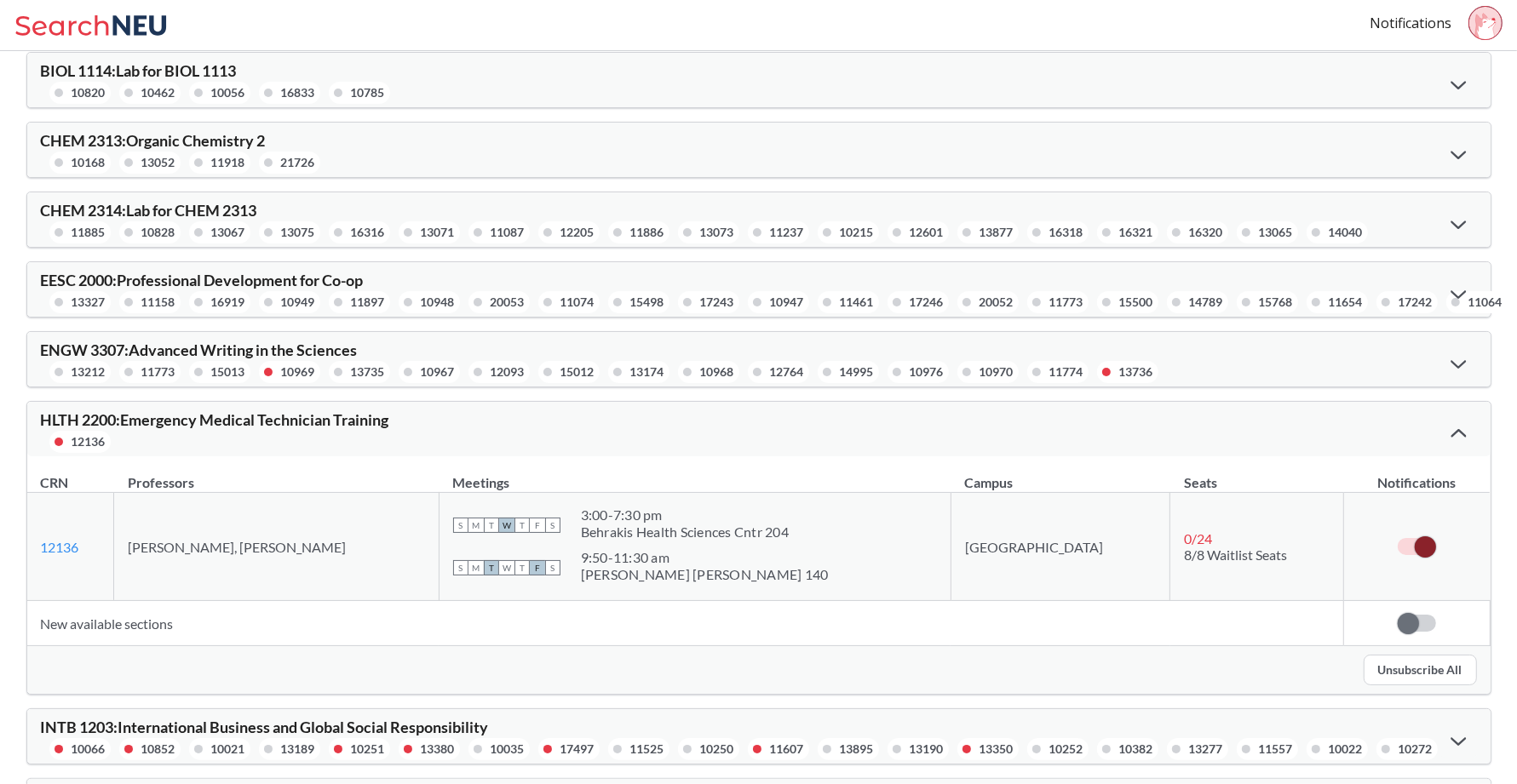 click on "Unsubscribe All" at bounding box center [1420, 670] 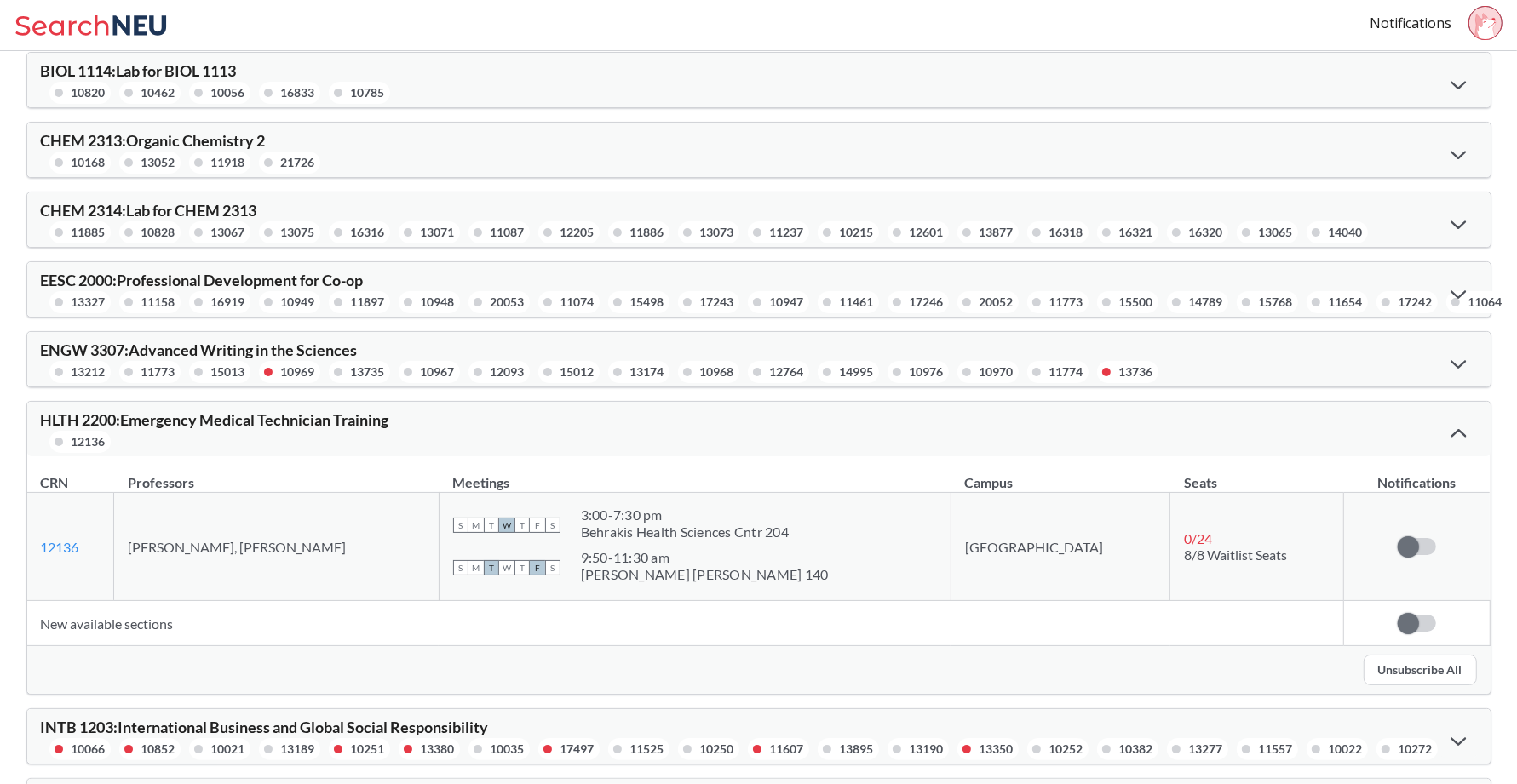 click 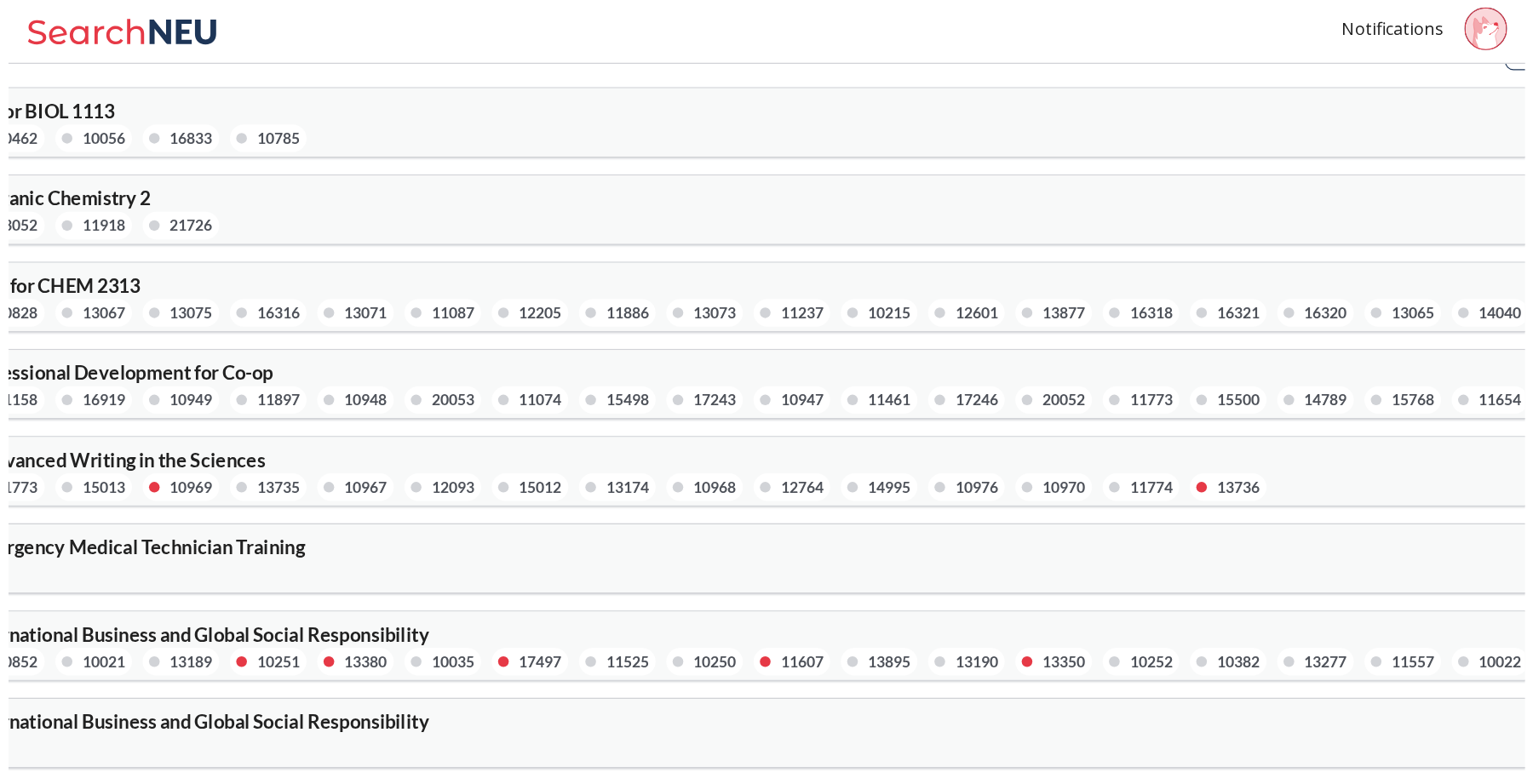 scroll, scrollTop: 0, scrollLeft: 0, axis: both 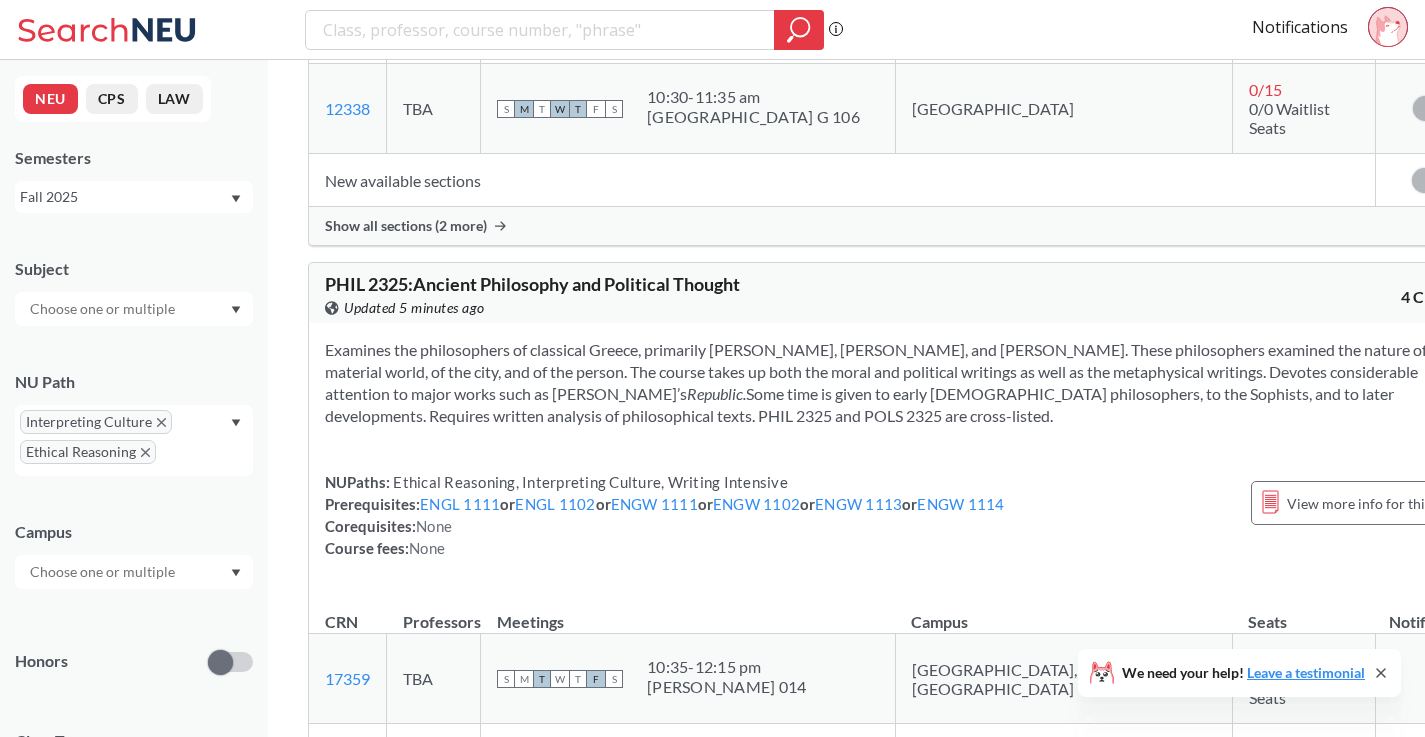 click at bounding box center [1425, 18] 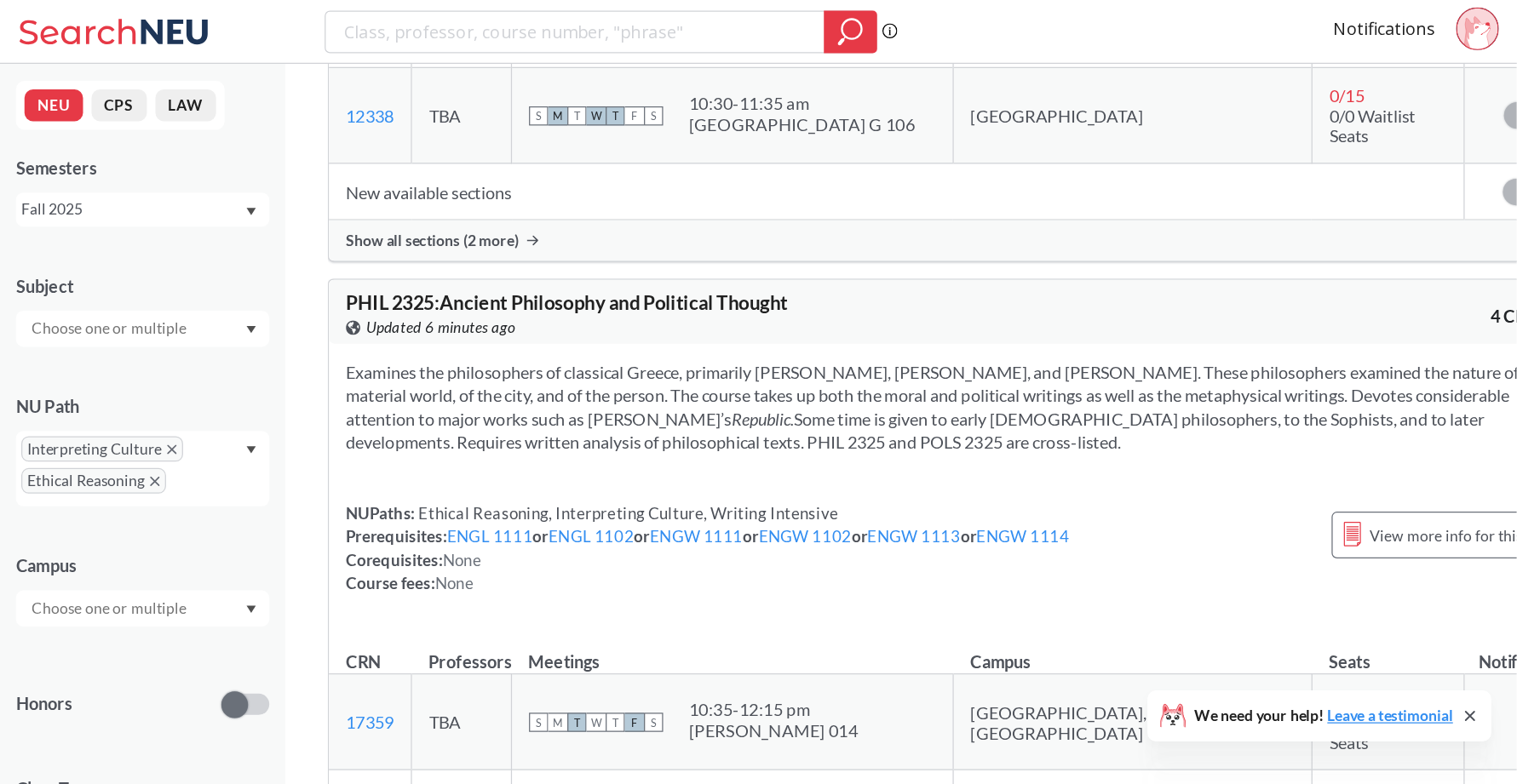 scroll, scrollTop: 52048, scrollLeft: 0, axis: vertical 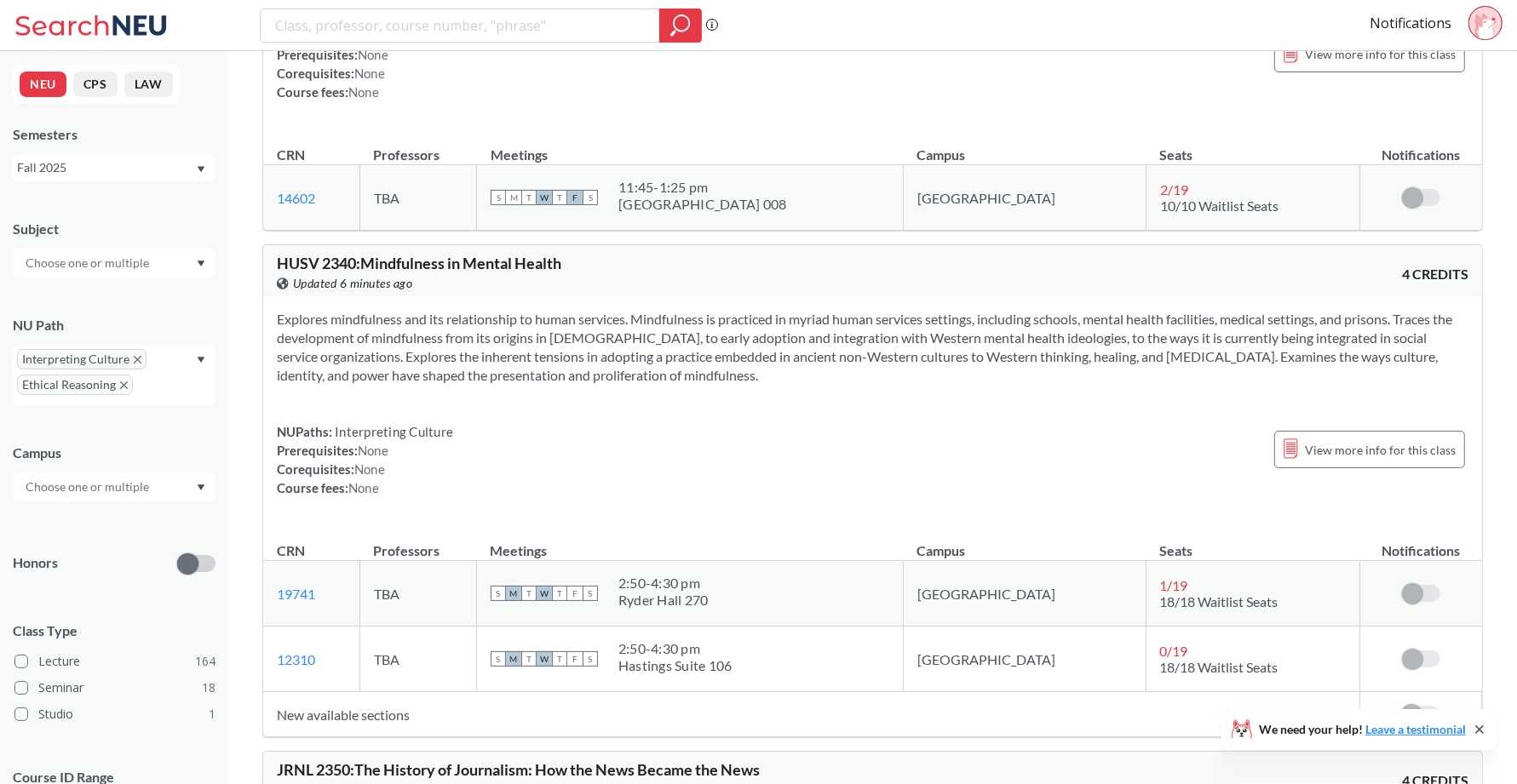 click on "Seats" at bounding box center (1252, 542) 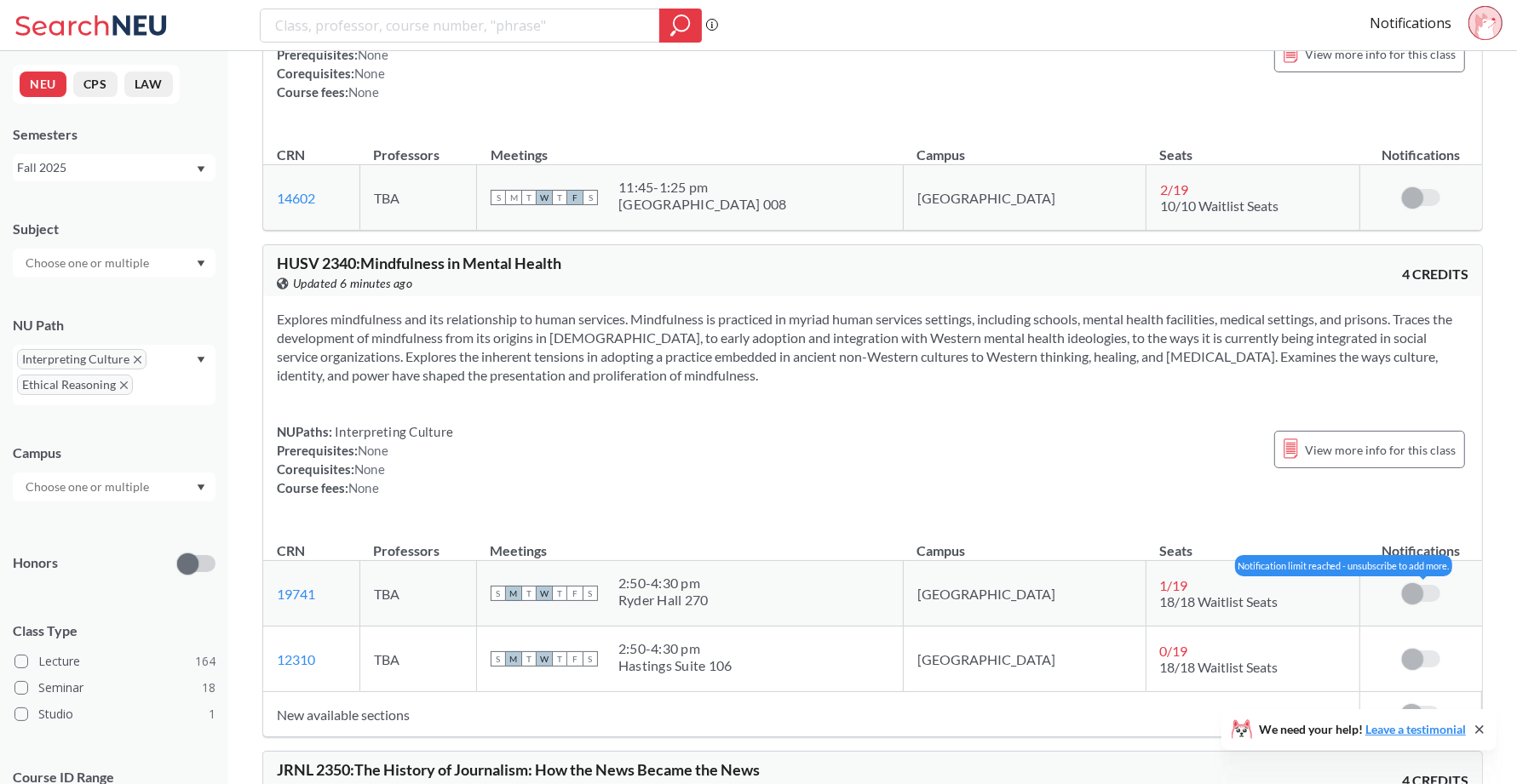 click at bounding box center (1412, 593) 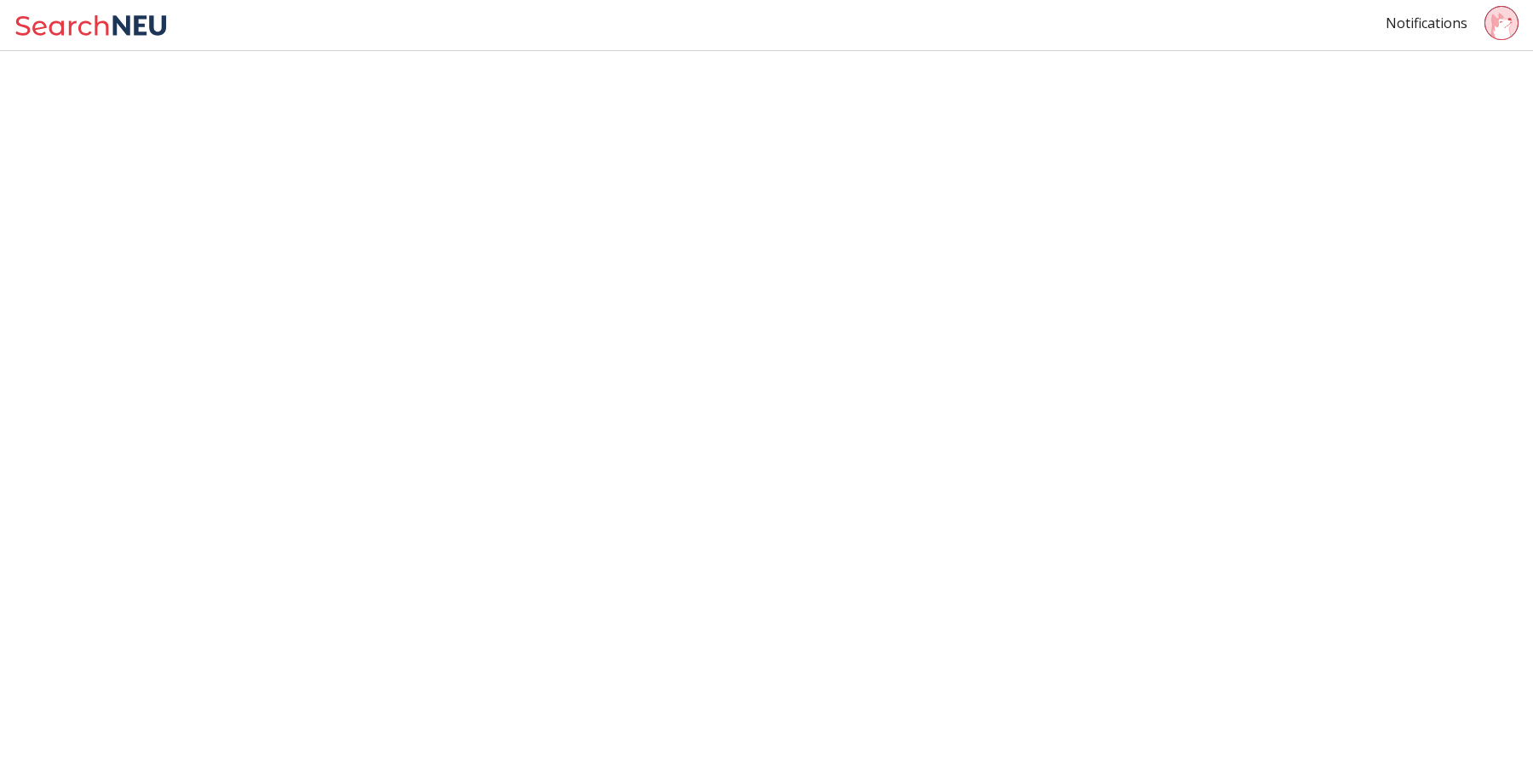 scroll, scrollTop: 0, scrollLeft: 0, axis: both 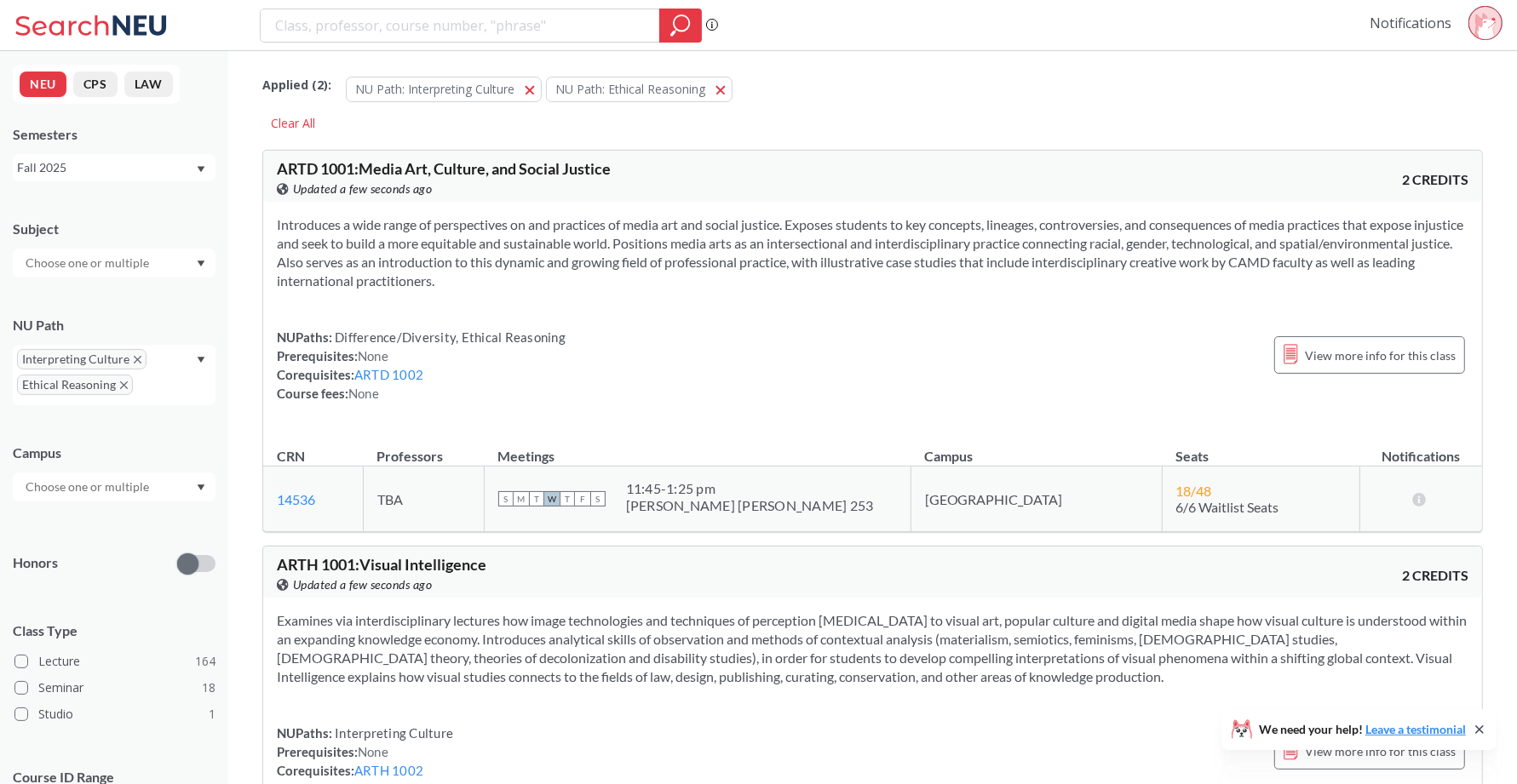 click on "Notifications" at bounding box center (1411, 23) 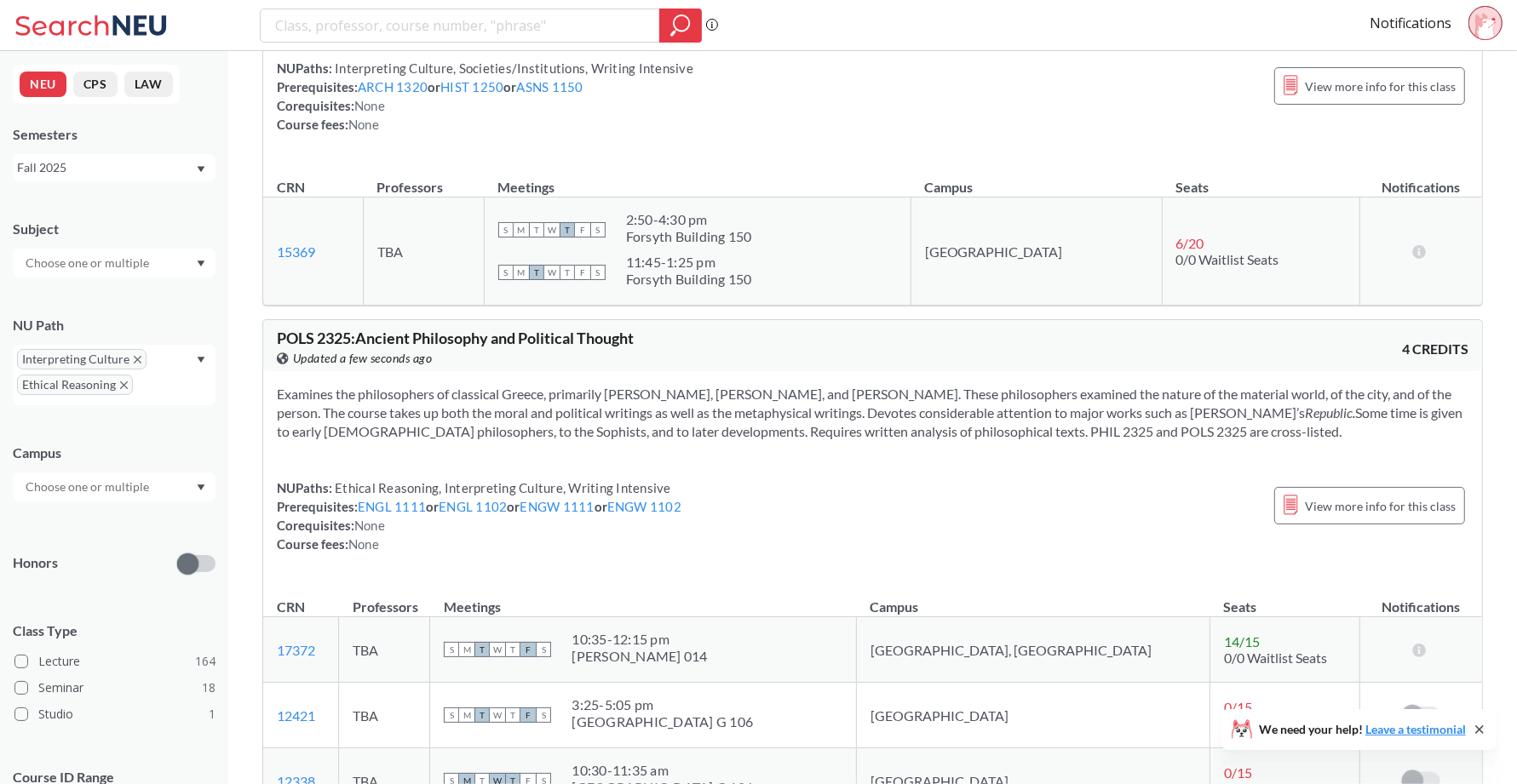 scroll, scrollTop: 49565, scrollLeft: 0, axis: vertical 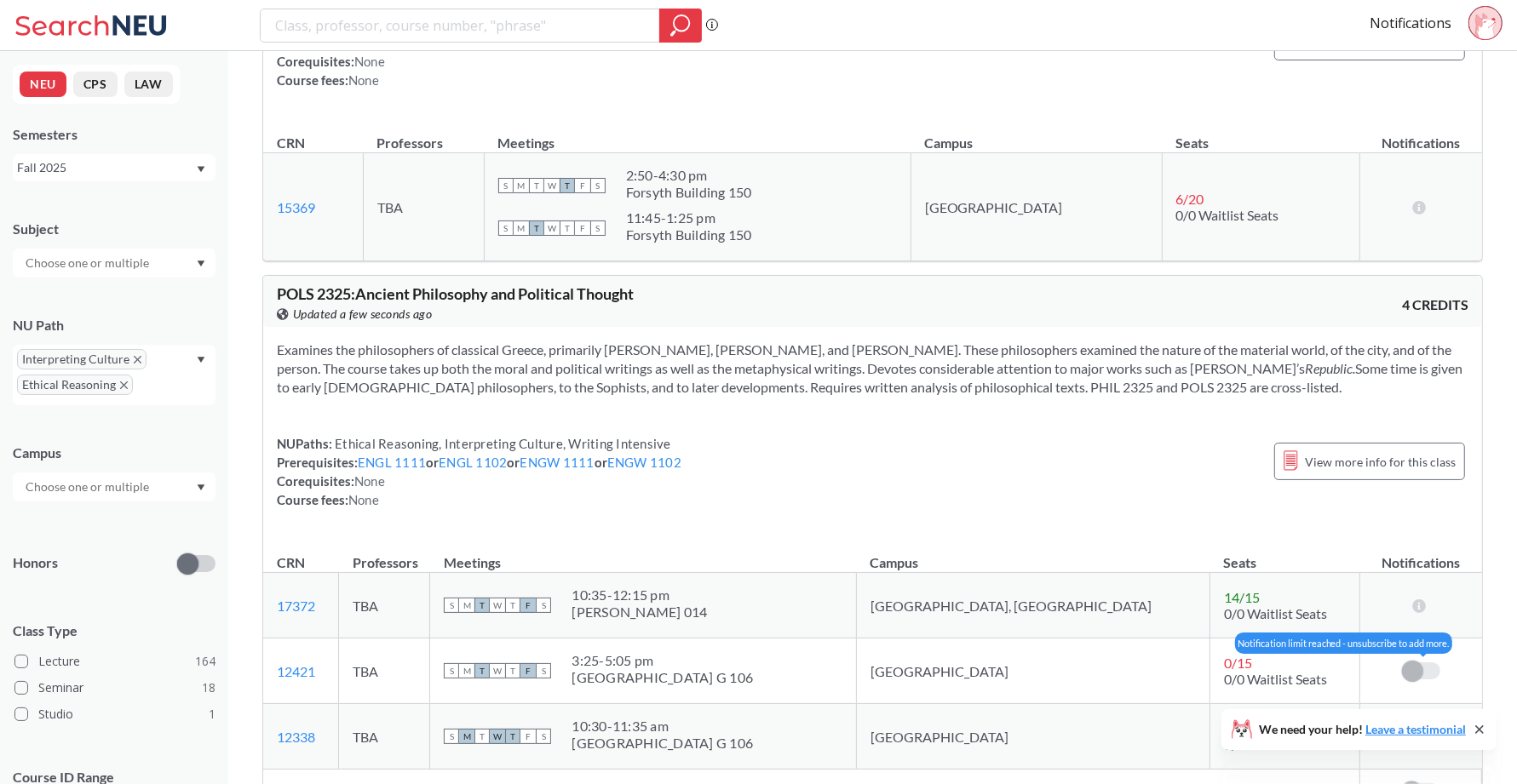 click at bounding box center [1412, 671] 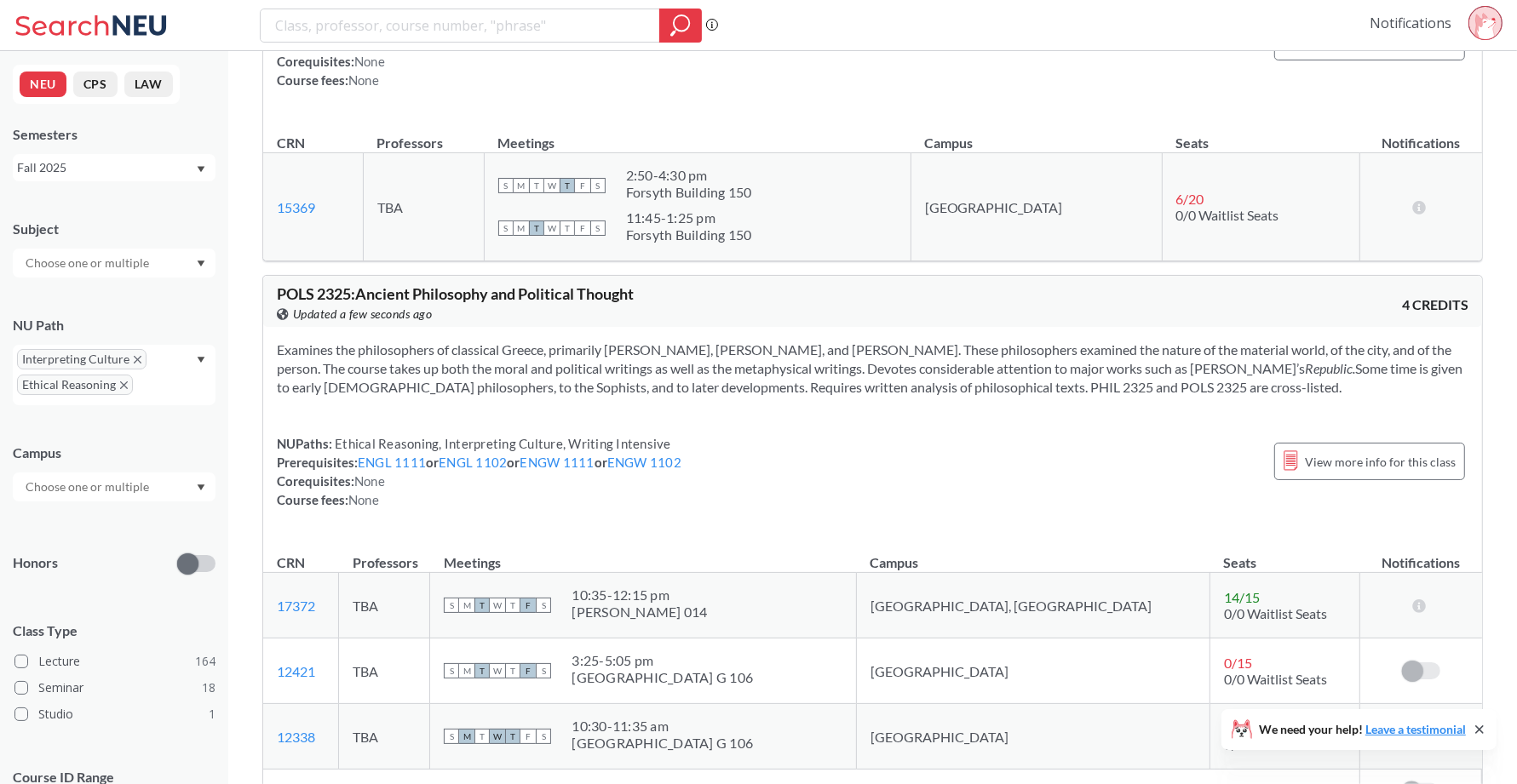 click on "Notifications" at bounding box center (1411, 23) 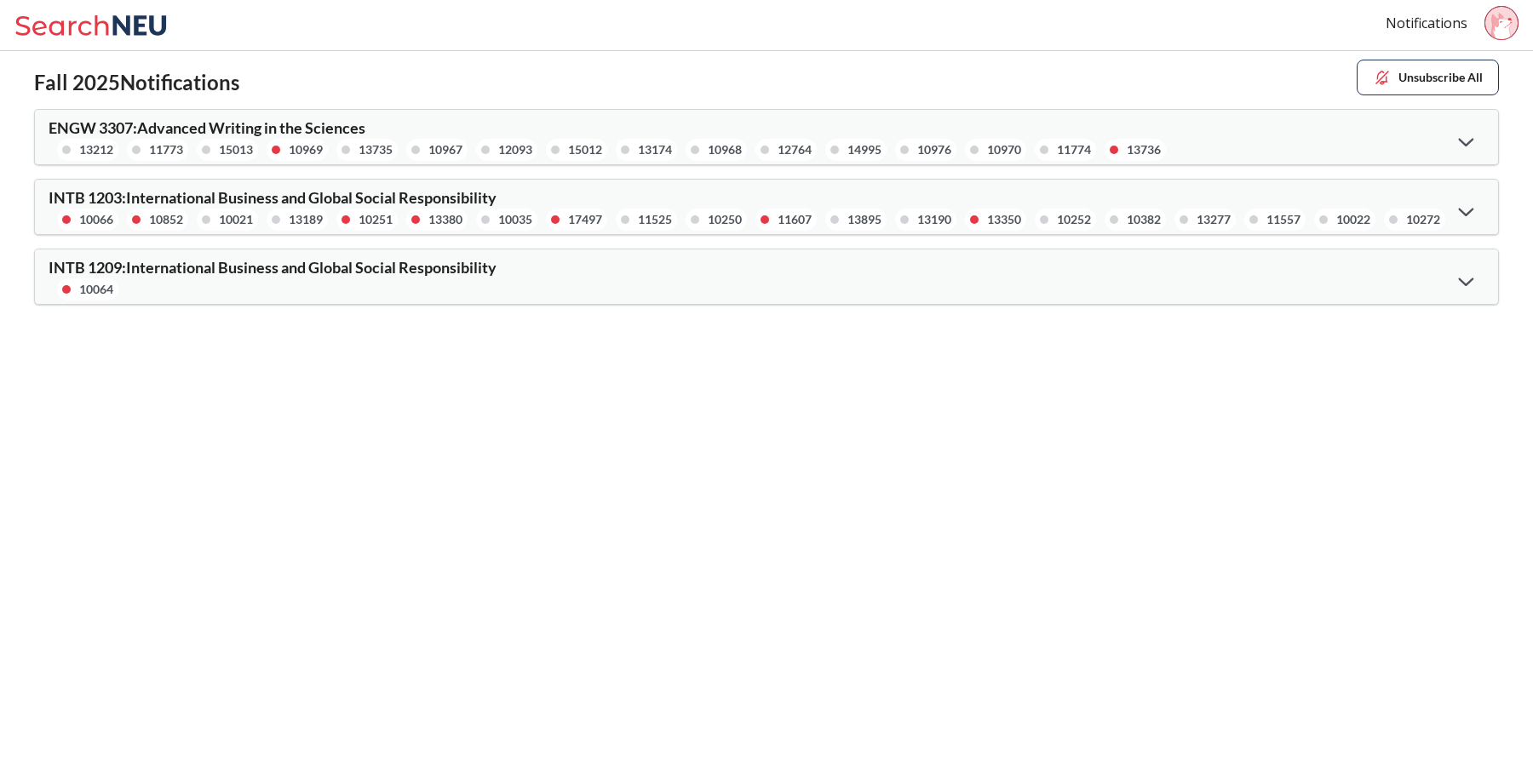 click 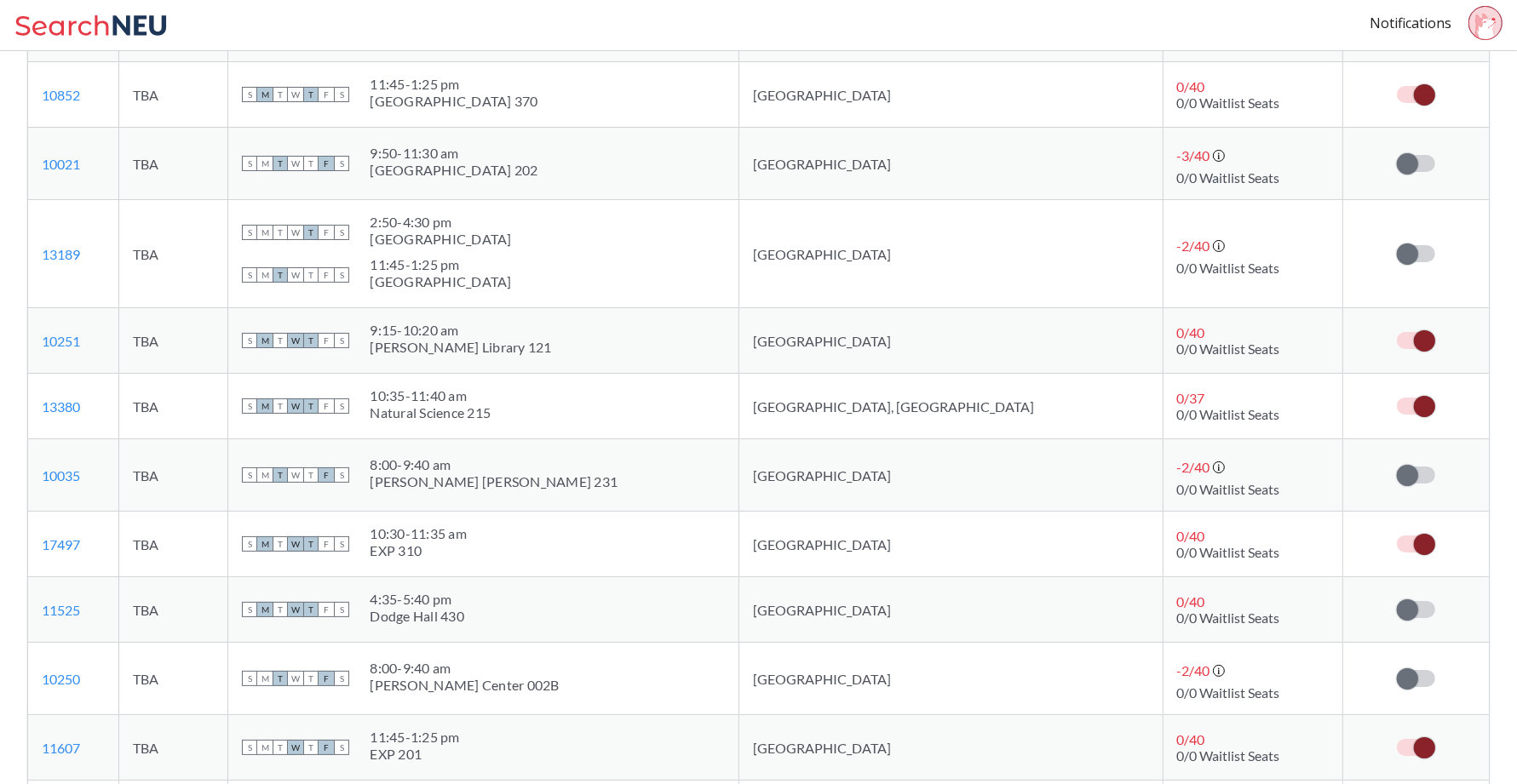 scroll, scrollTop: 283, scrollLeft: 0, axis: vertical 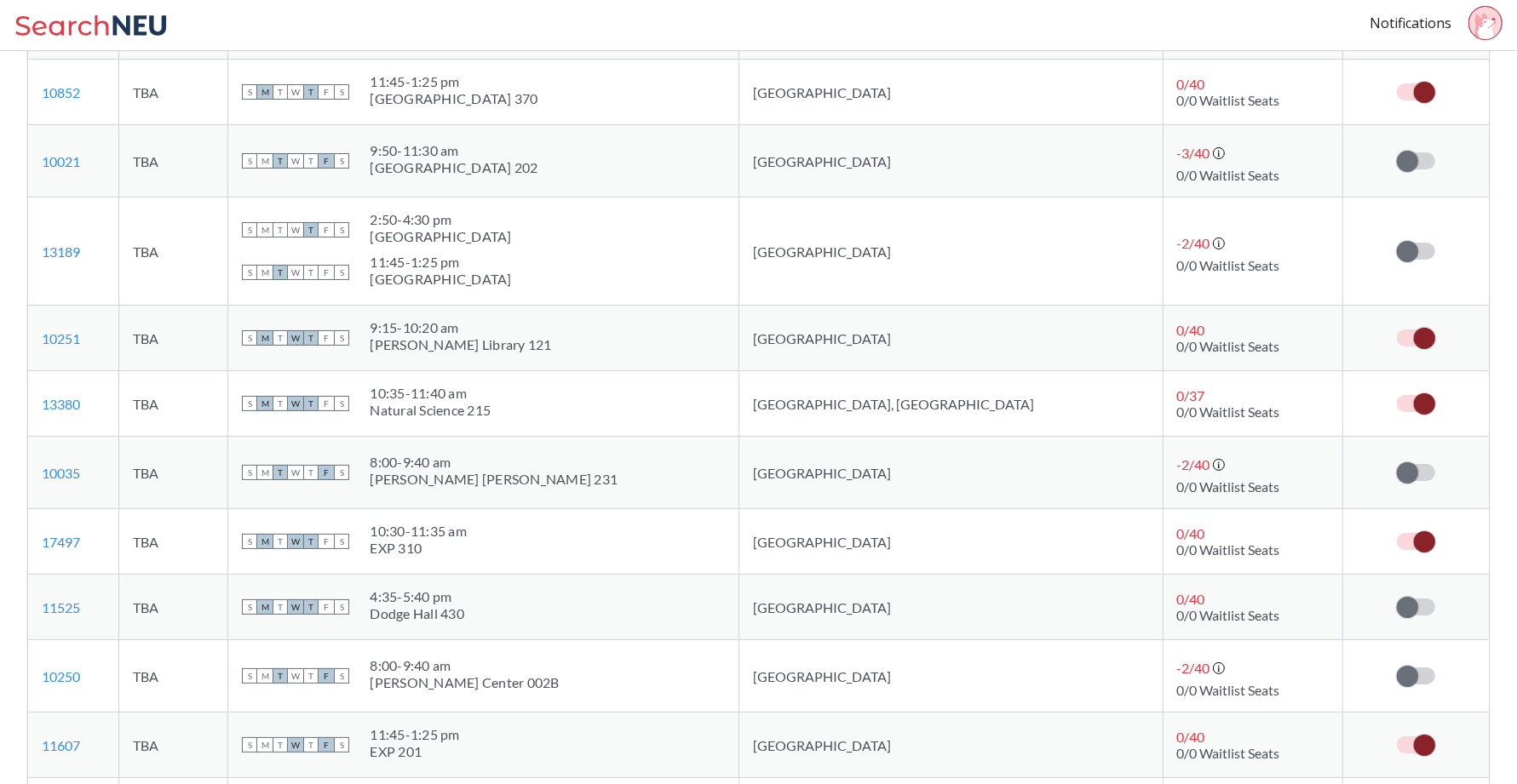 drag, startPoint x: 1421, startPoint y: 335, endPoint x: 1477, endPoint y: 335, distance: 56 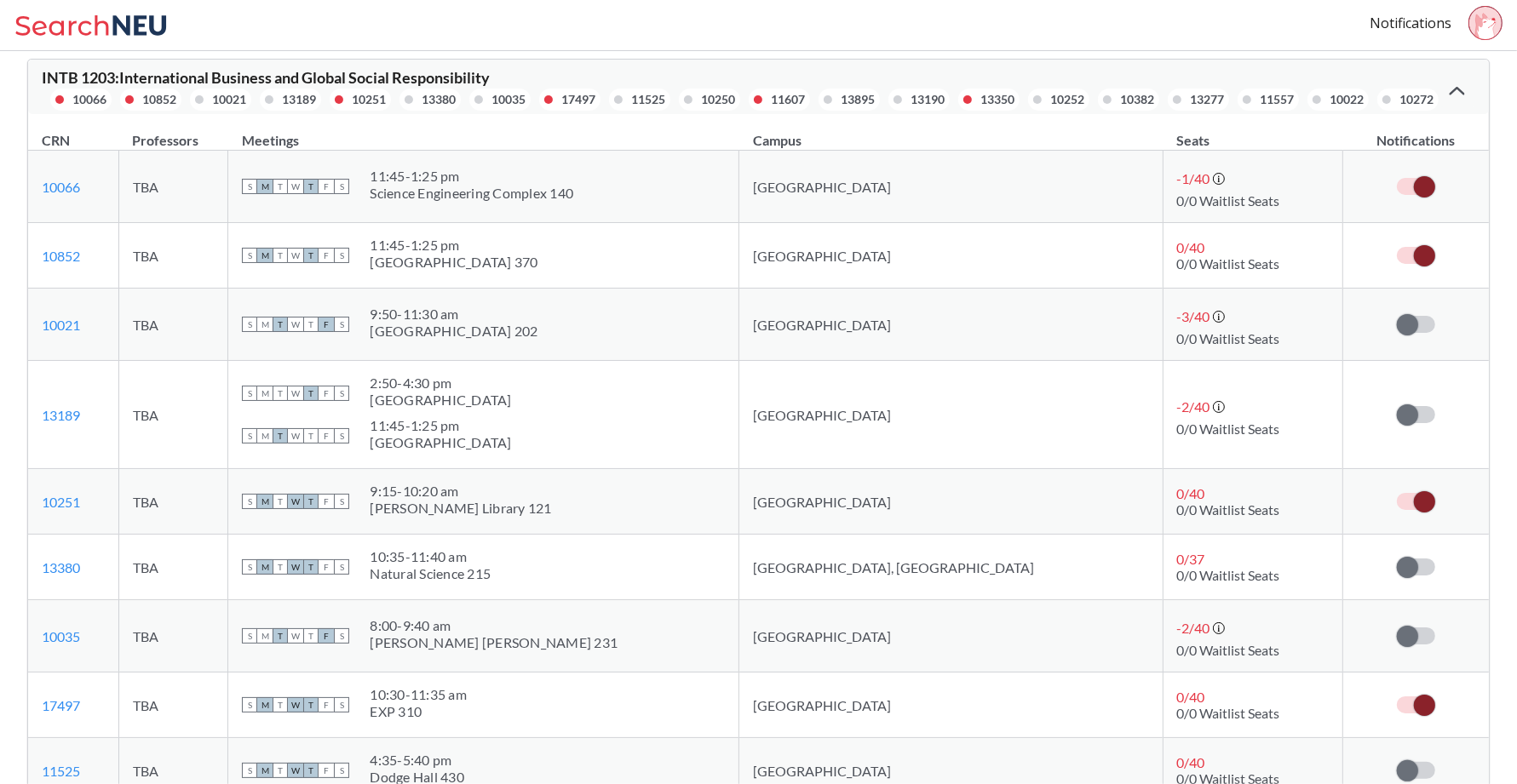 scroll, scrollTop: 0, scrollLeft: 0, axis: both 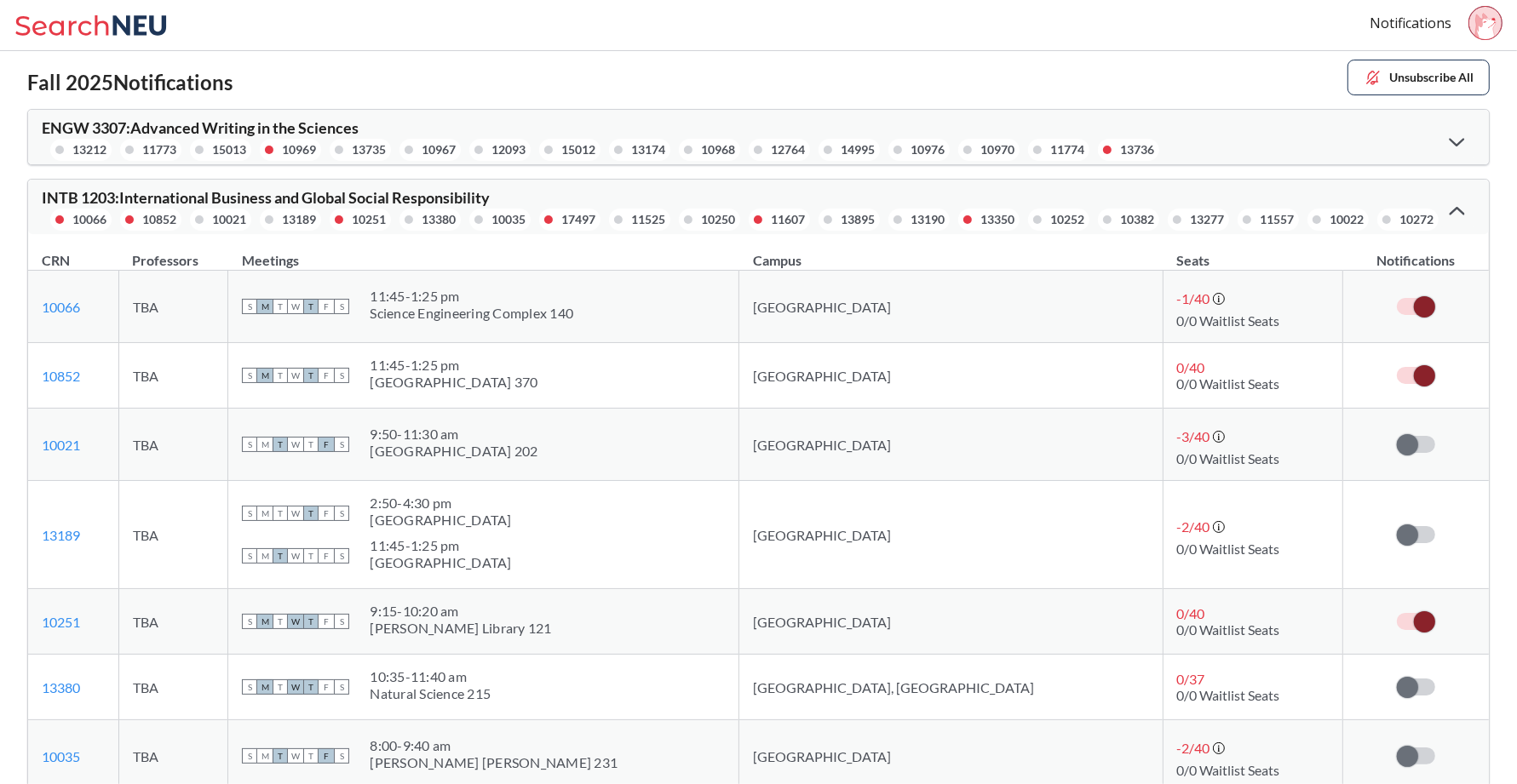 click 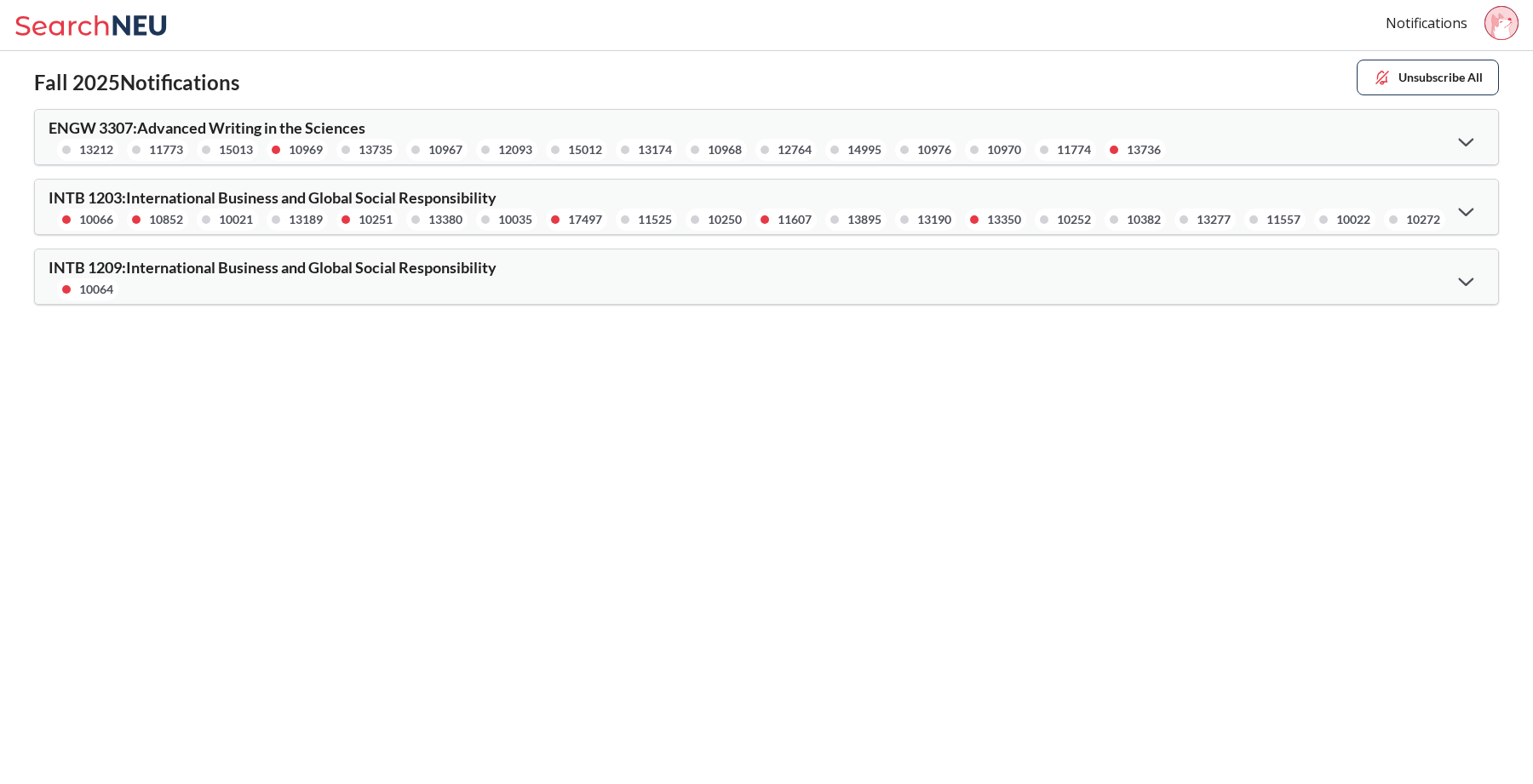 click at bounding box center (1466, 140) 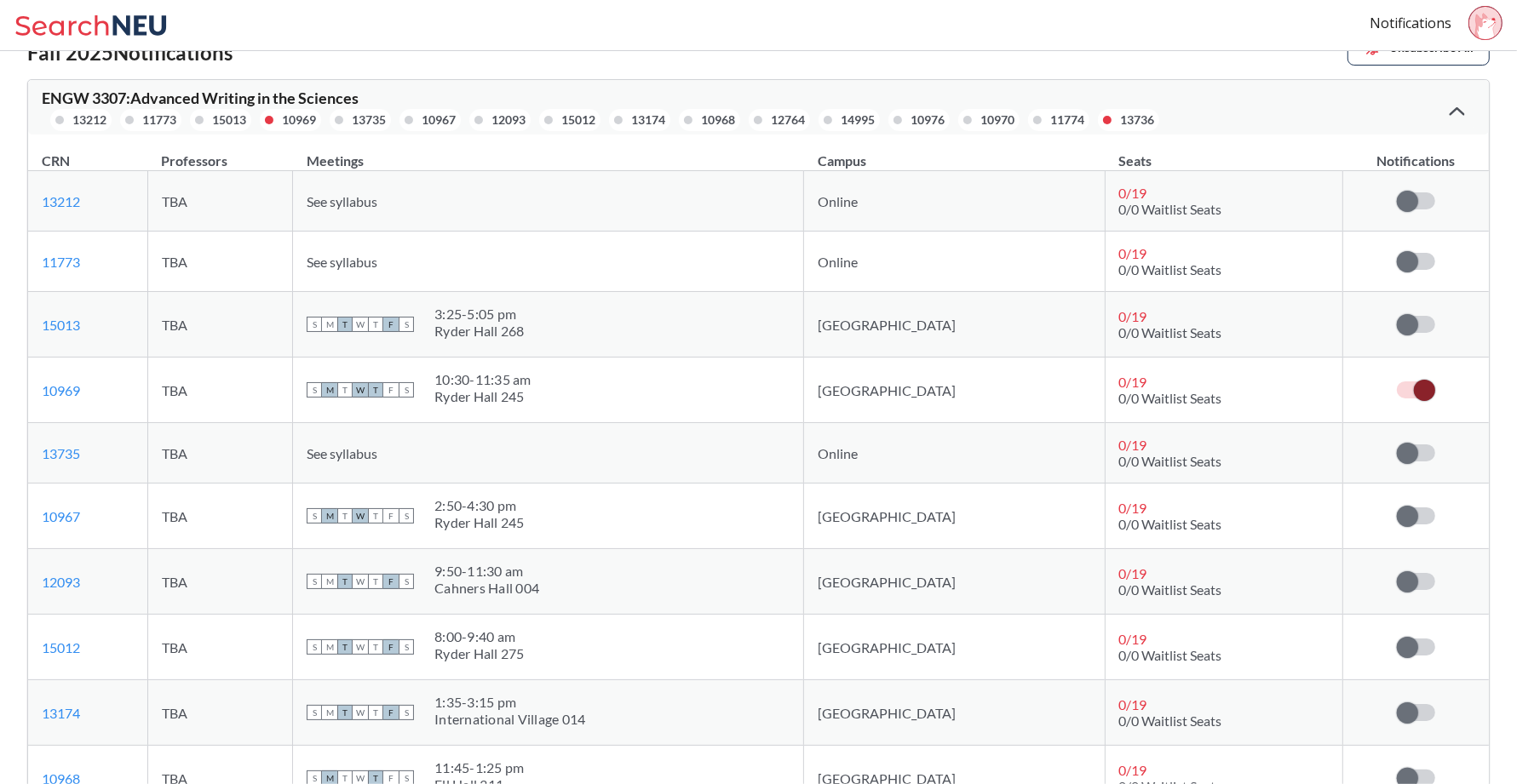 scroll, scrollTop: 0, scrollLeft: 0, axis: both 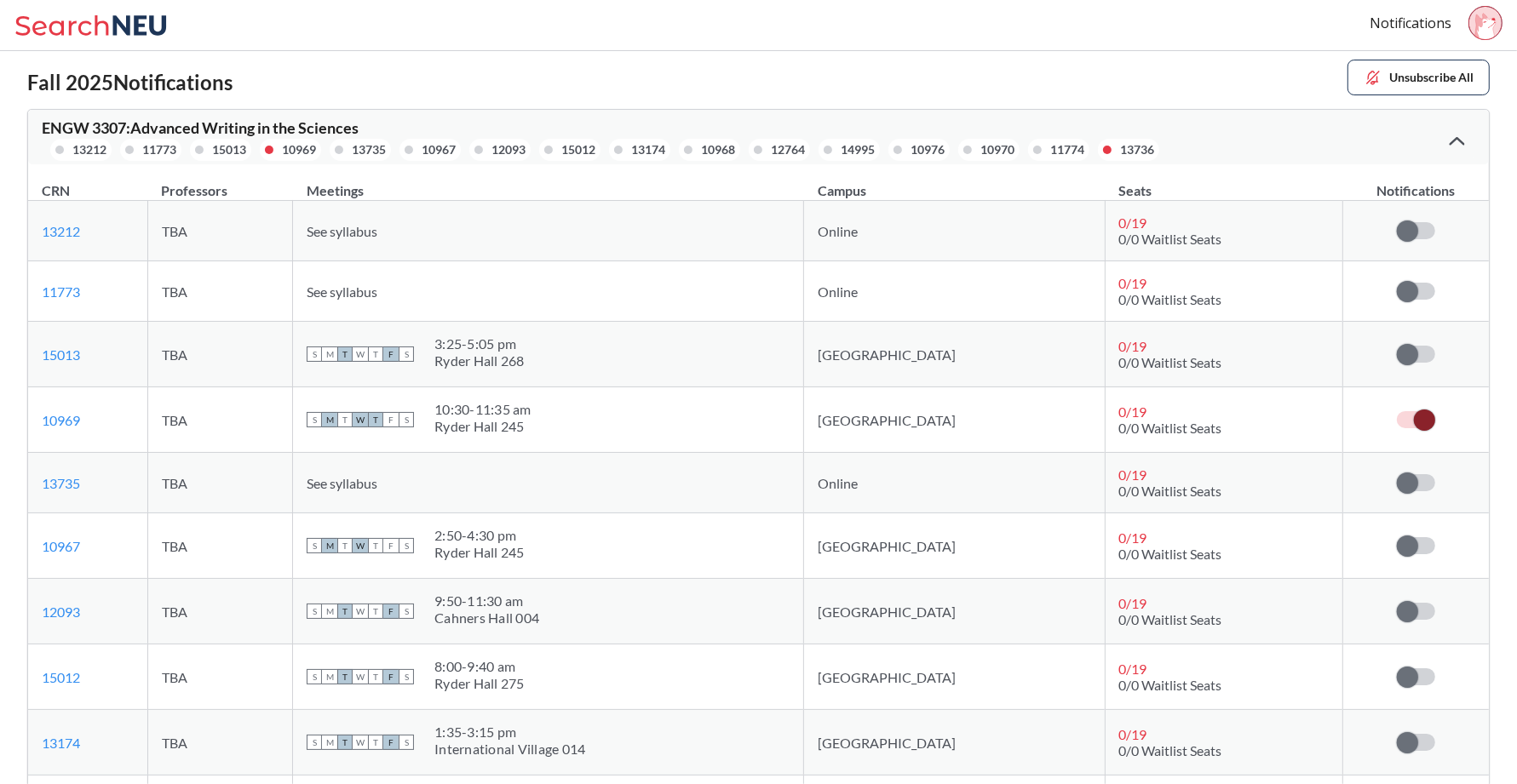 click 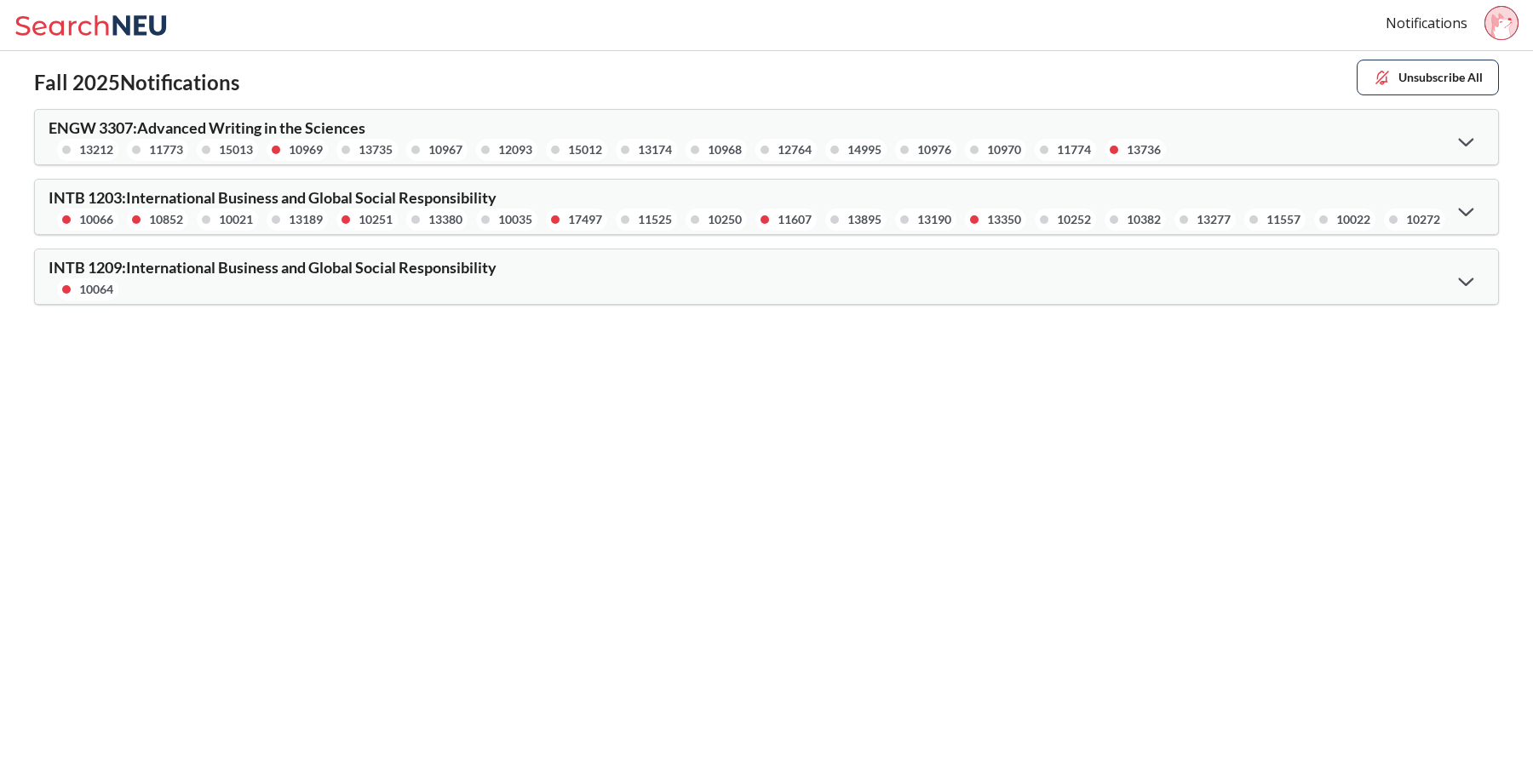 click 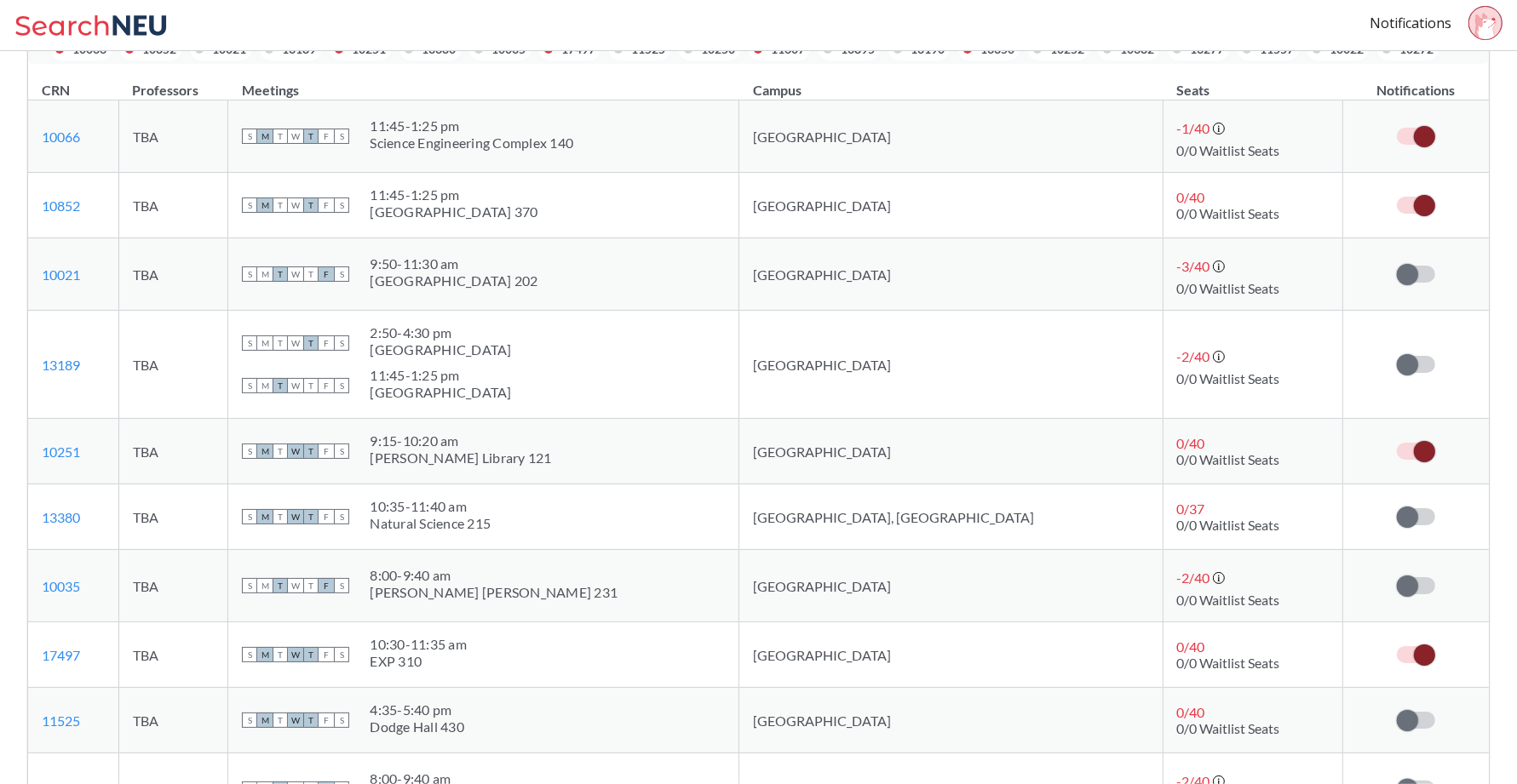 scroll, scrollTop: 222, scrollLeft: 0, axis: vertical 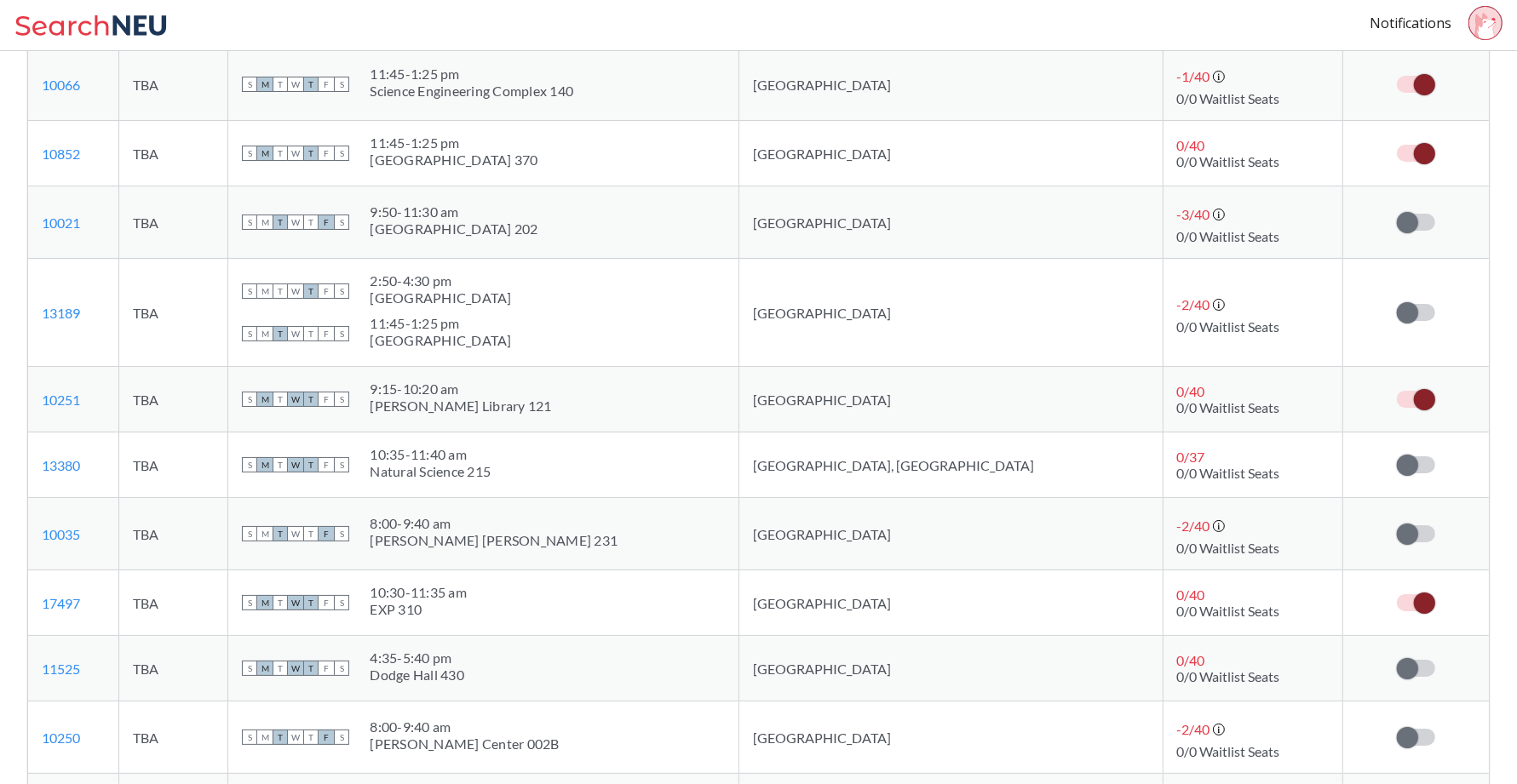 click at bounding box center (1424, 399) 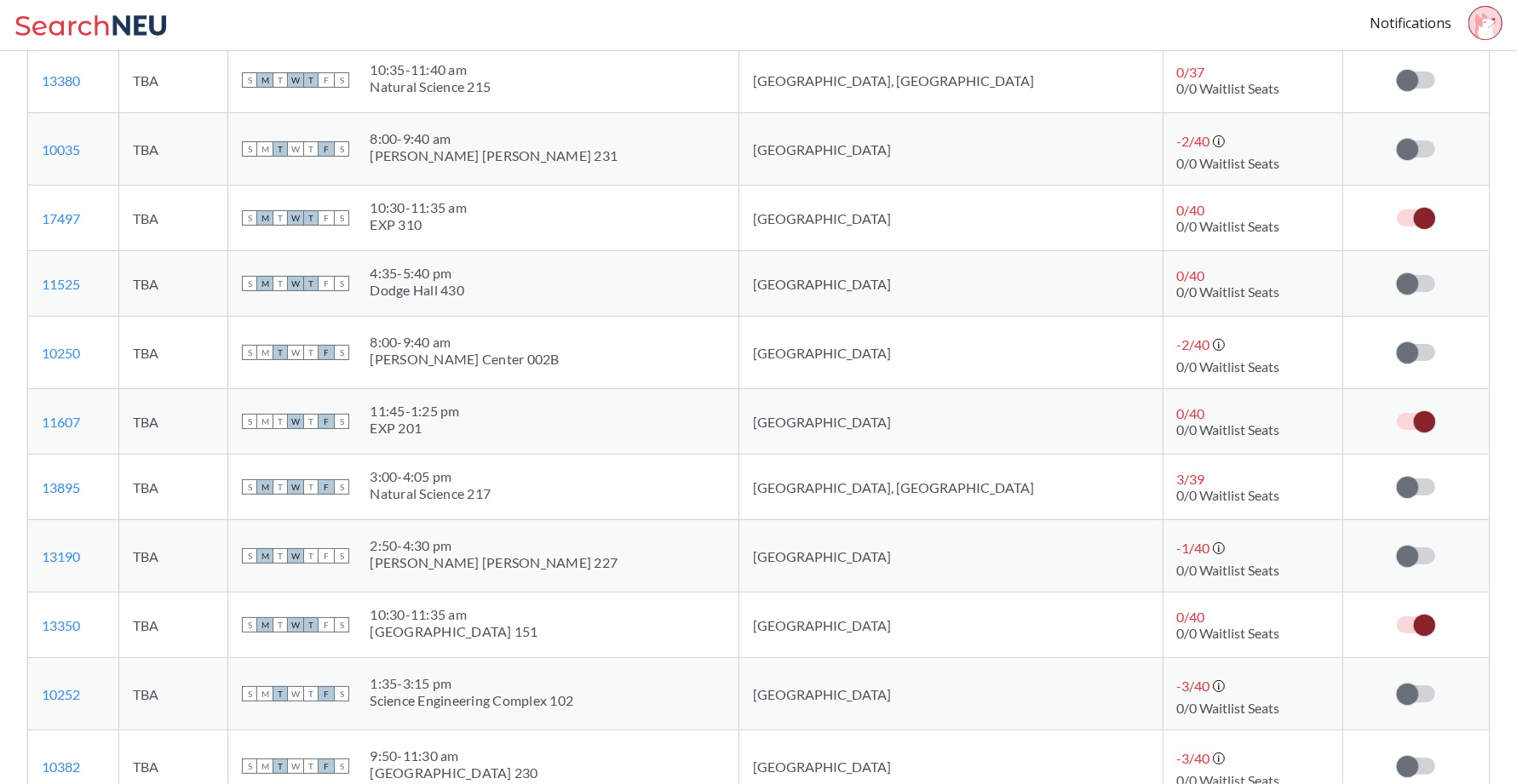scroll, scrollTop: 632, scrollLeft: 0, axis: vertical 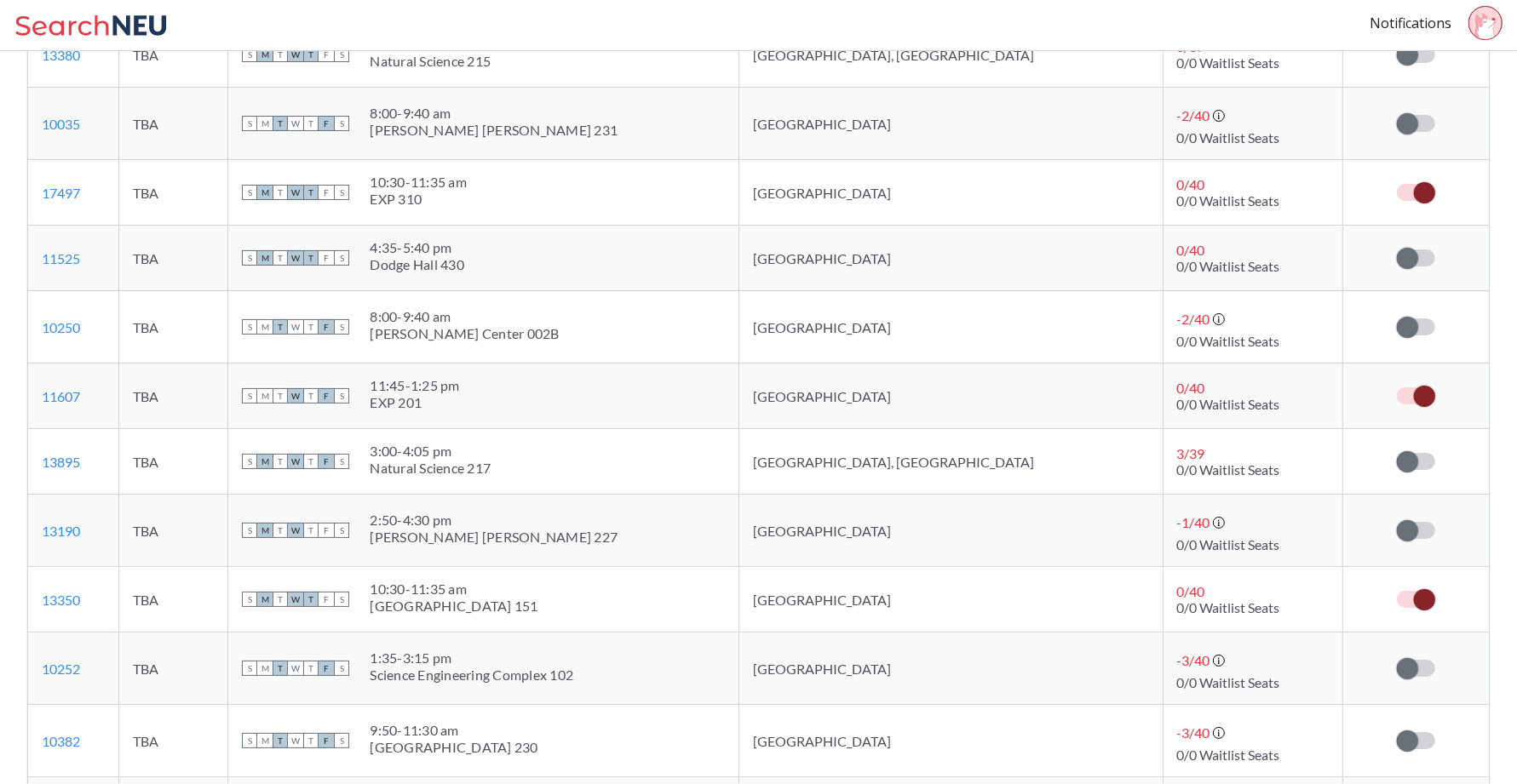 click at bounding box center (1424, 396) 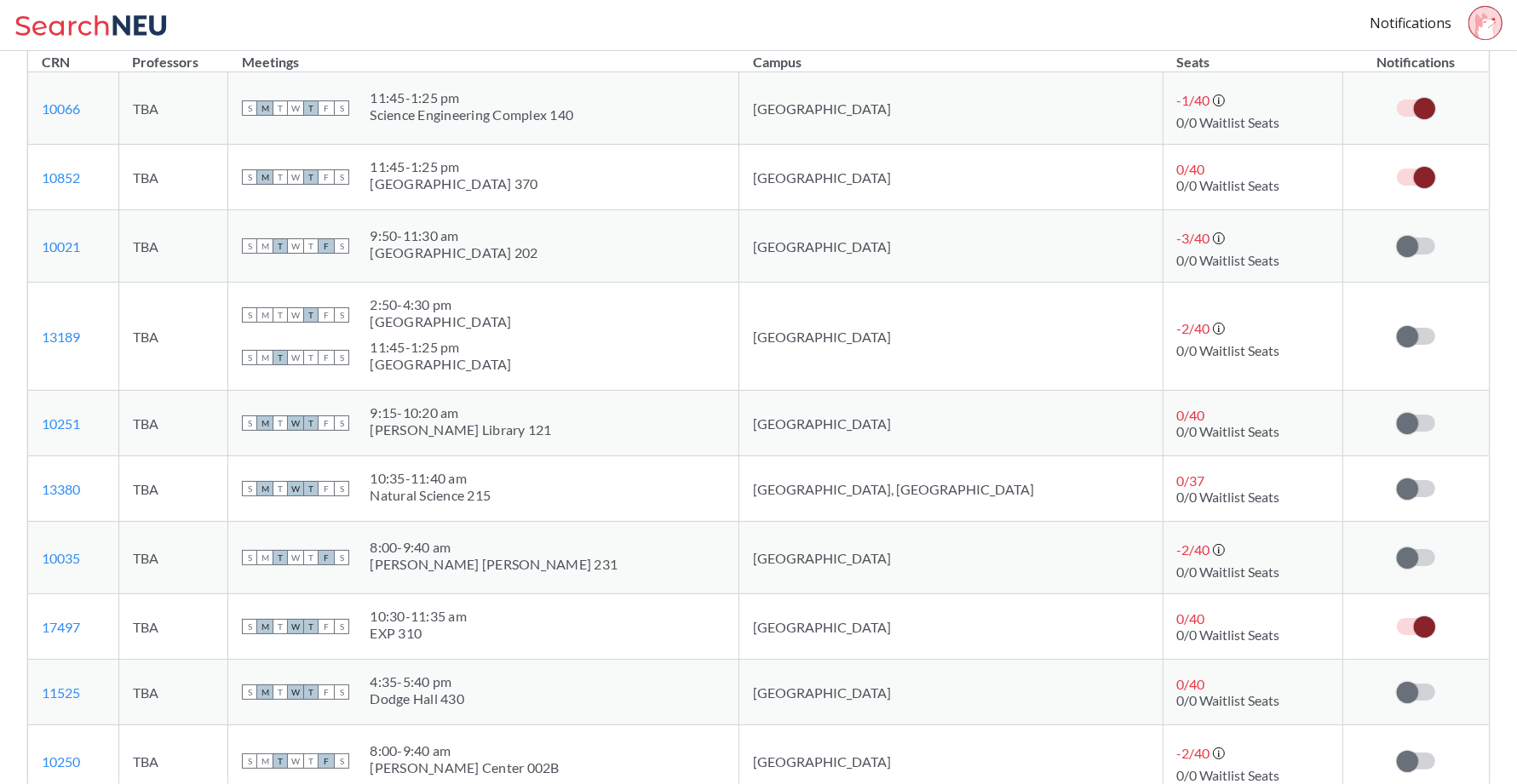 scroll, scrollTop: 0, scrollLeft: 0, axis: both 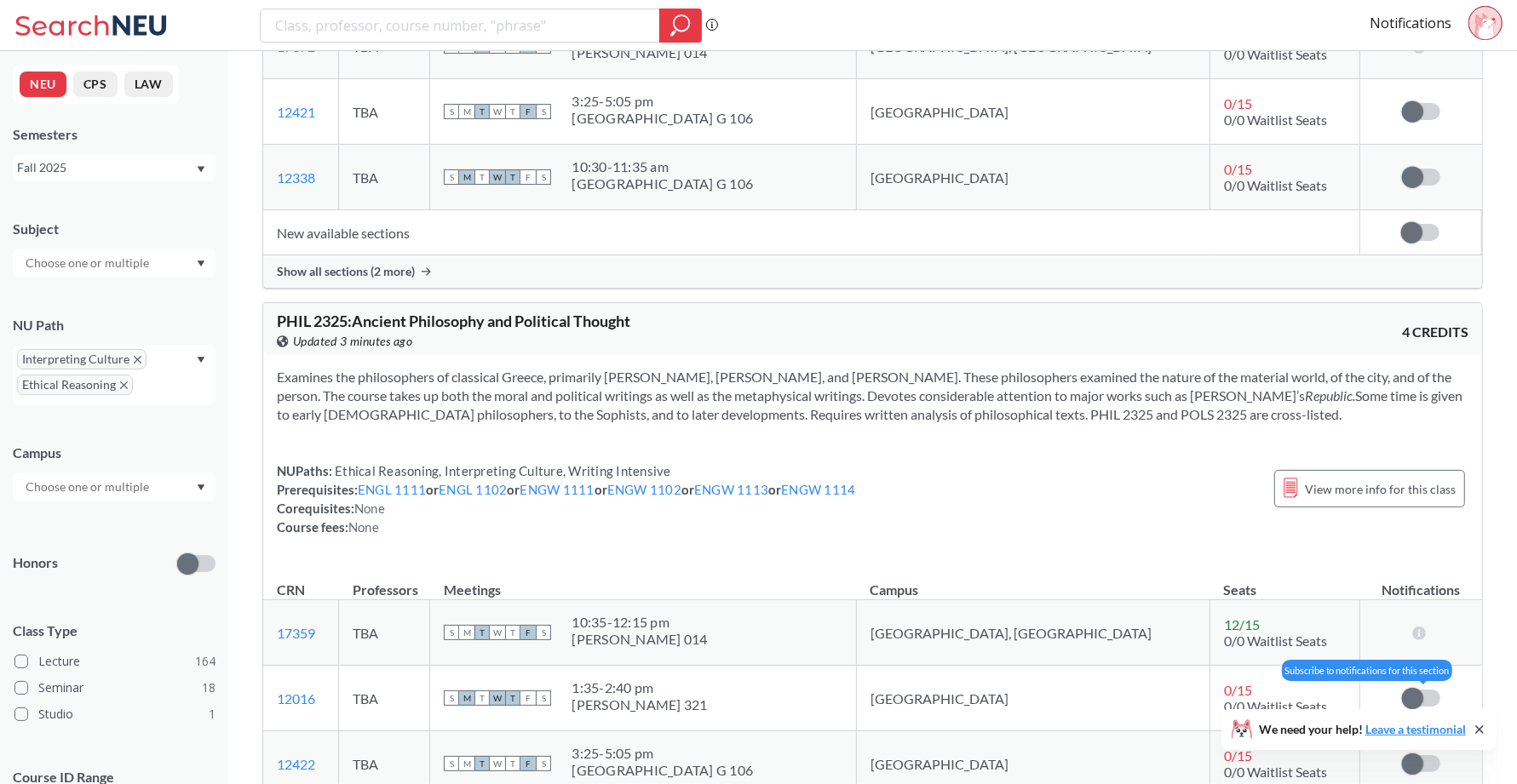 click at bounding box center (1412, 698) 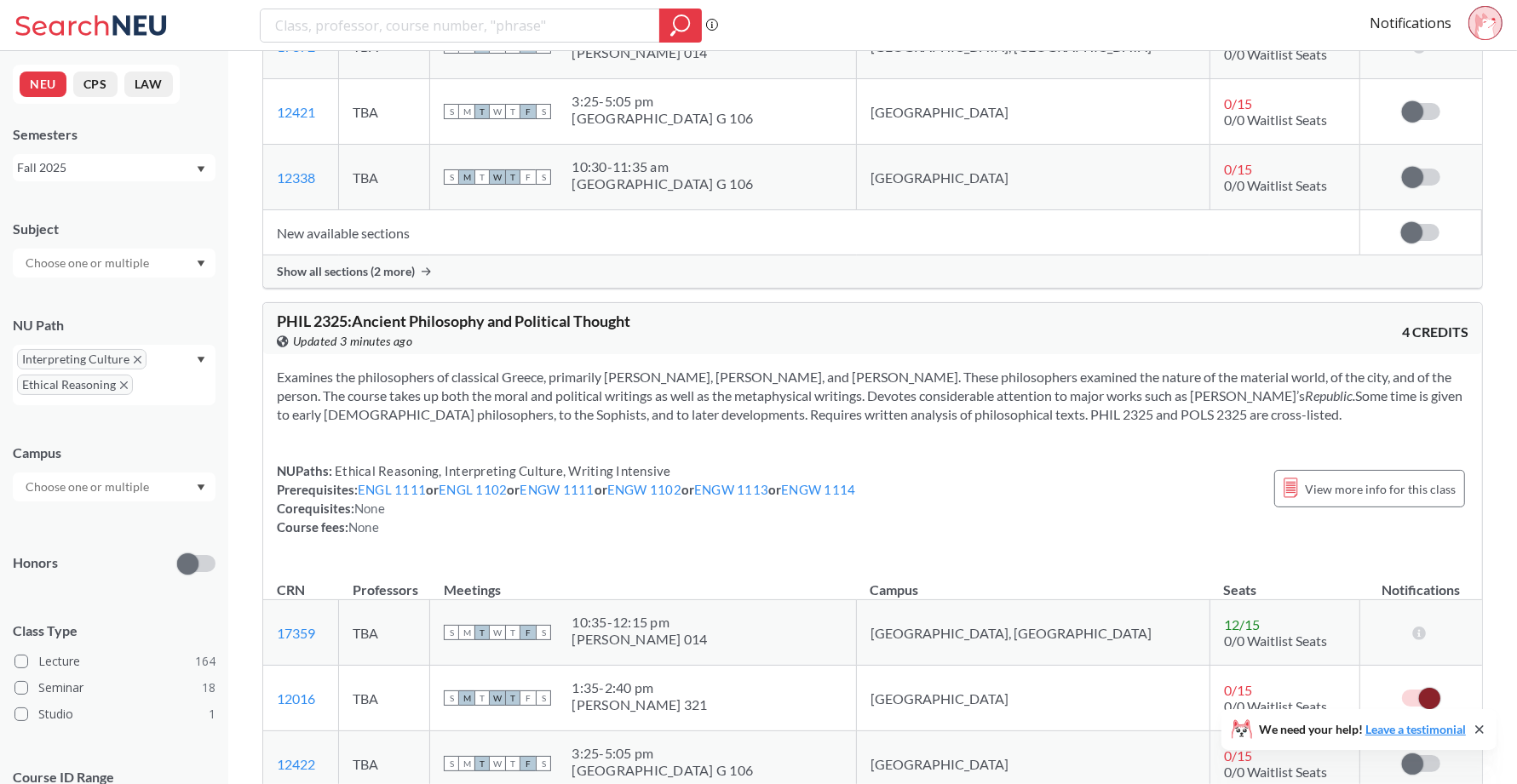 click at bounding box center (1421, 764) 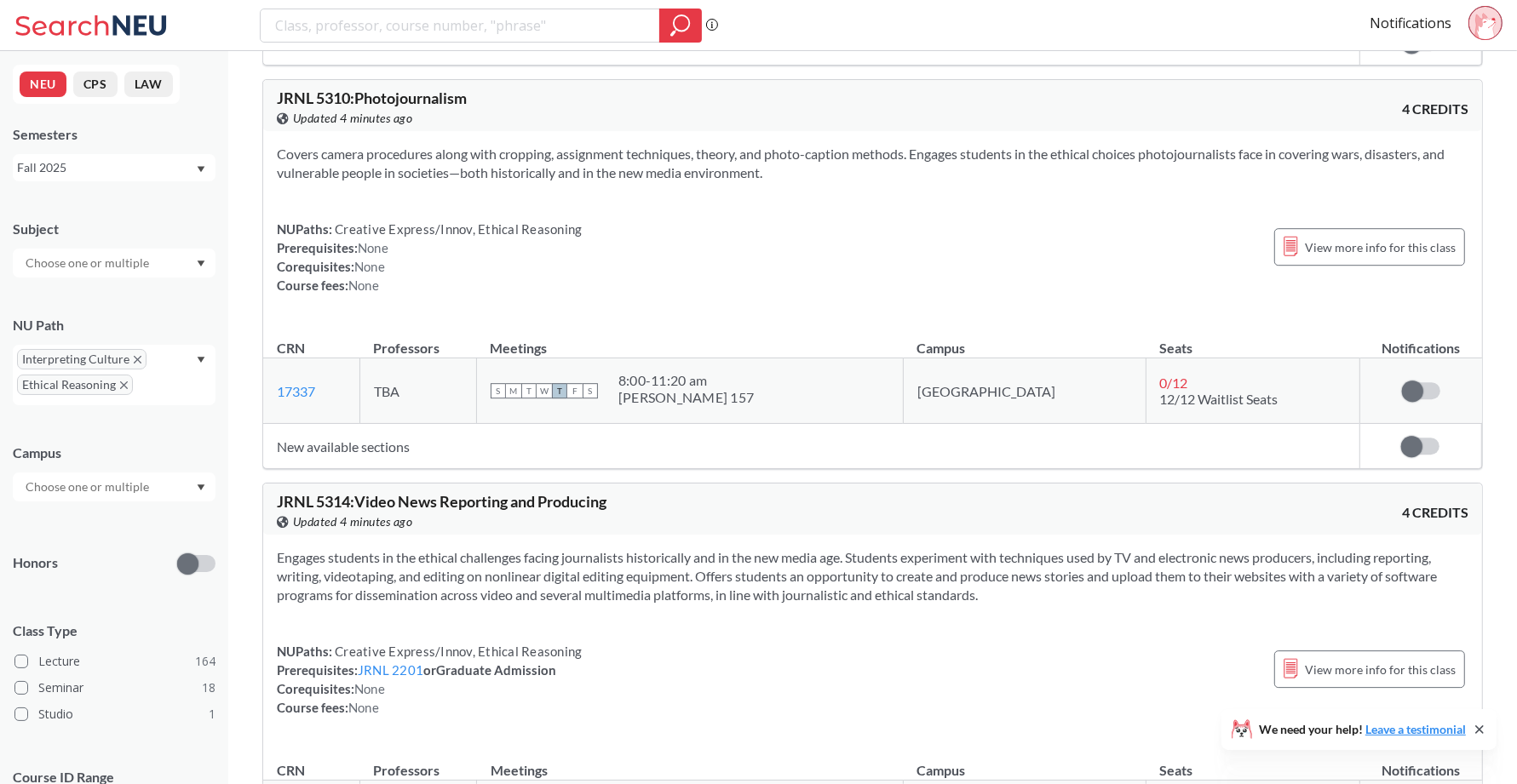 scroll, scrollTop: 77436, scrollLeft: 0, axis: vertical 